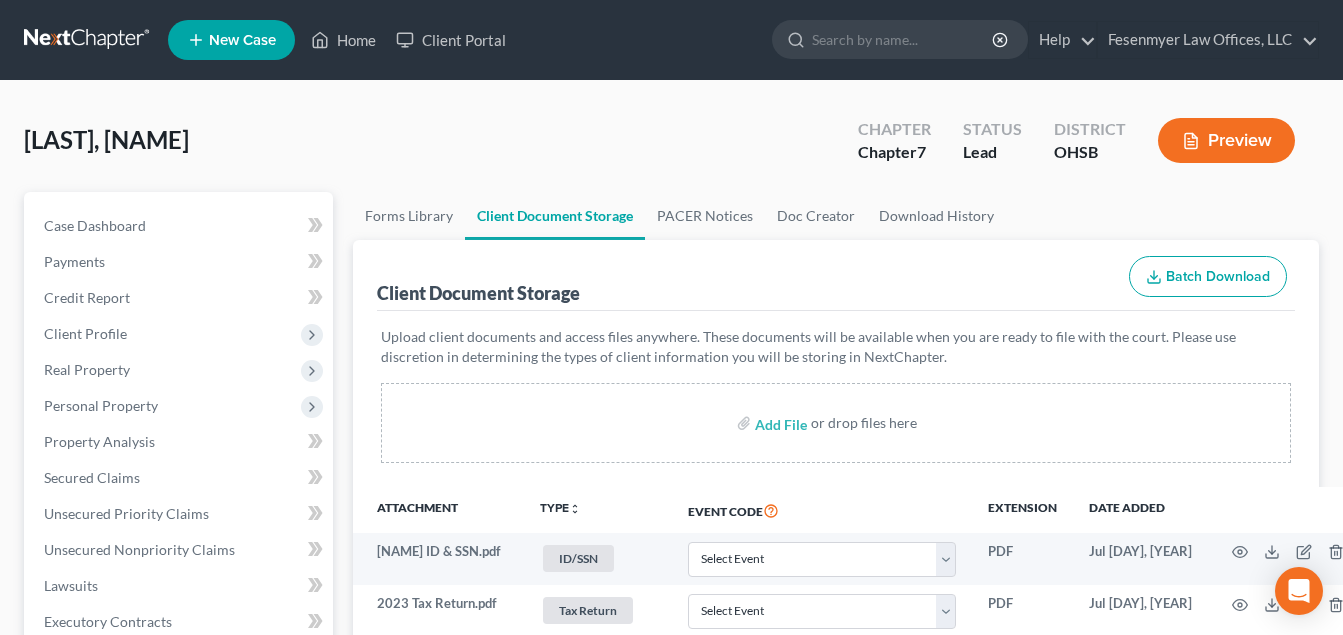 select on "7" 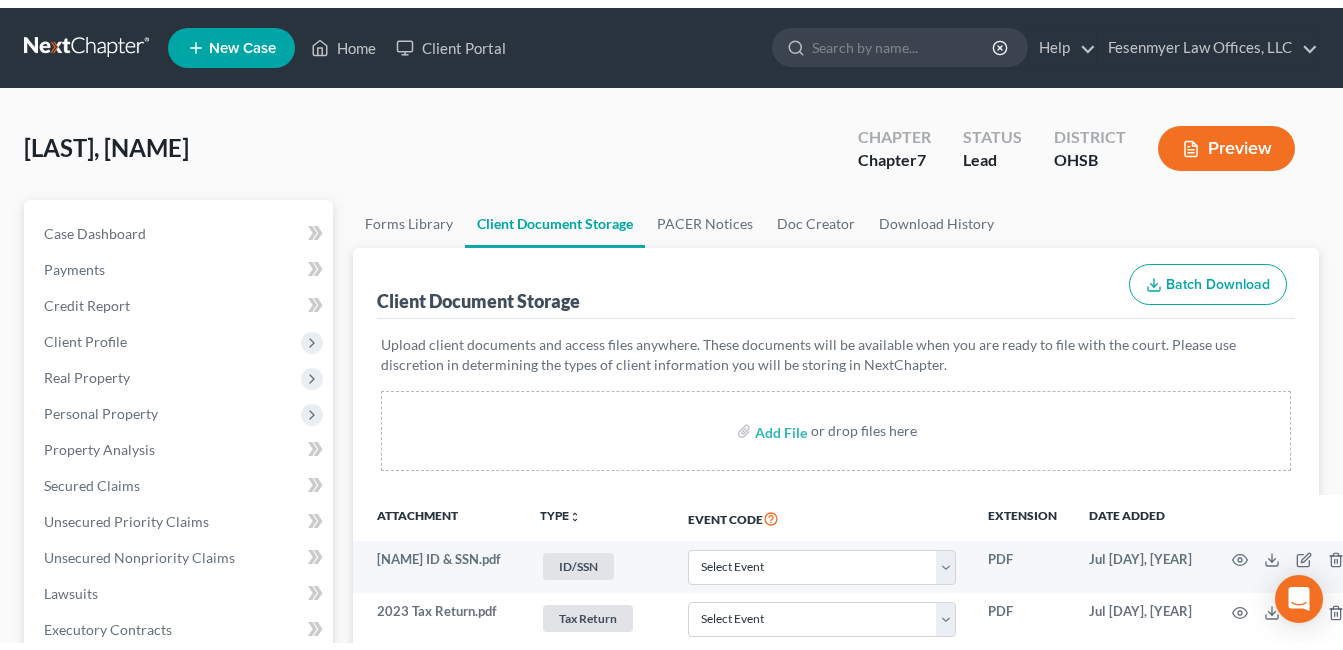 scroll, scrollTop: 0, scrollLeft: 0, axis: both 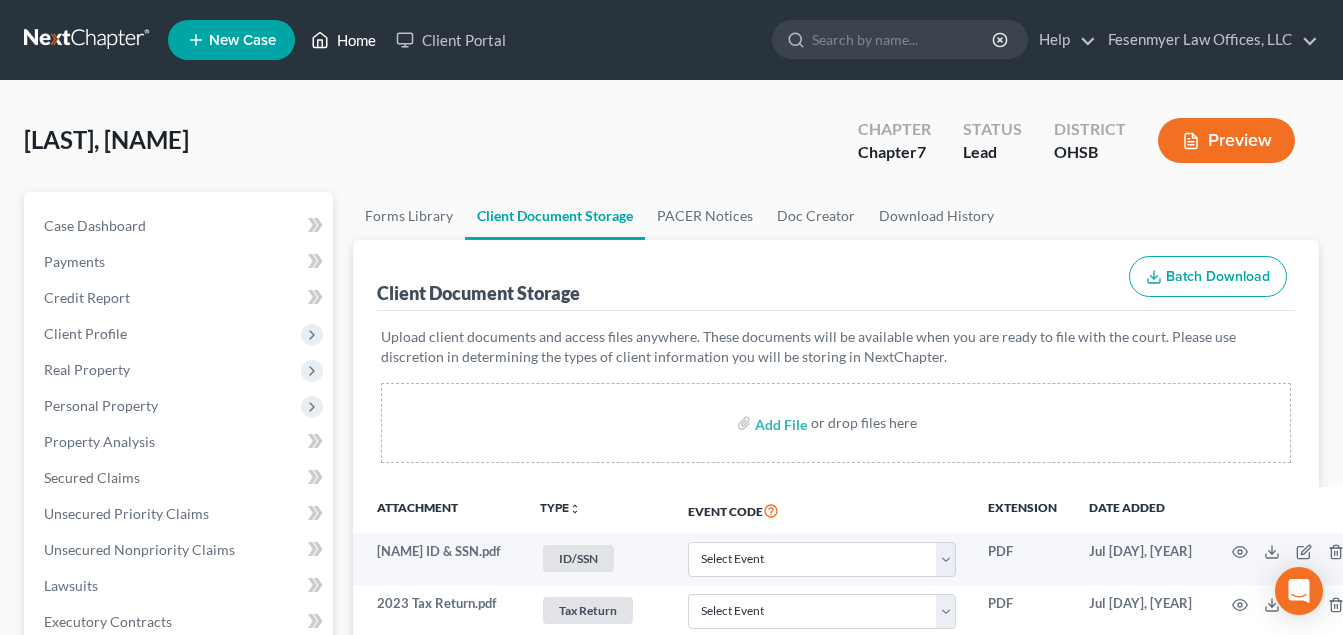 click on "Home" at bounding box center (343, 40) 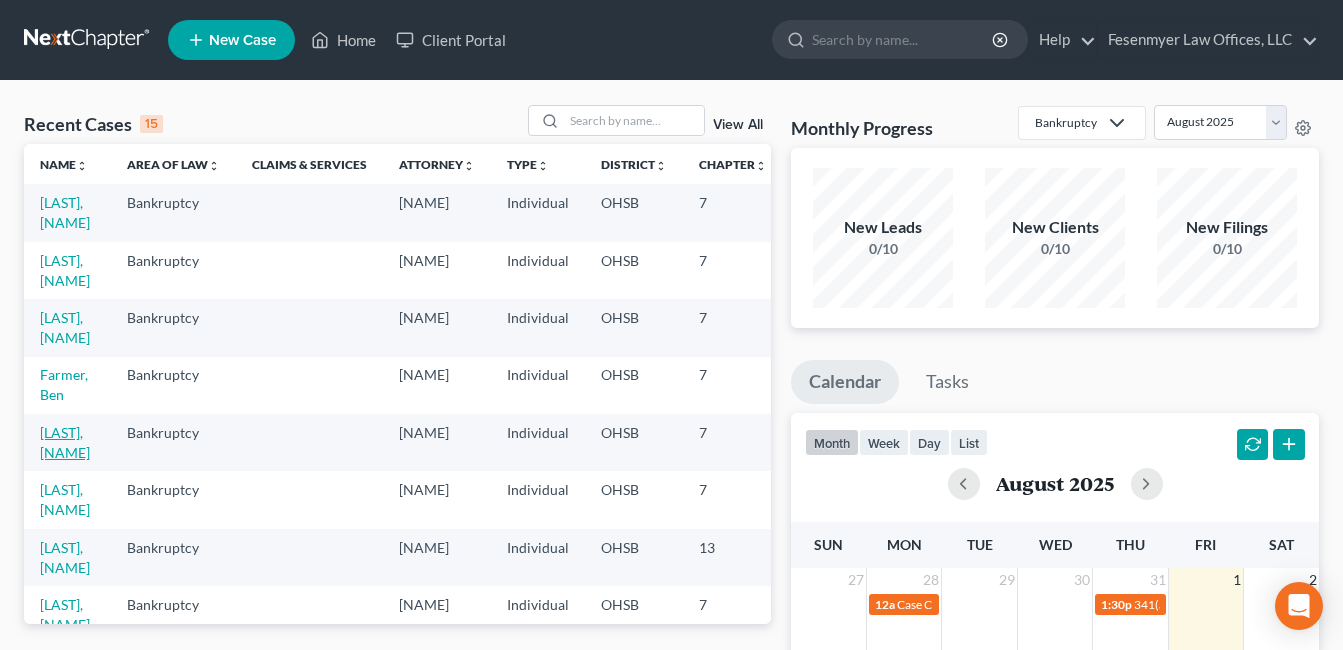 click on "[LAST], [NAME]" at bounding box center (65, 442) 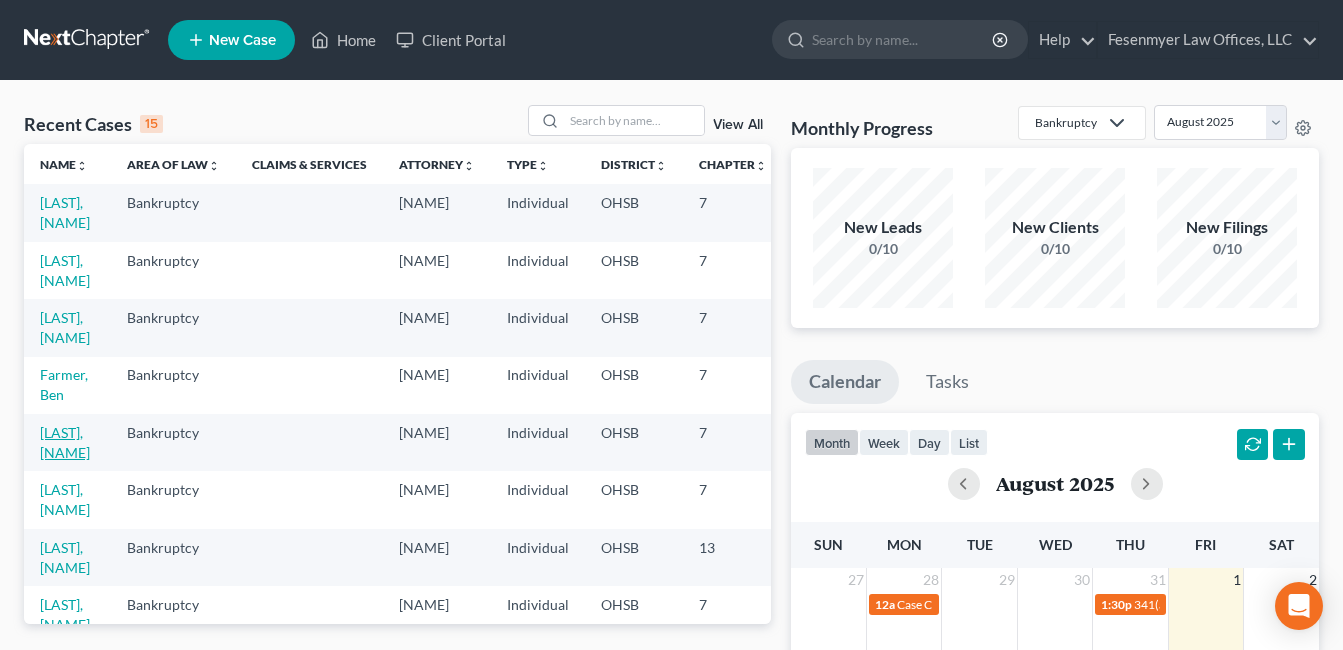 select on "3" 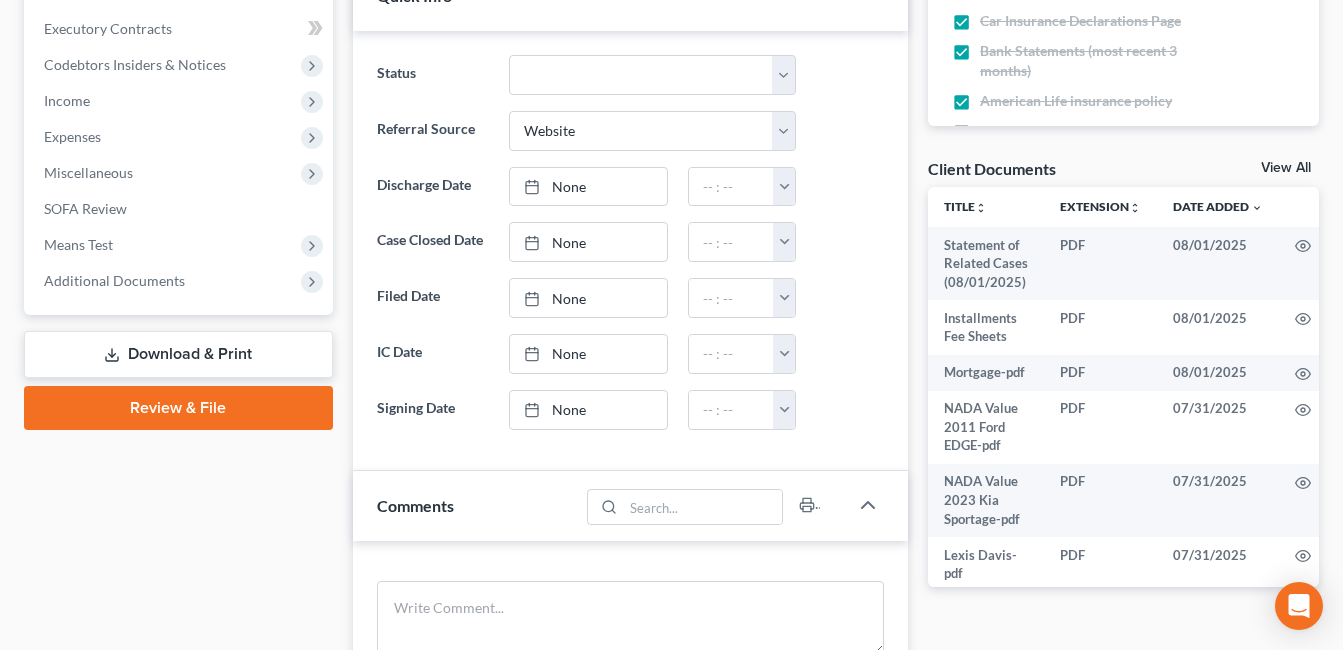 scroll, scrollTop: 600, scrollLeft: 0, axis: vertical 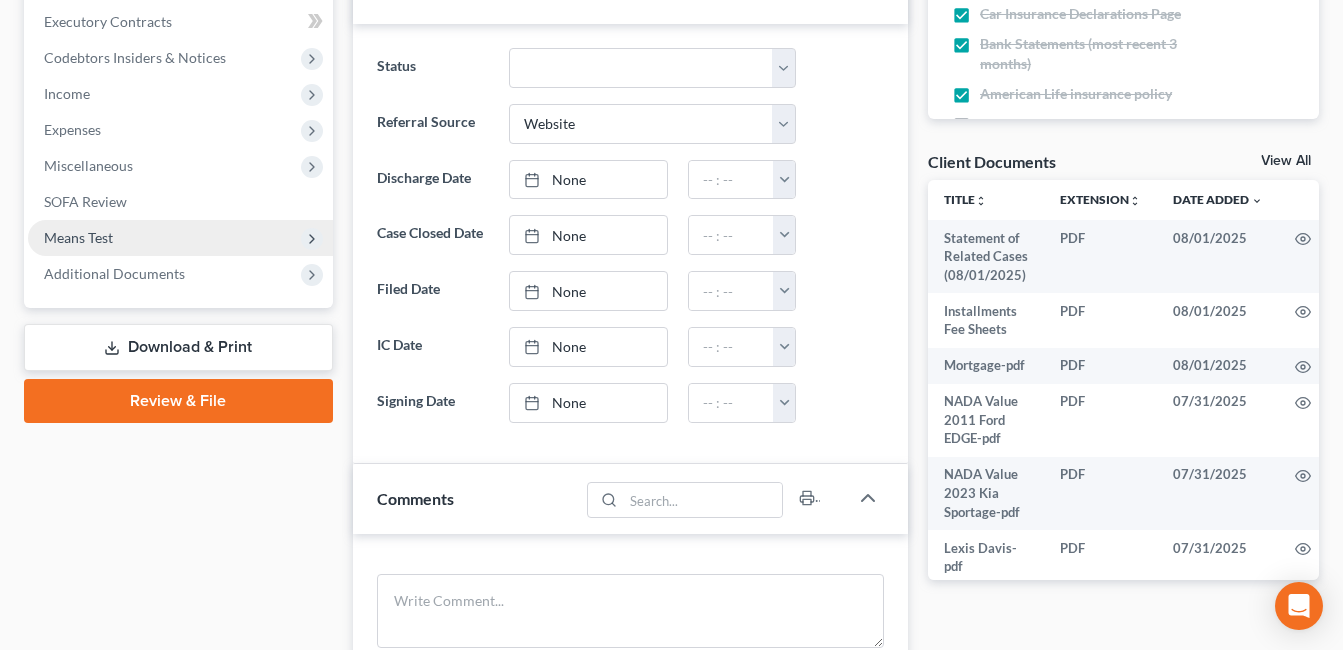 click on "Means Test" at bounding box center (180, 238) 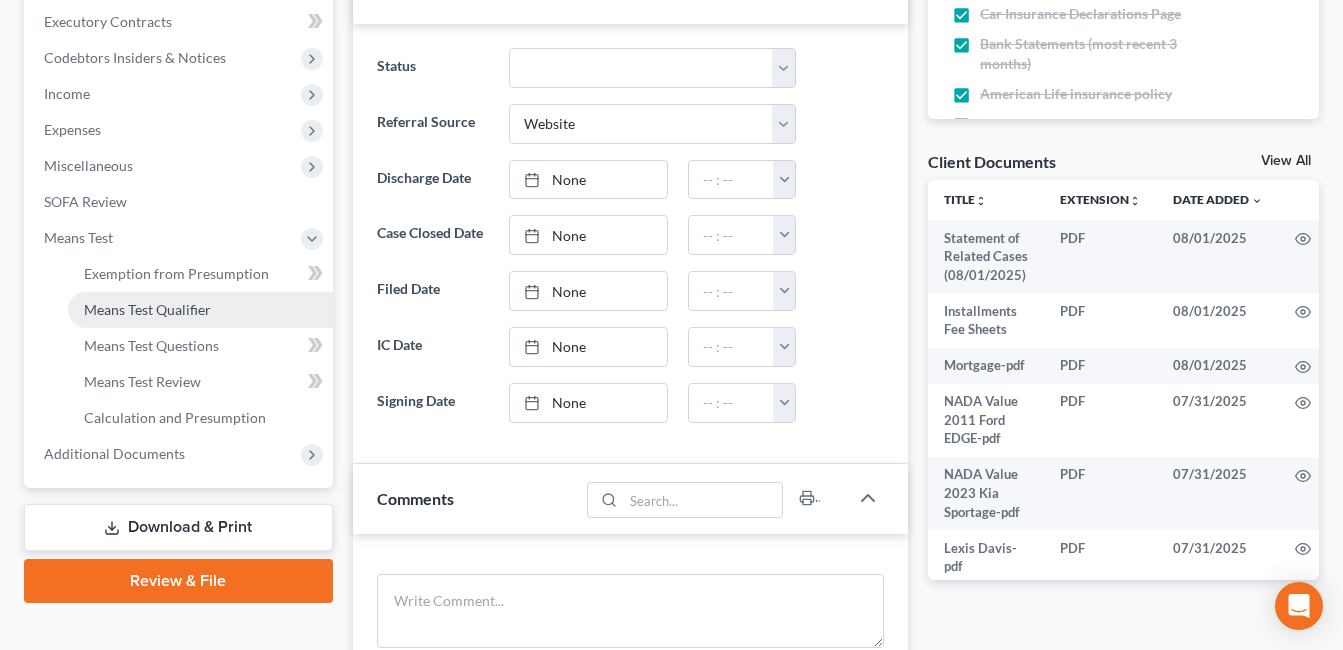 click on "Means Test Qualifier" at bounding box center [147, 309] 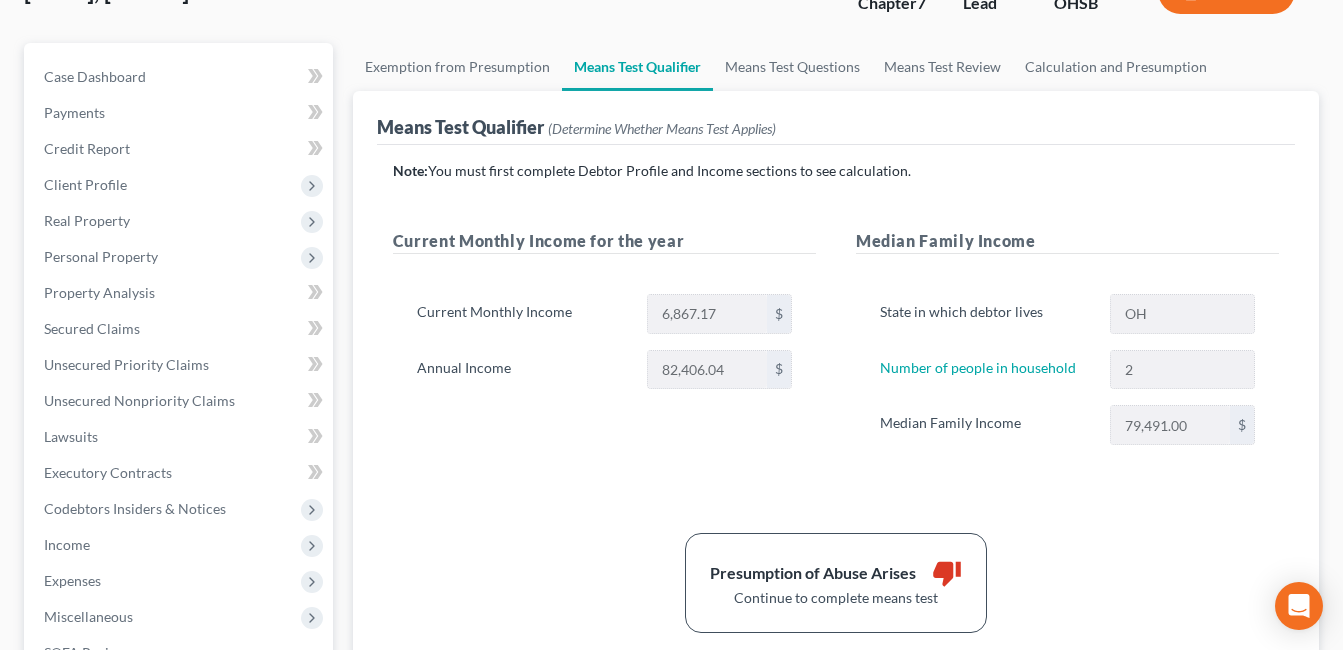 scroll, scrollTop: 100, scrollLeft: 0, axis: vertical 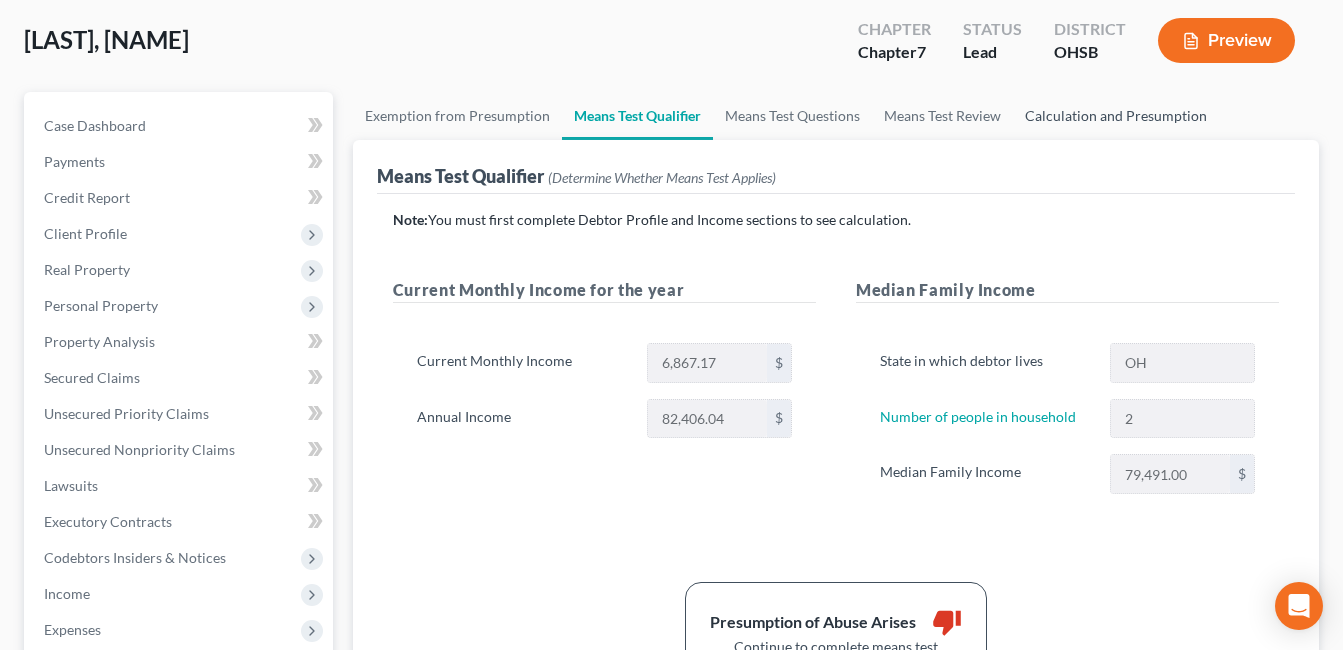click on "Calculation and Presumption" at bounding box center (1116, 116) 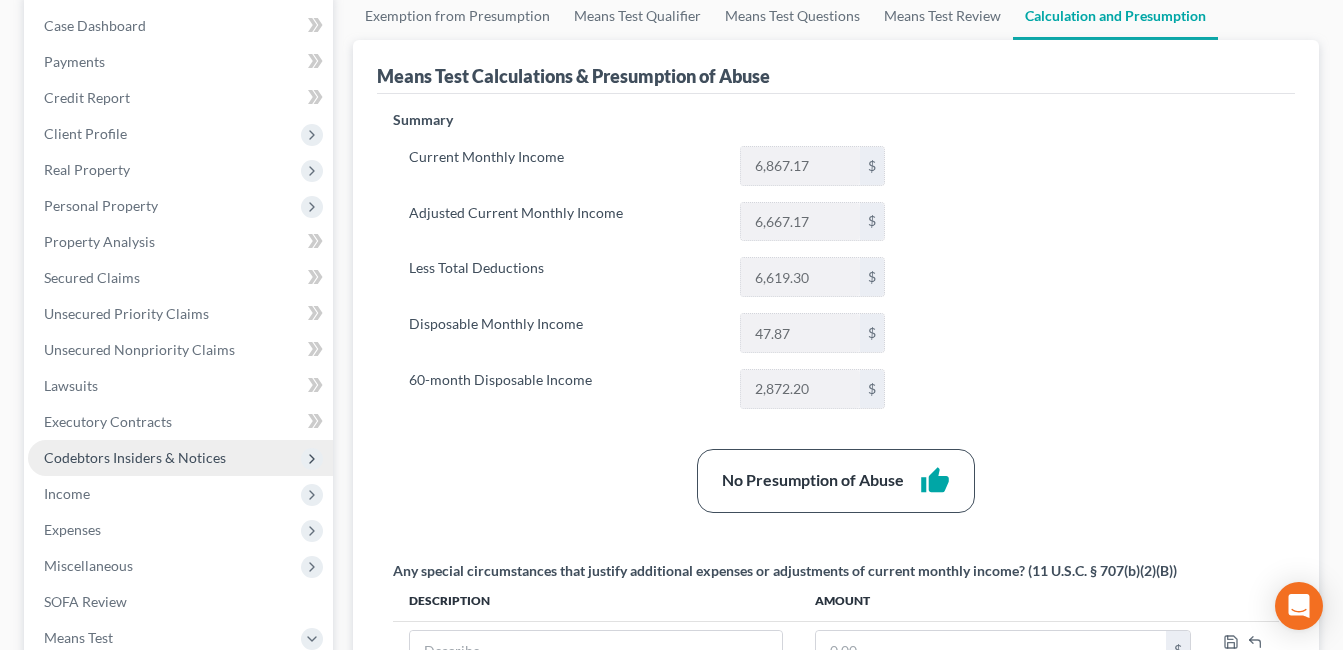 scroll, scrollTop: 300, scrollLeft: 0, axis: vertical 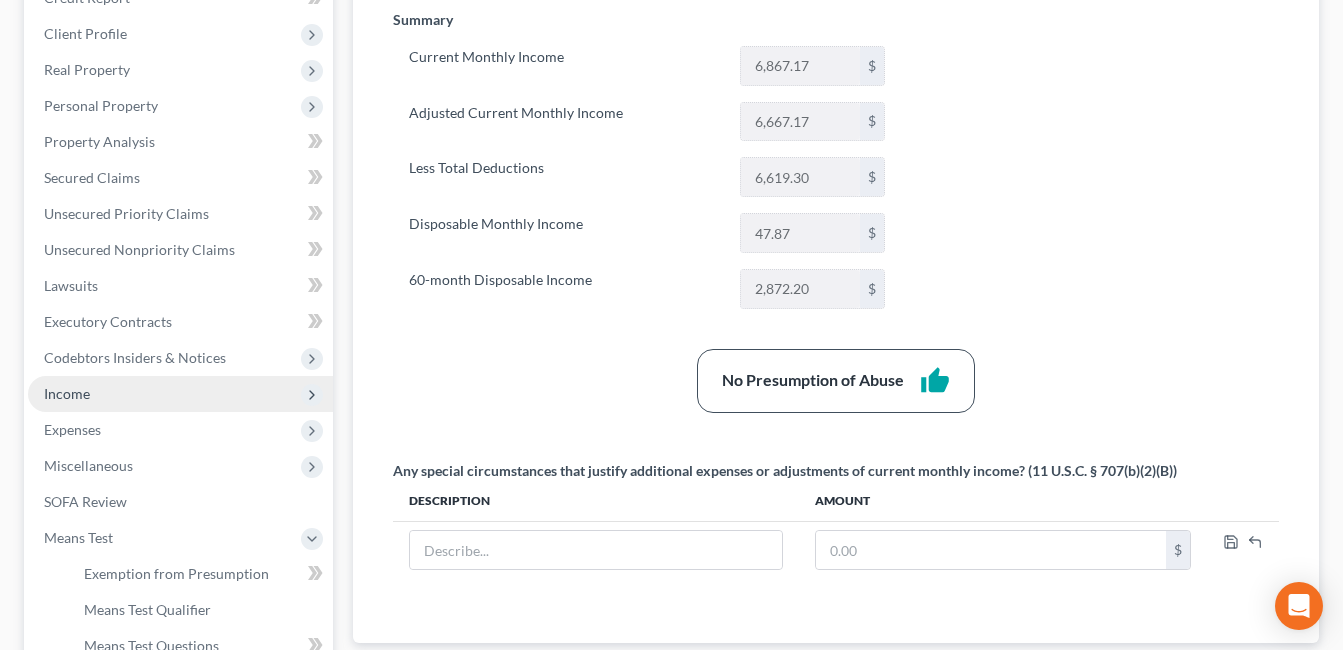 click on "Income" at bounding box center (180, 394) 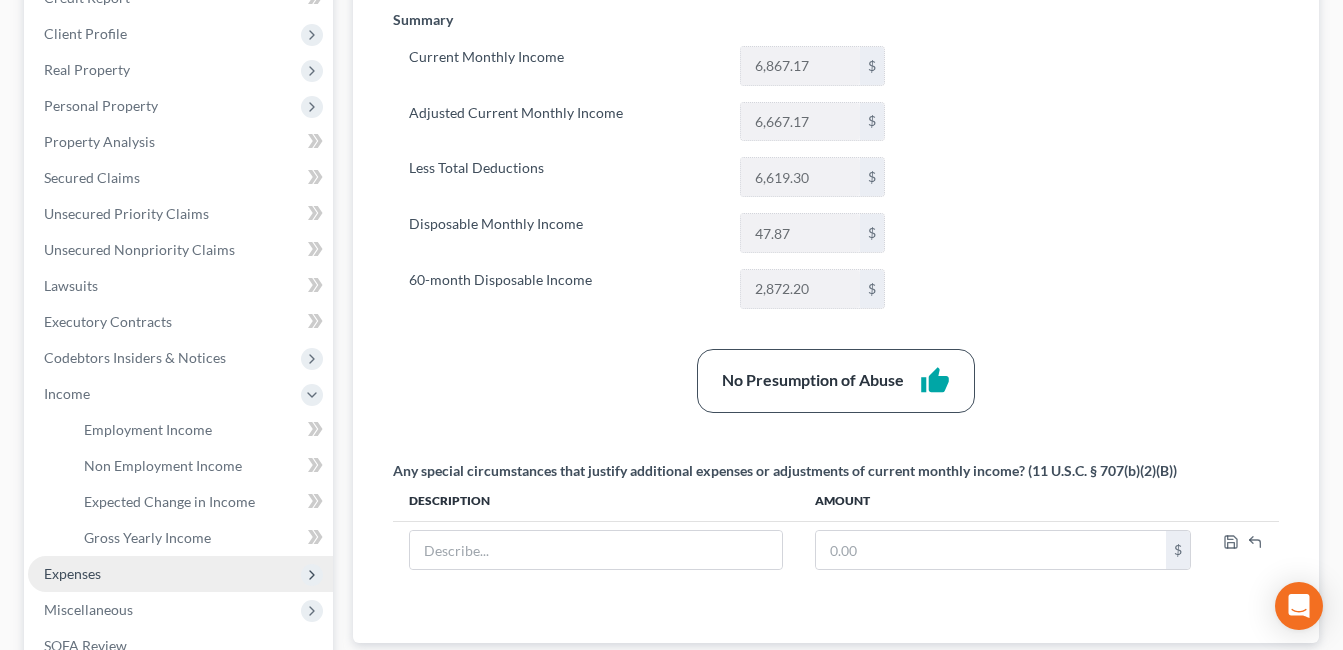 click on "Expenses" at bounding box center (72, 573) 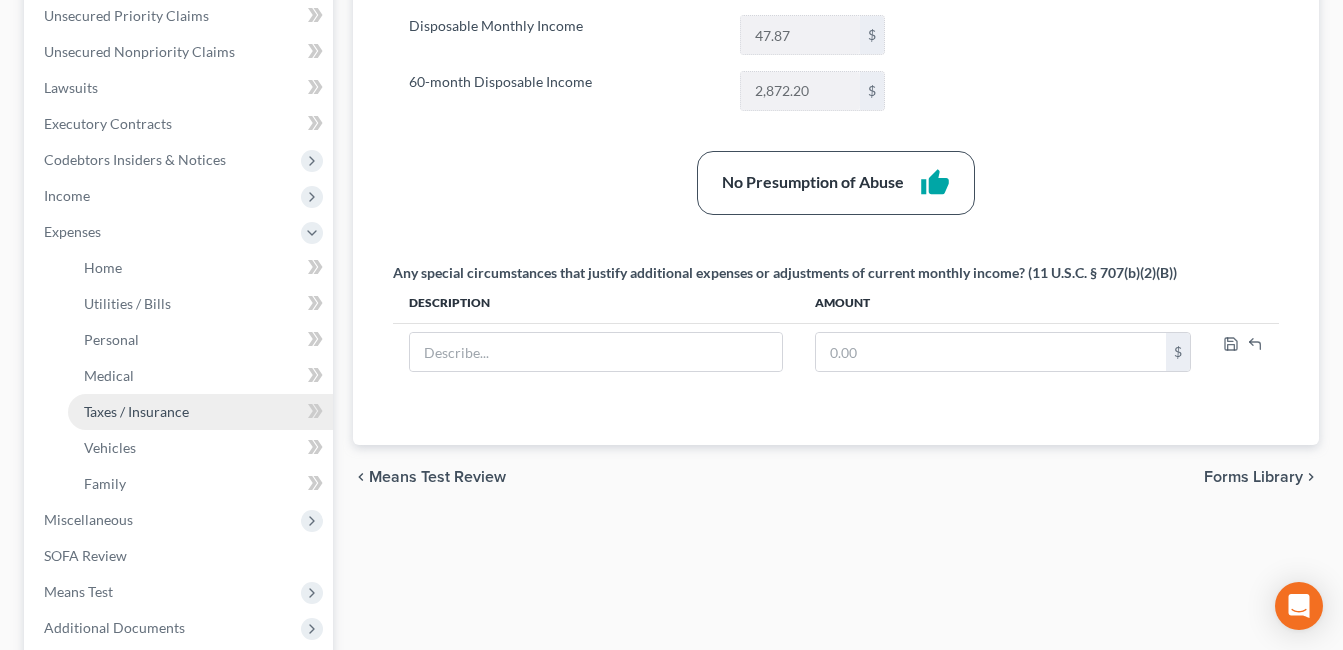 scroll, scrollTop: 500, scrollLeft: 0, axis: vertical 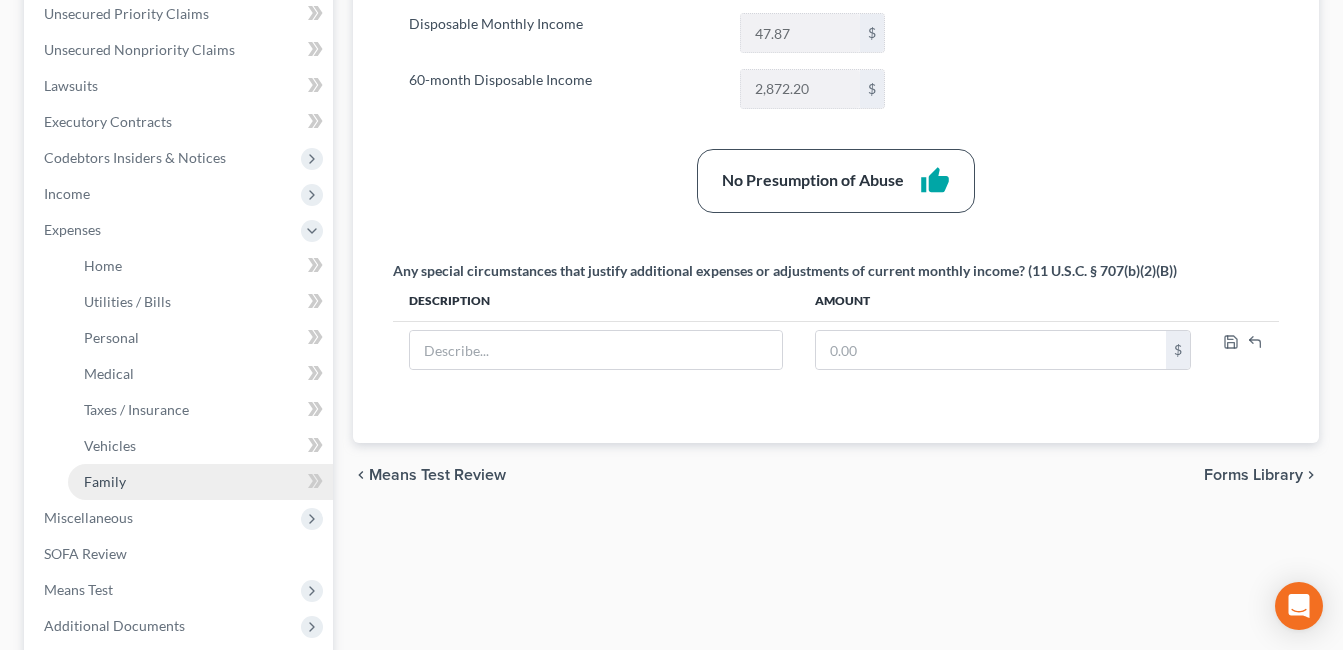 click on "Family" at bounding box center [200, 482] 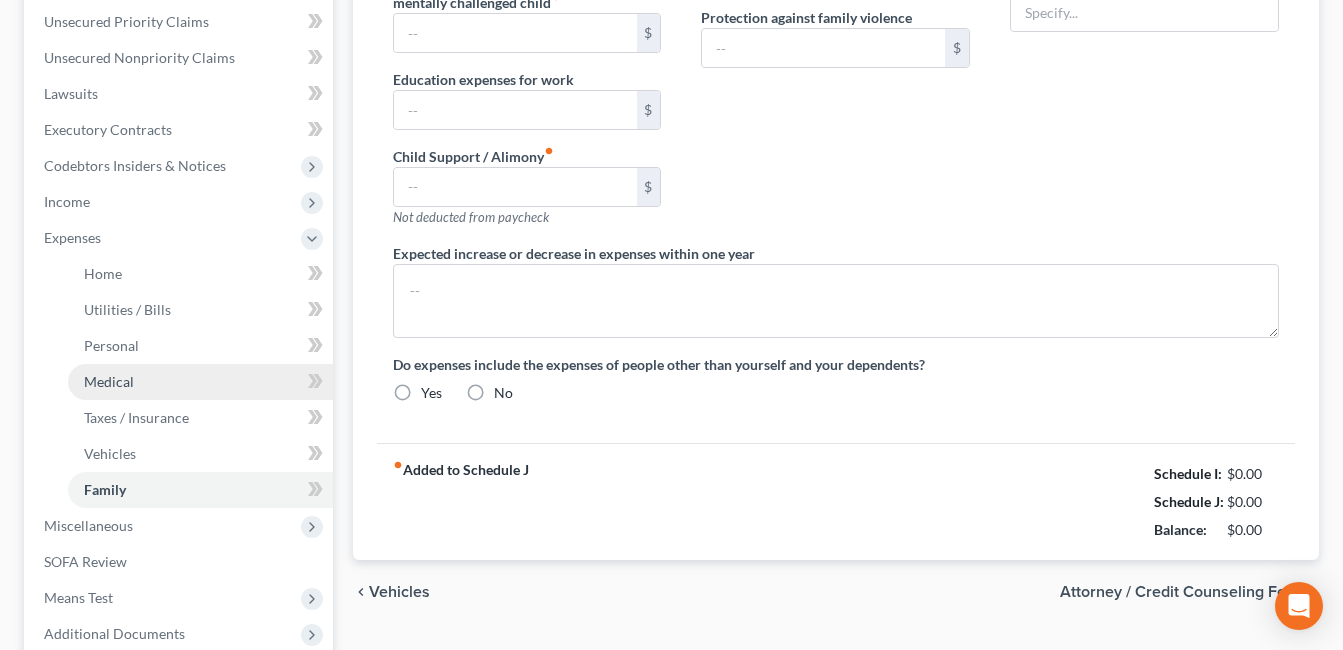 type on "250.00" 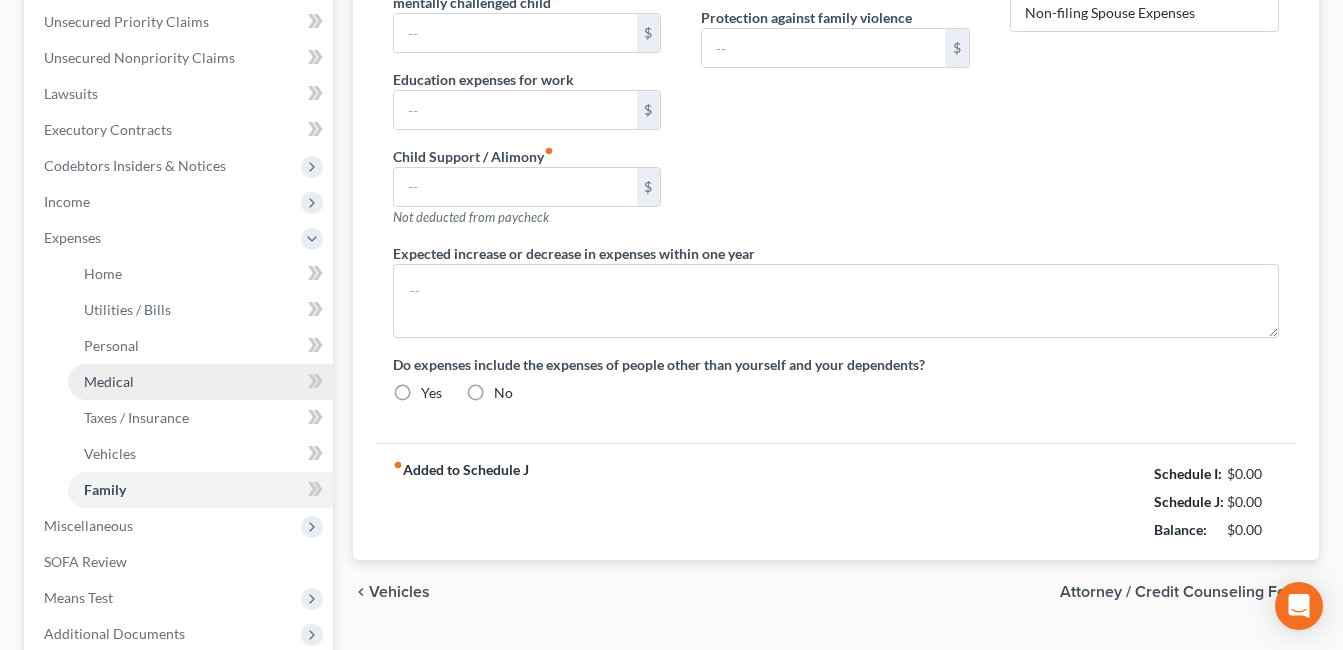 radio on "true" 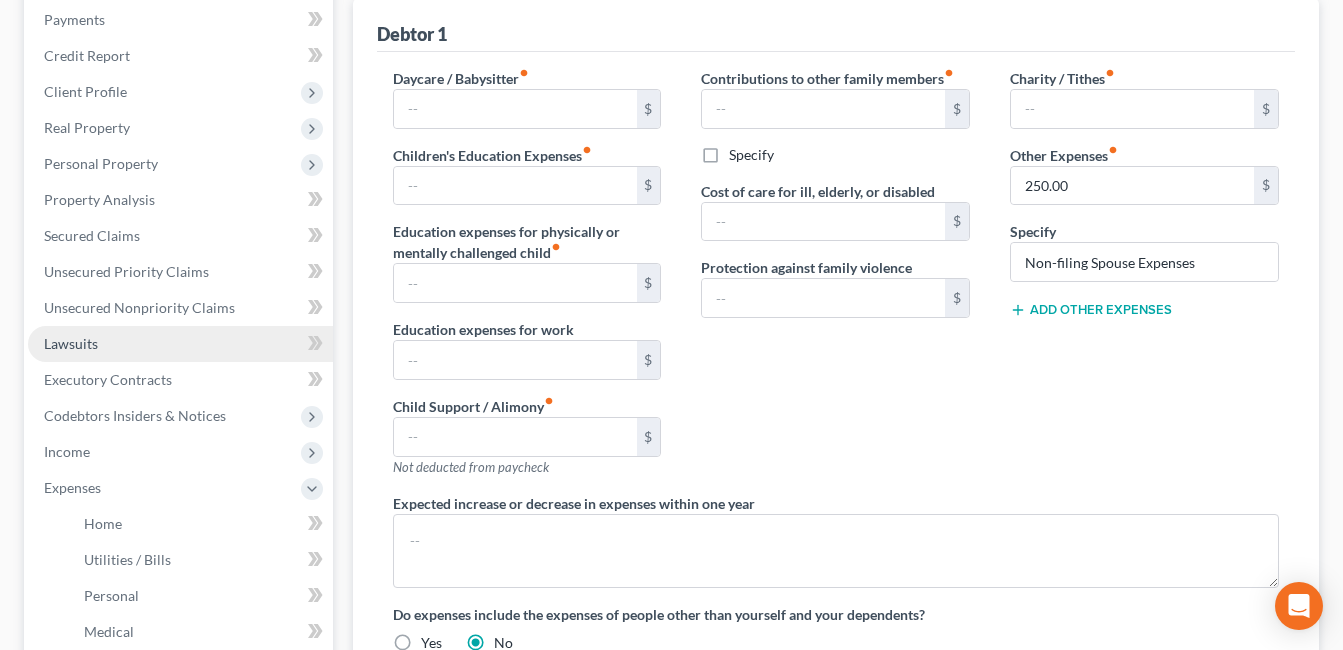 scroll, scrollTop: 300, scrollLeft: 0, axis: vertical 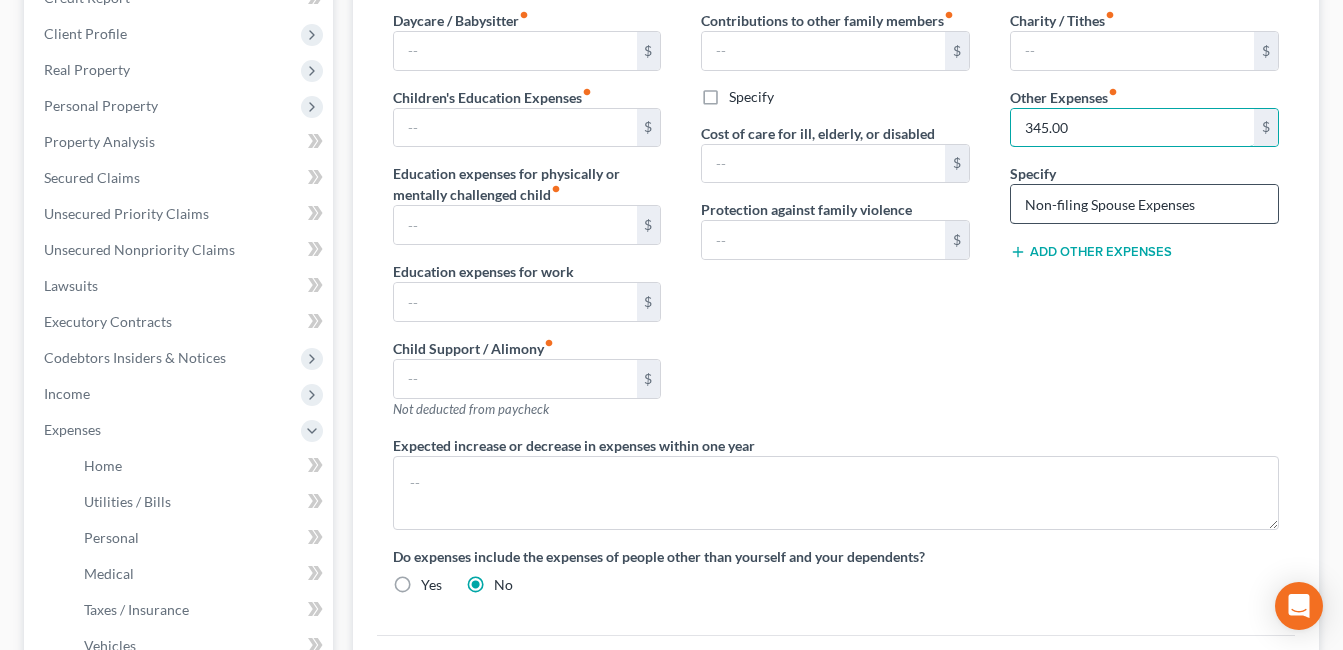 type on "345.00" 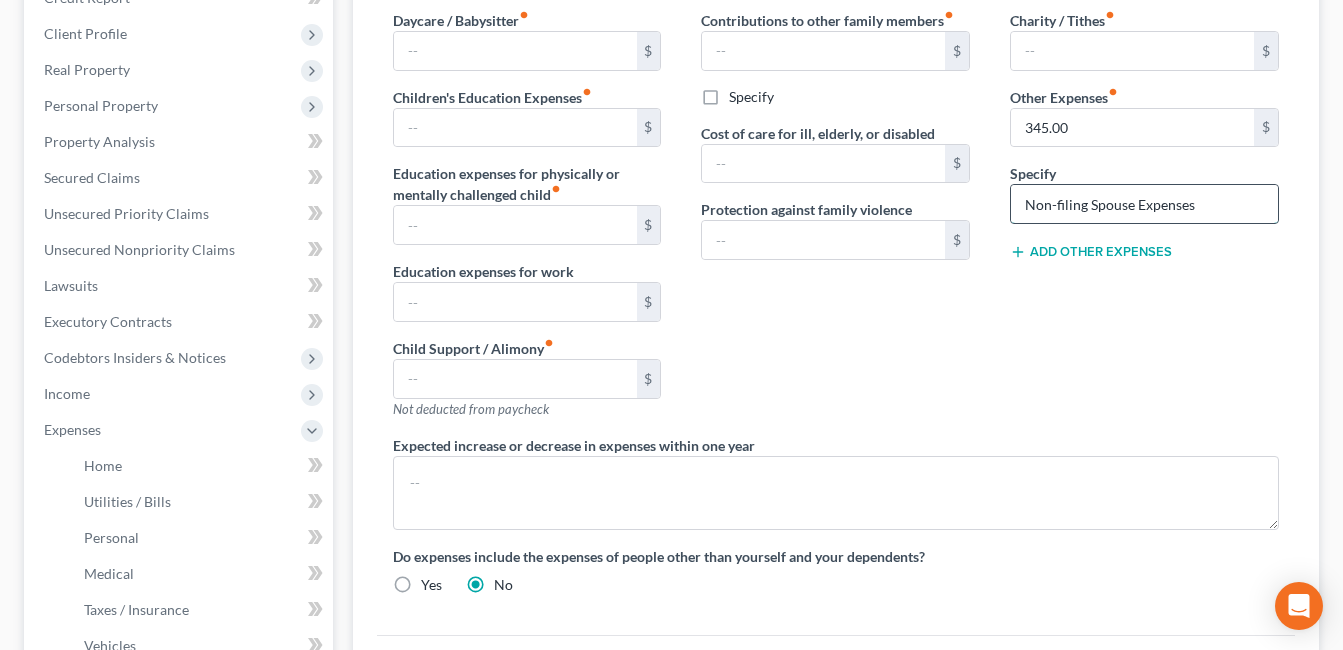 drag, startPoint x: 1134, startPoint y: 207, endPoint x: 1273, endPoint y: 207, distance: 139 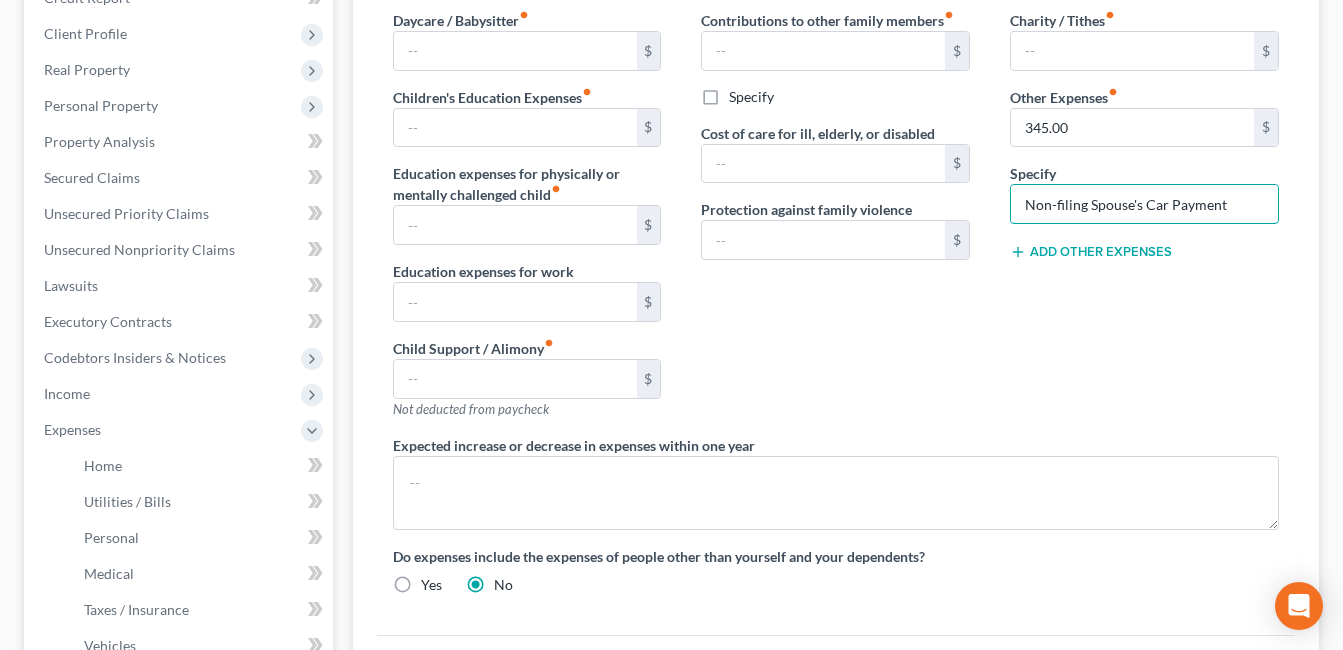 type on "Non-filing Spouse's Car Payment" 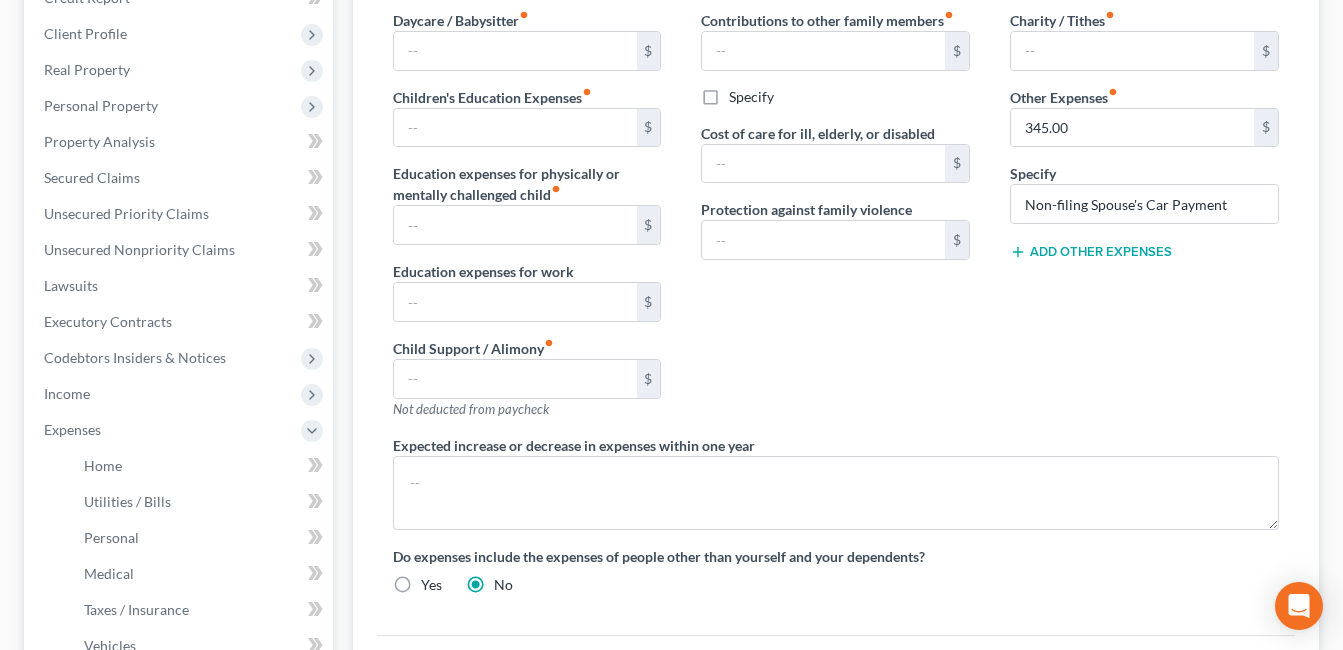 click on "Add Other Expenses" at bounding box center (1091, 252) 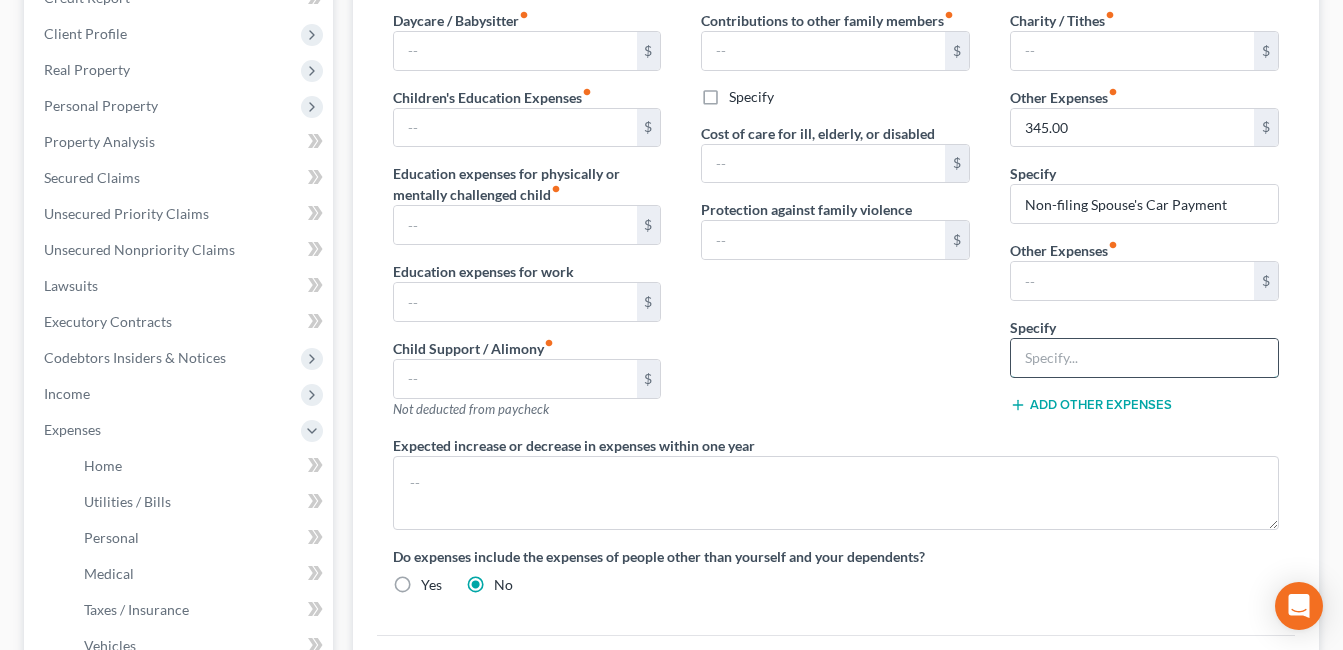 click at bounding box center [1144, 358] 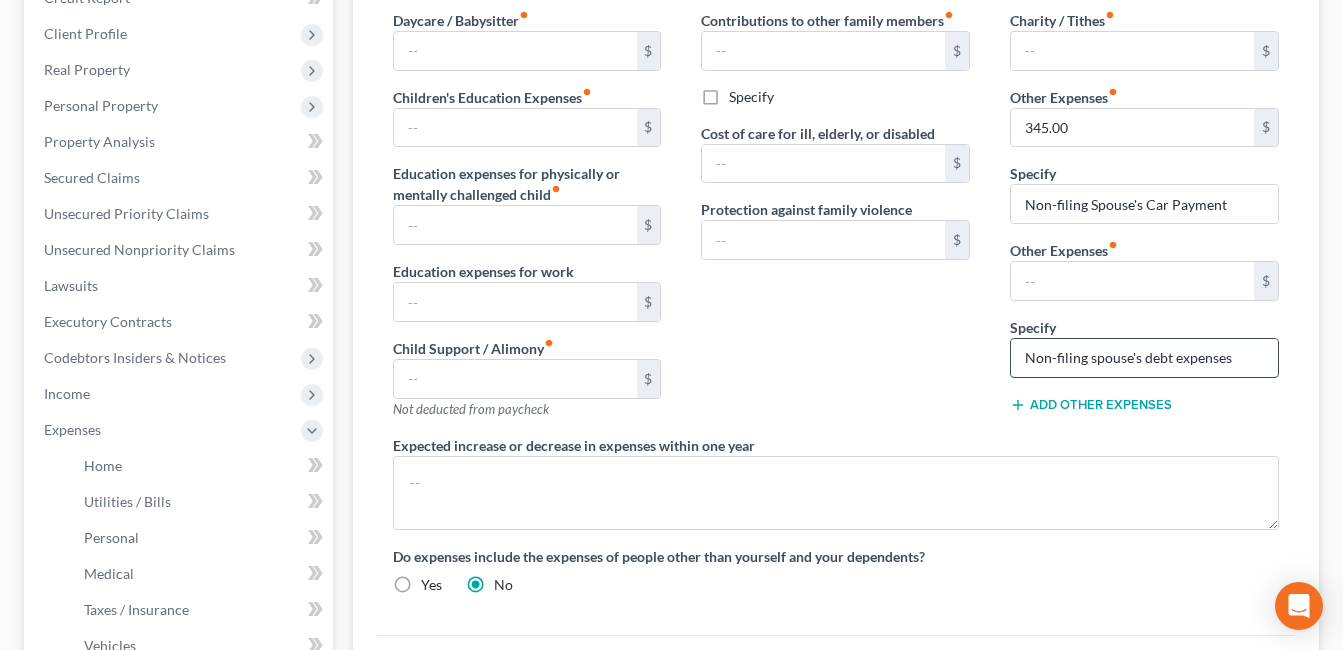 click on "Non-filing spouse's debt expenses" at bounding box center [1144, 358] 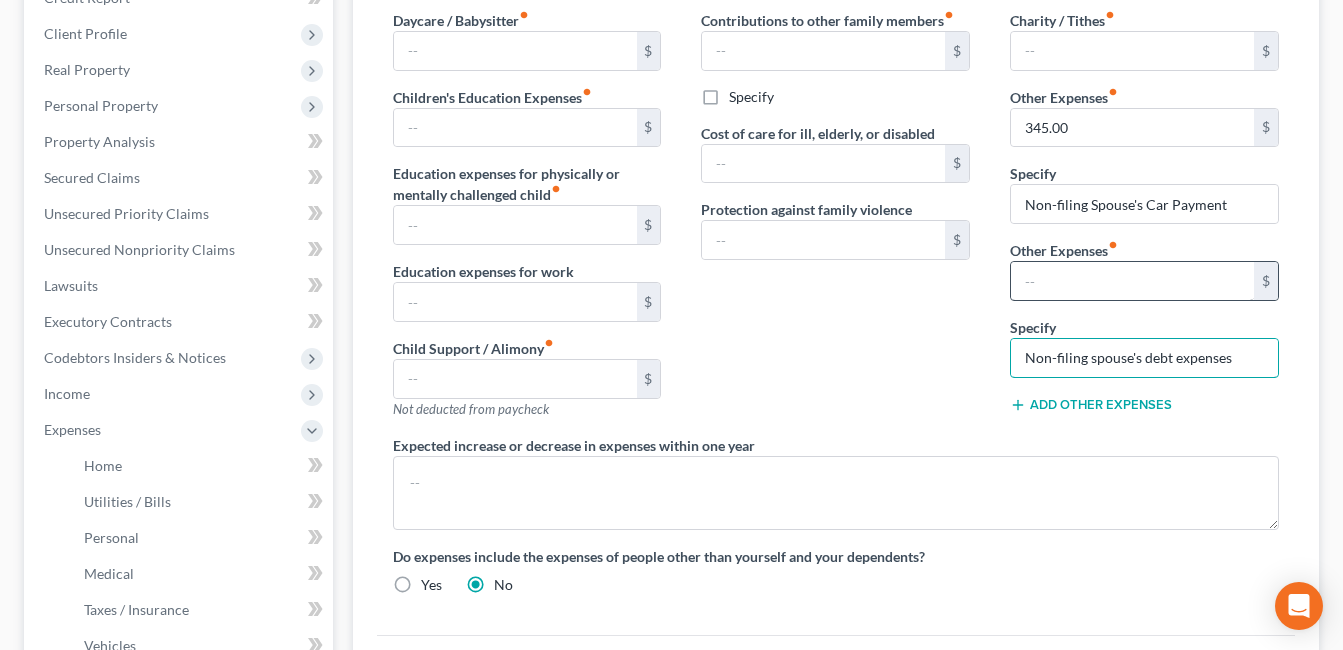 type on "Non-filing spouse's debt expenses" 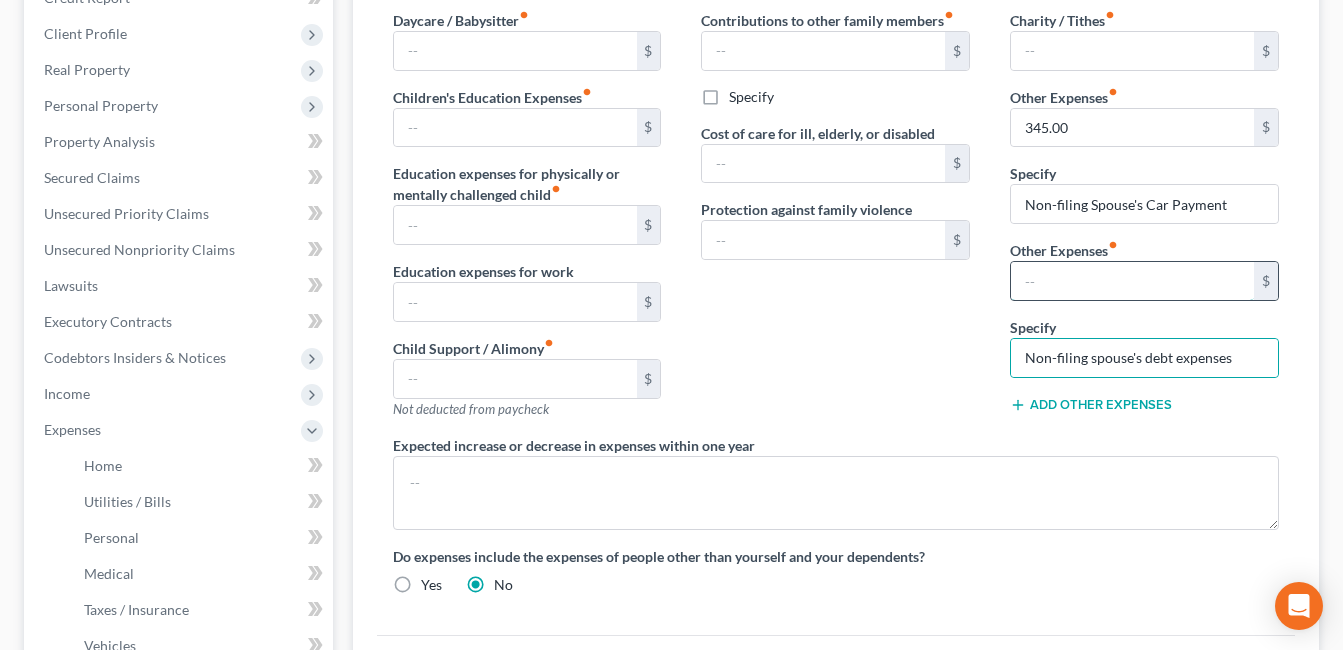 click at bounding box center [1132, 281] 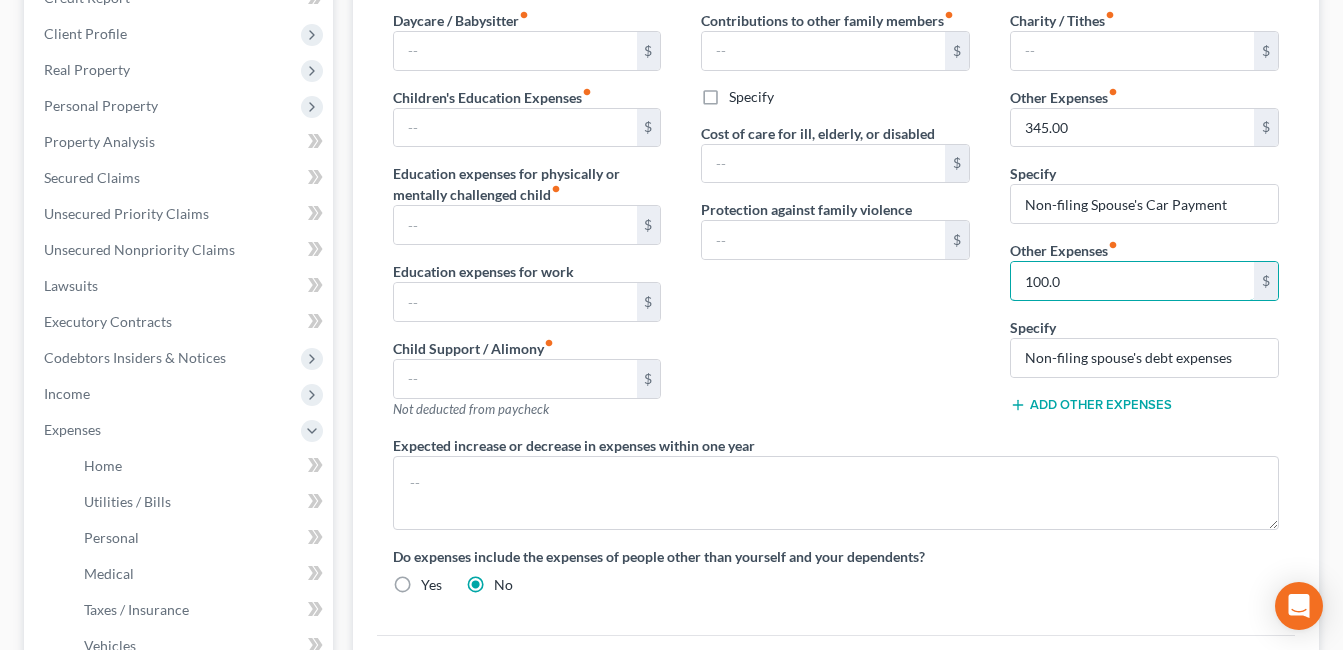 type on "100.0" 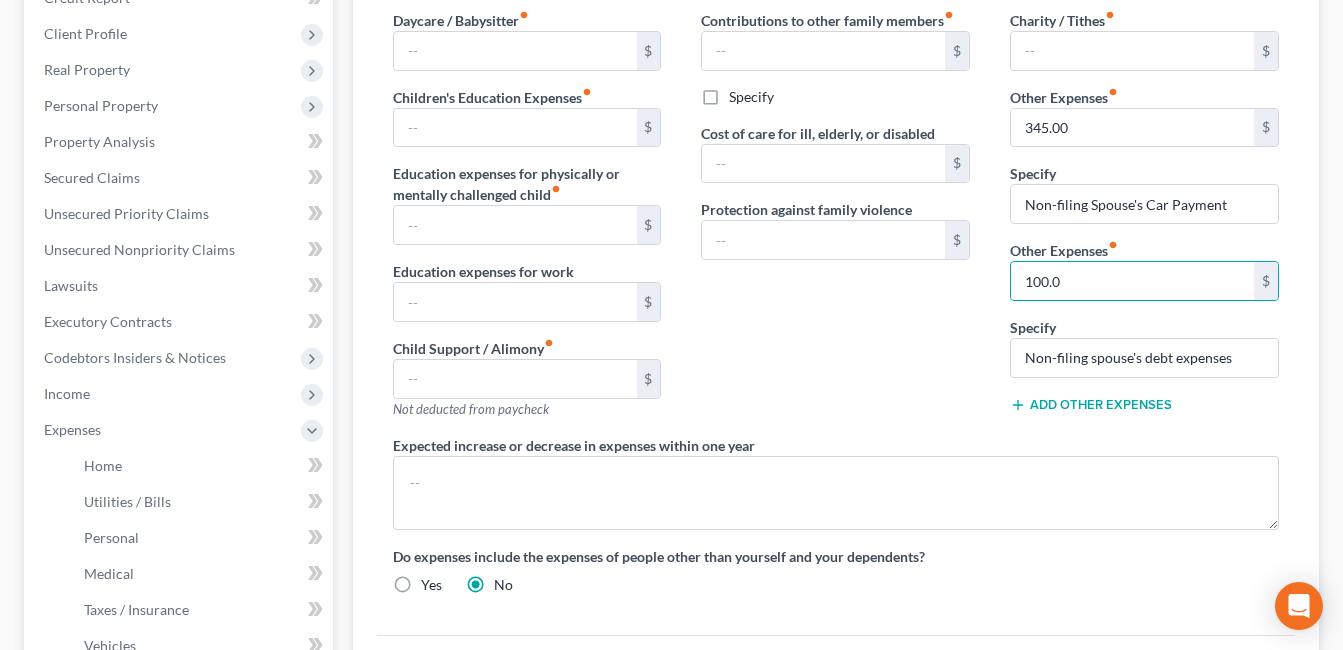 click on "Contributions to other family members  fiber_manual_record $ Specify Cost of care for ill, elderly, or disabled $ Protection against family violence $" at bounding box center (835, 222) 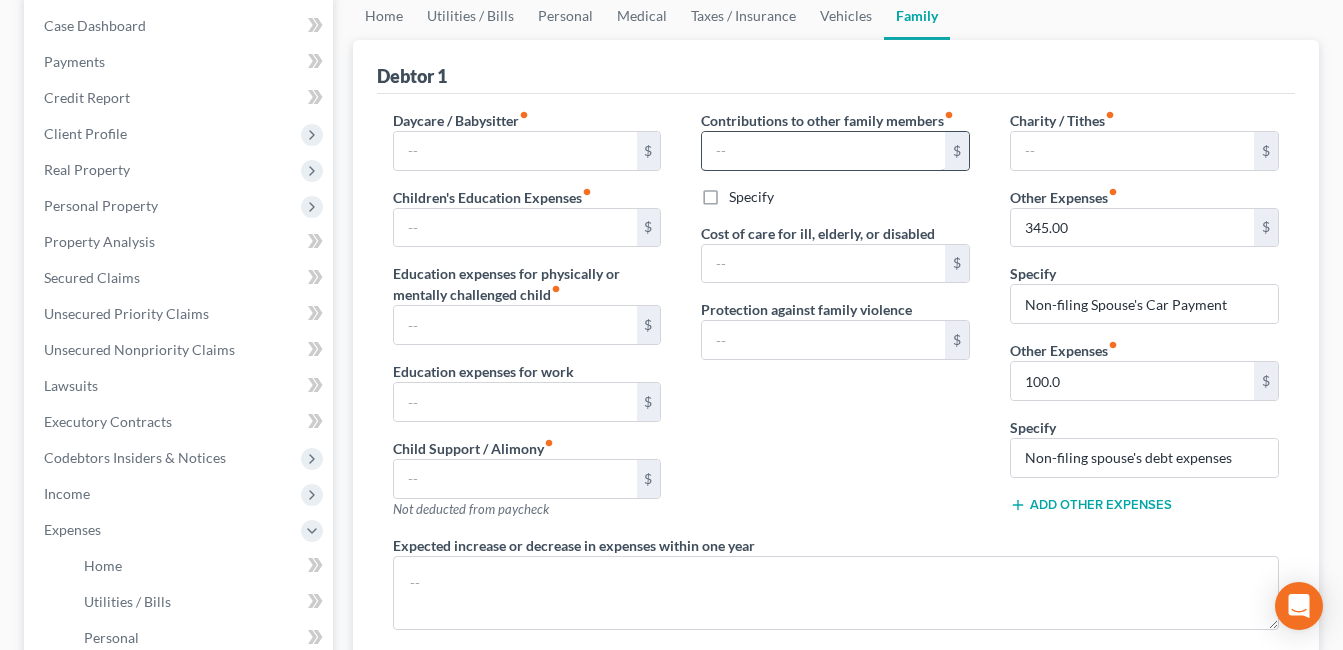 scroll, scrollTop: 100, scrollLeft: 0, axis: vertical 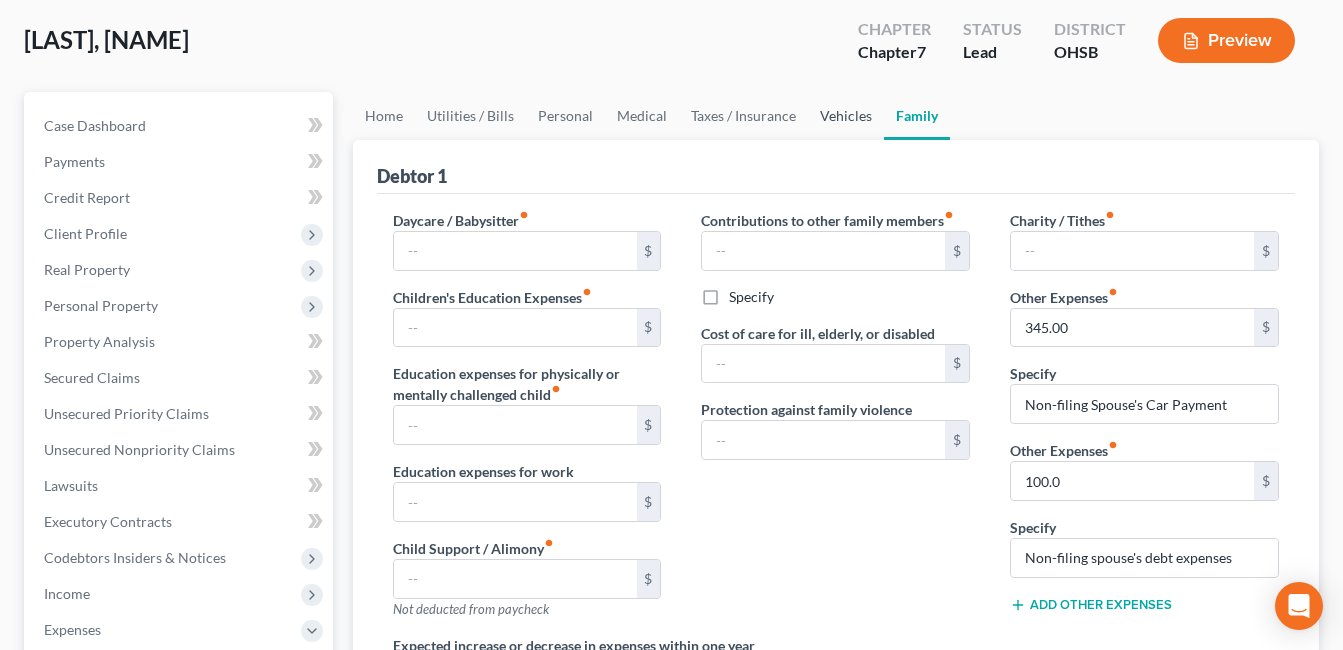 click on "Vehicles" at bounding box center (846, 116) 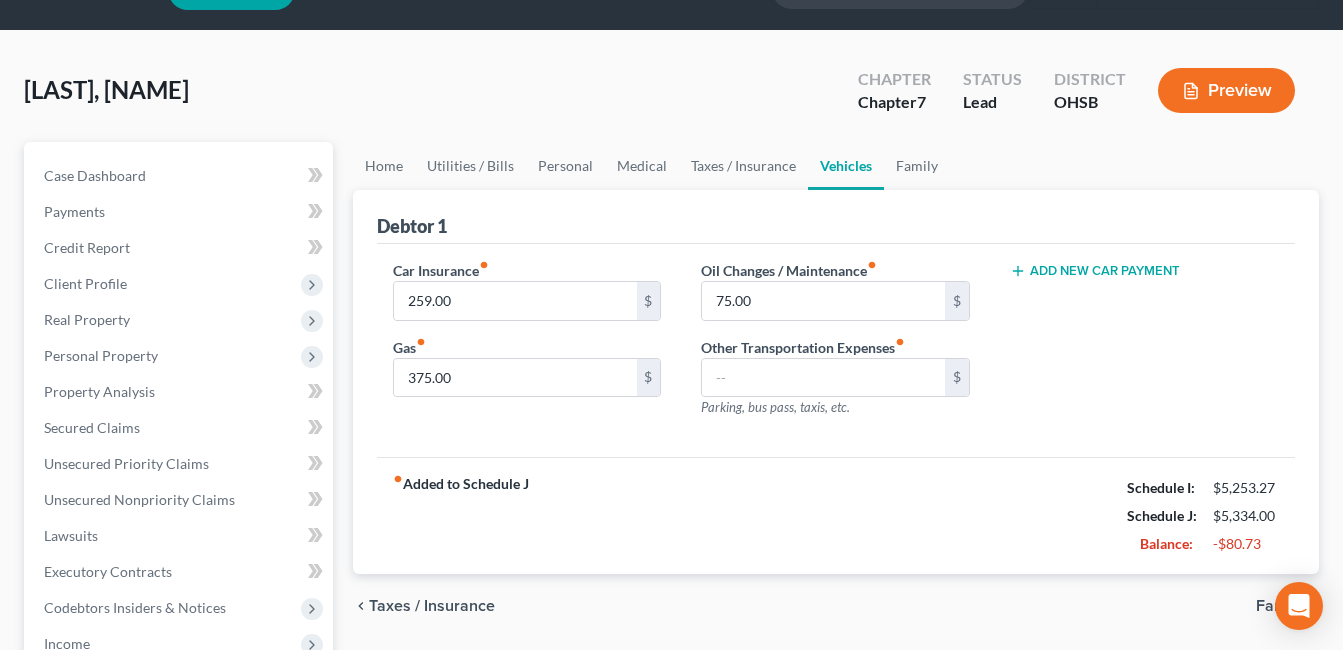 scroll, scrollTop: 0, scrollLeft: 0, axis: both 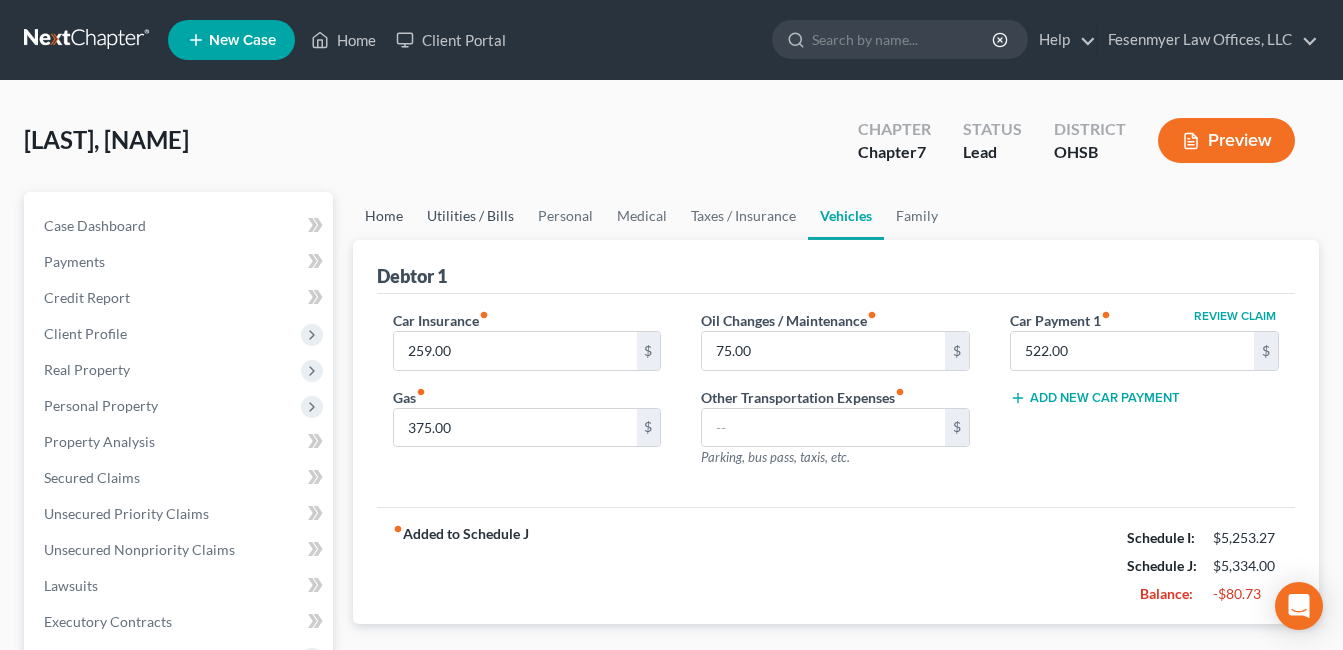 drag, startPoint x: 372, startPoint y: 202, endPoint x: 438, endPoint y: 208, distance: 66.27216 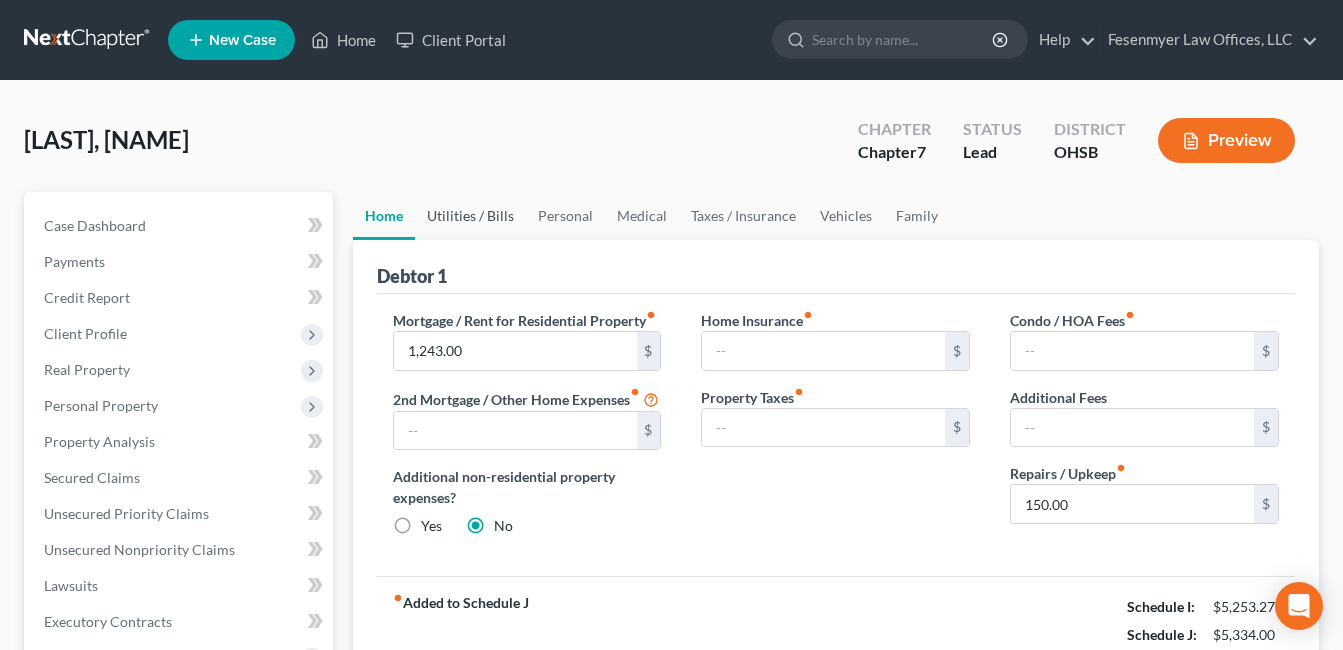 click on "Utilities / Bills" at bounding box center (470, 216) 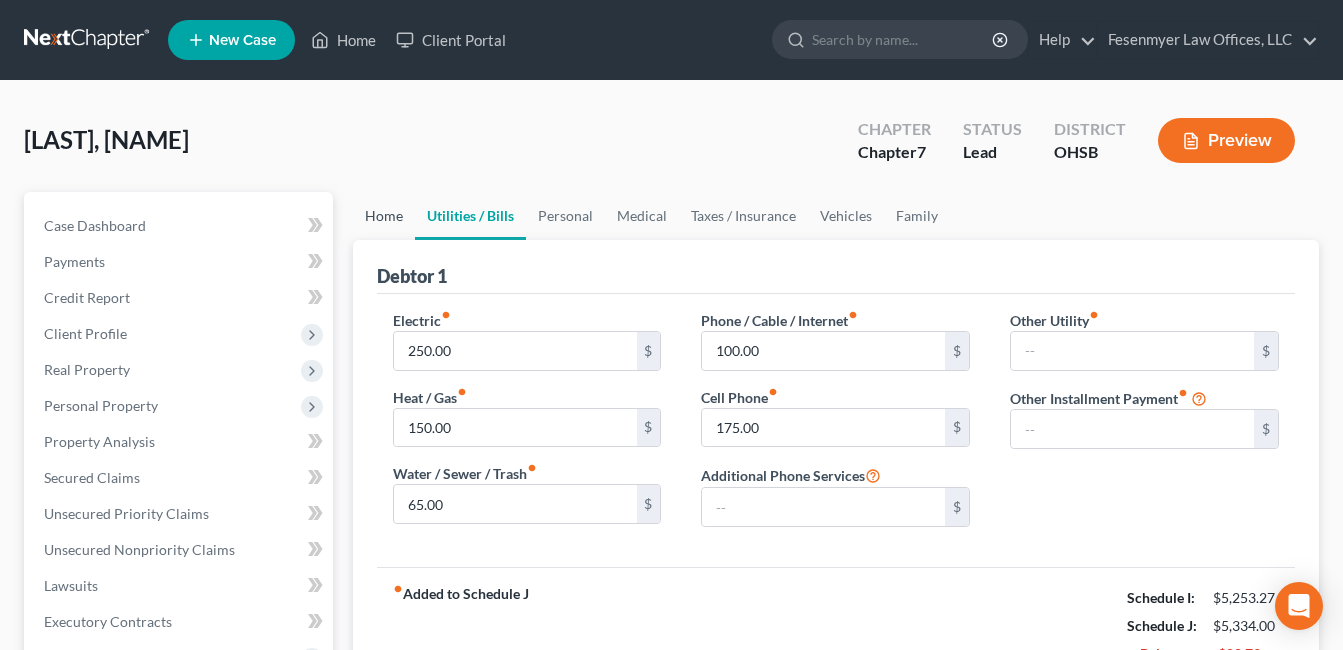 click on "Home" at bounding box center (384, 216) 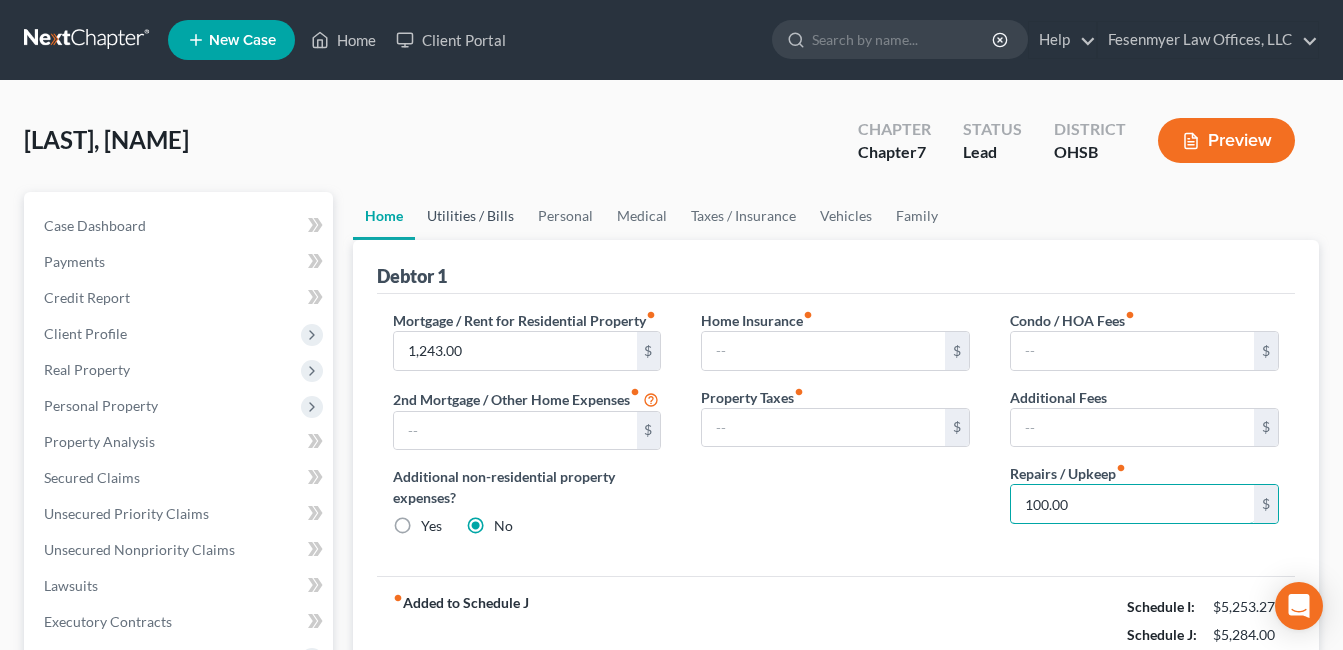 type on "100.00" 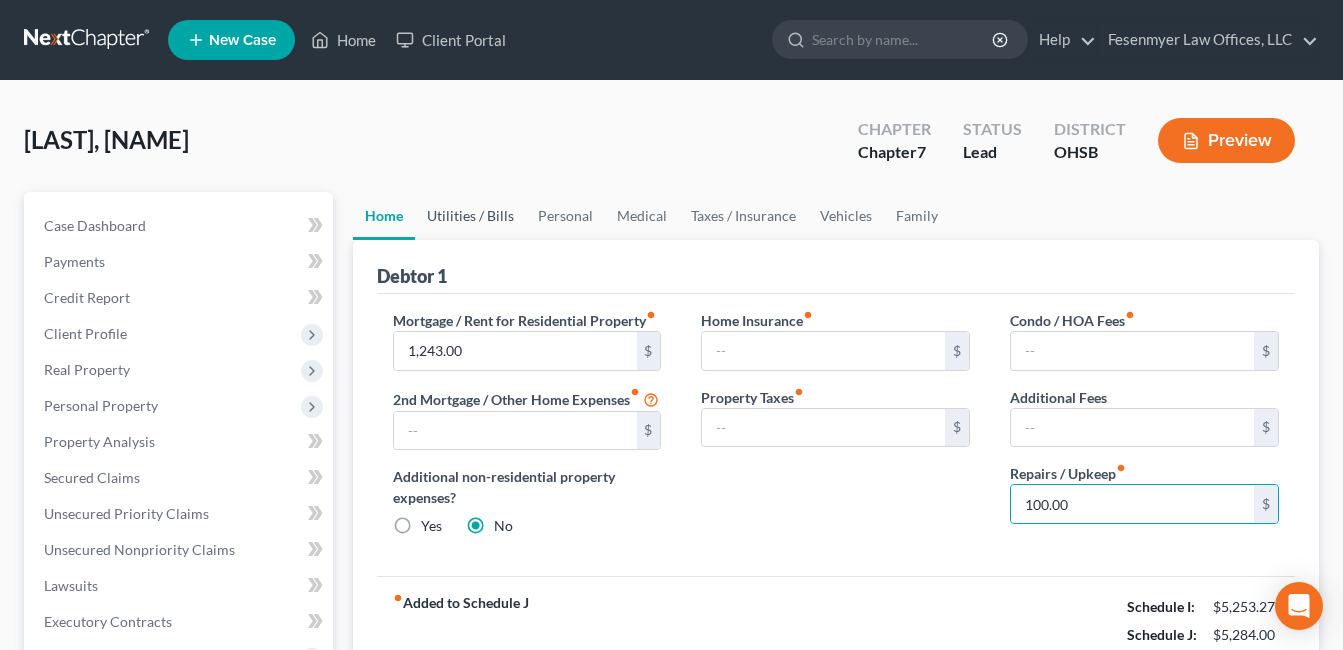 click on "Utilities / Bills" at bounding box center [470, 216] 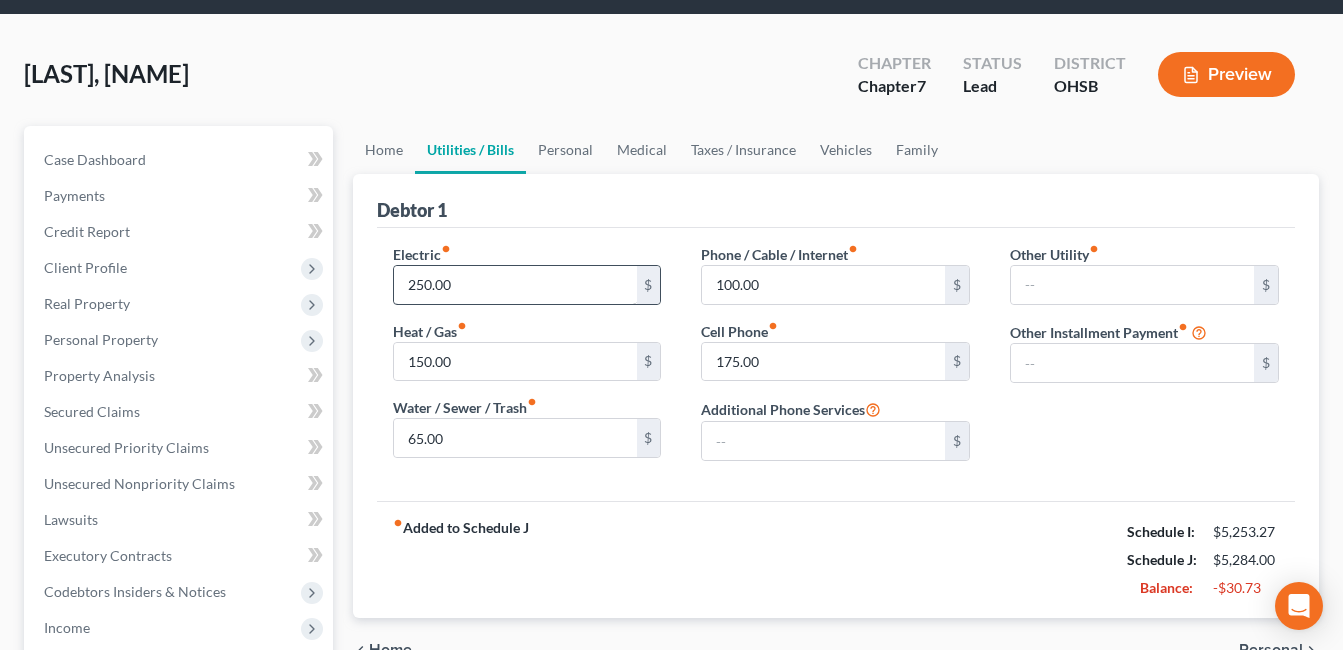 scroll, scrollTop: 100, scrollLeft: 0, axis: vertical 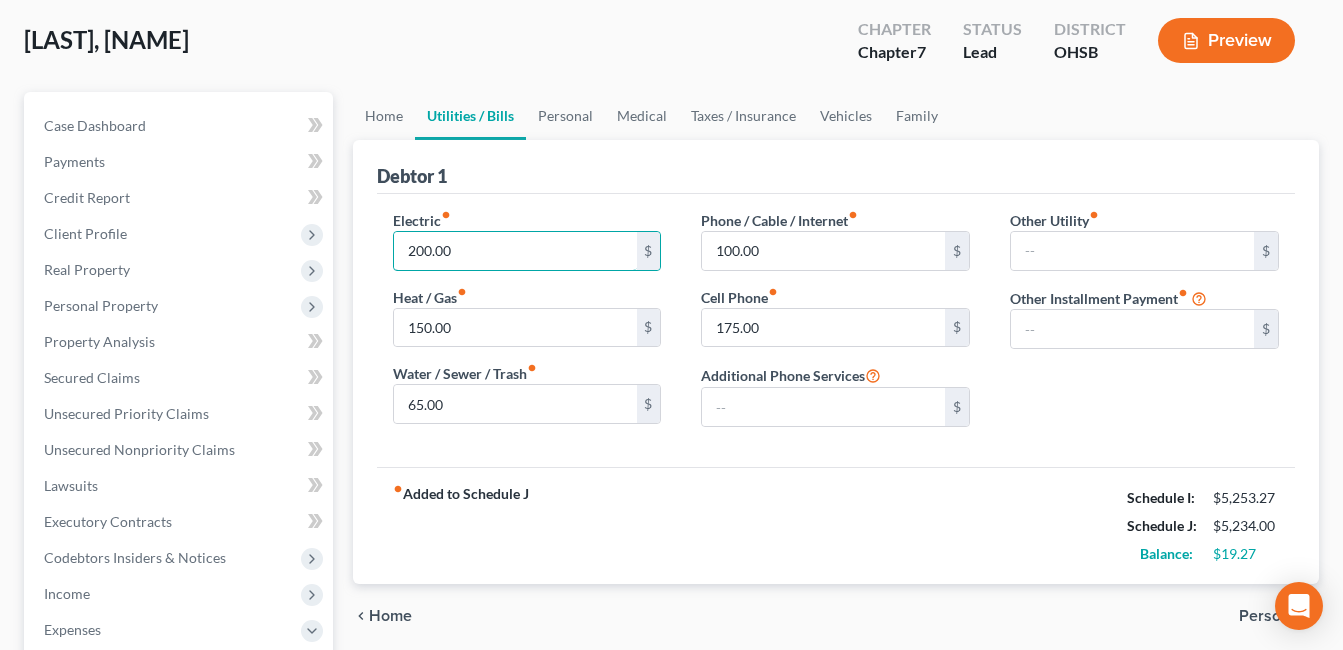 drag, startPoint x: 463, startPoint y: 257, endPoint x: 391, endPoint y: 263, distance: 72.249565 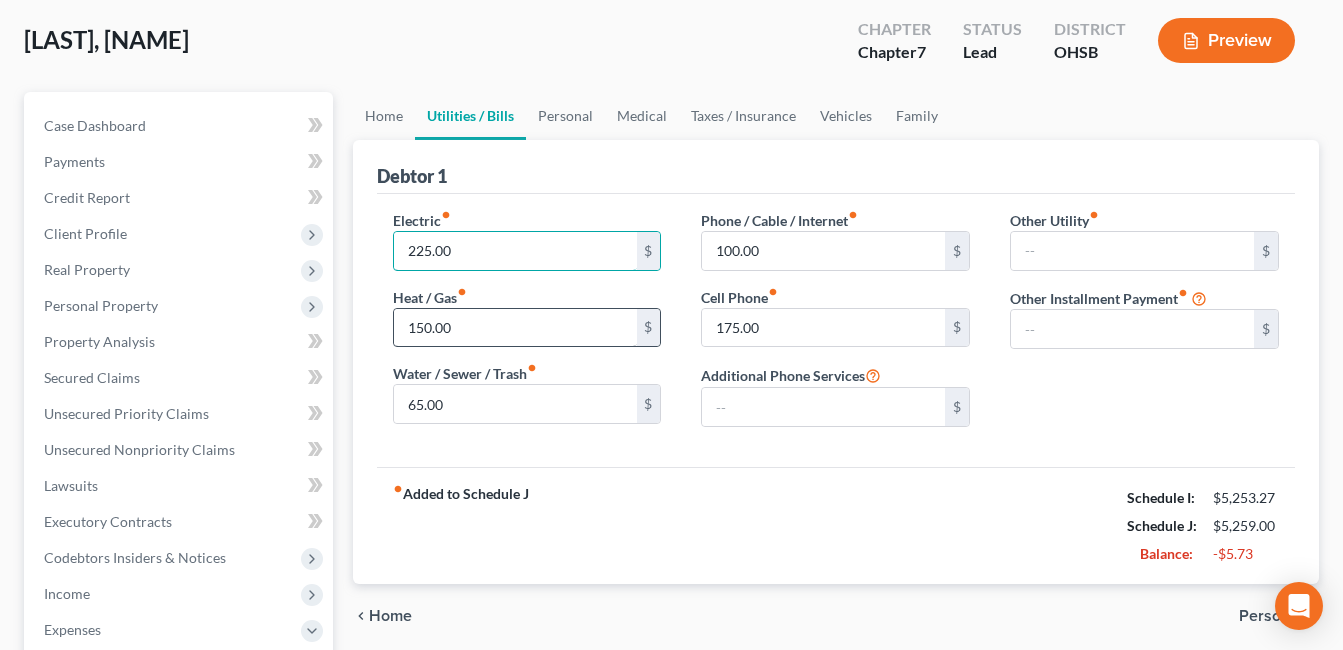 type on "225.00" 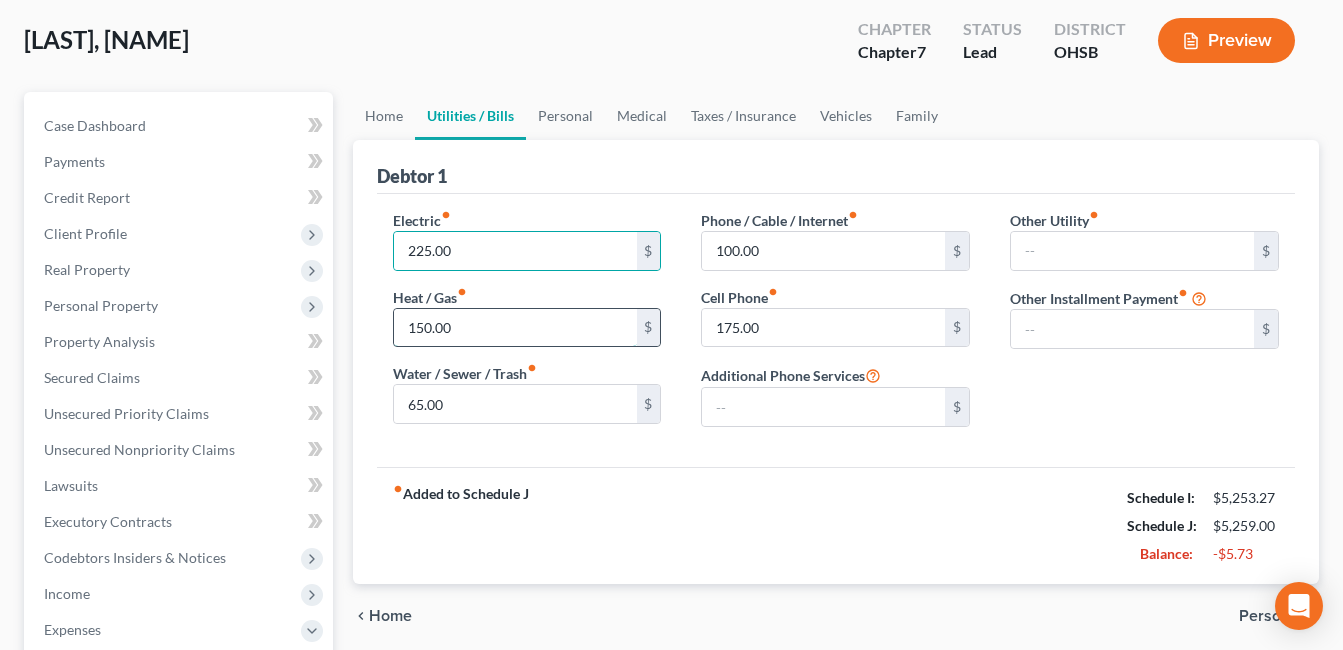 click on "150.00" at bounding box center [515, 328] 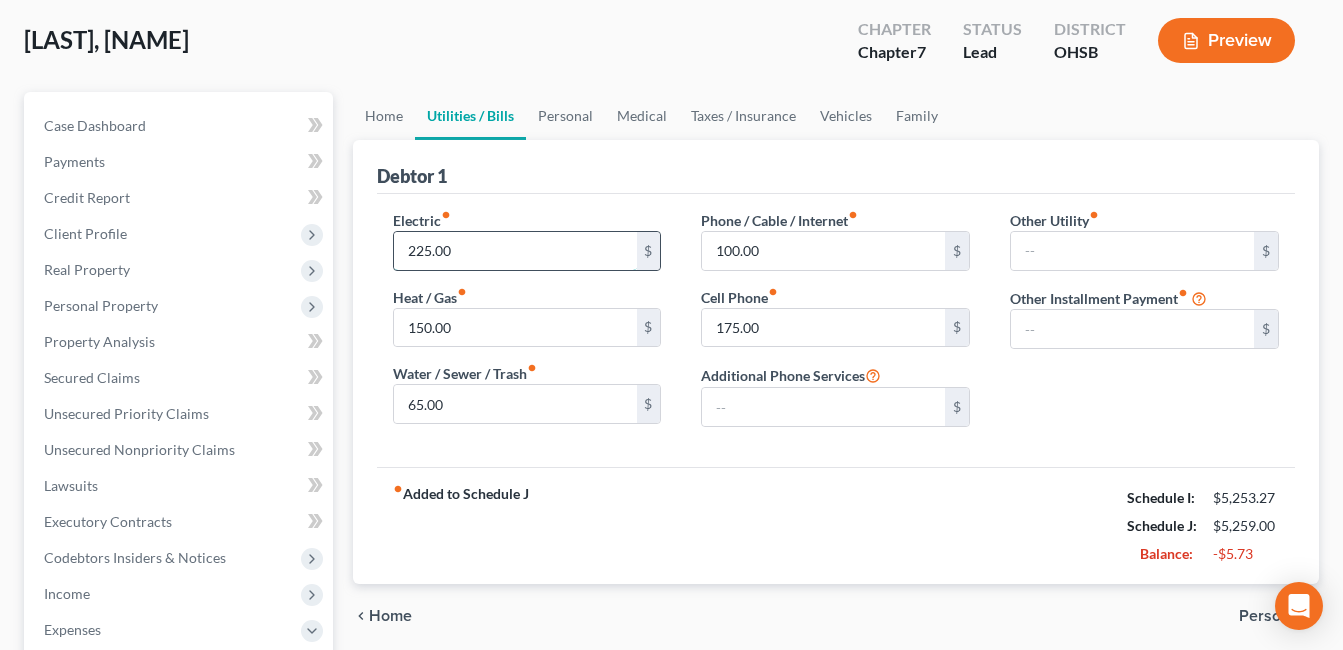 click on "225.00" at bounding box center (515, 251) 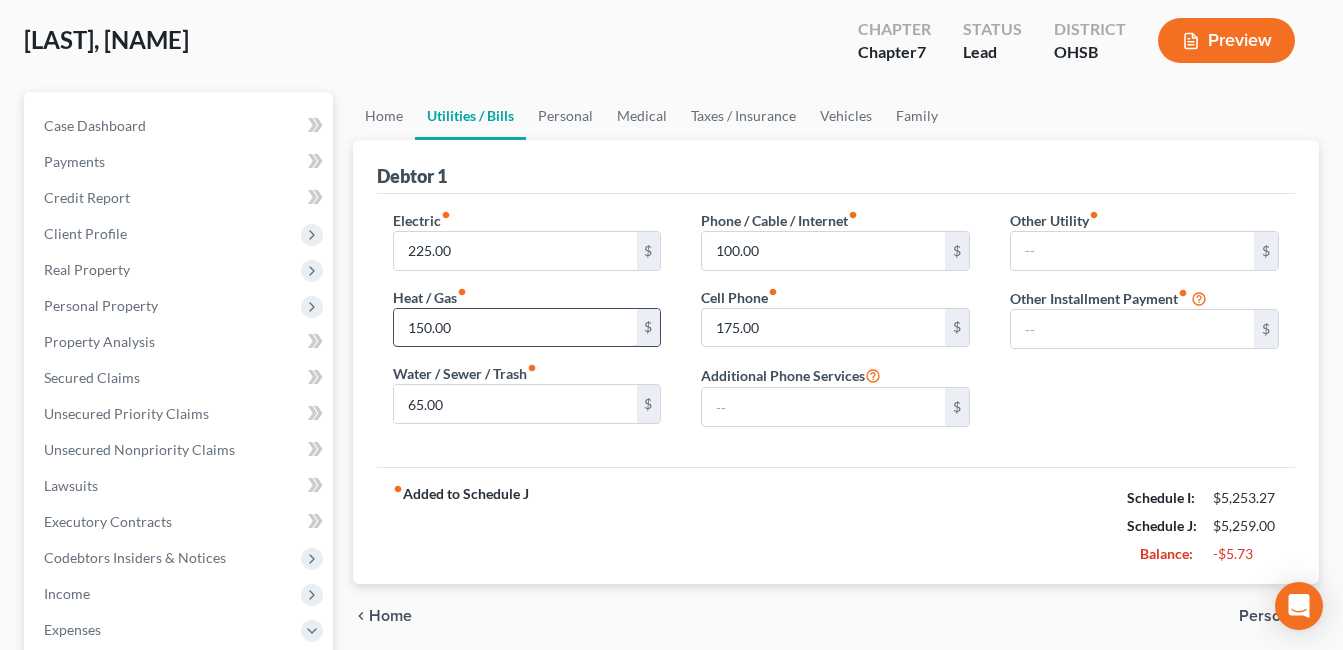 click on "150.00" at bounding box center [515, 328] 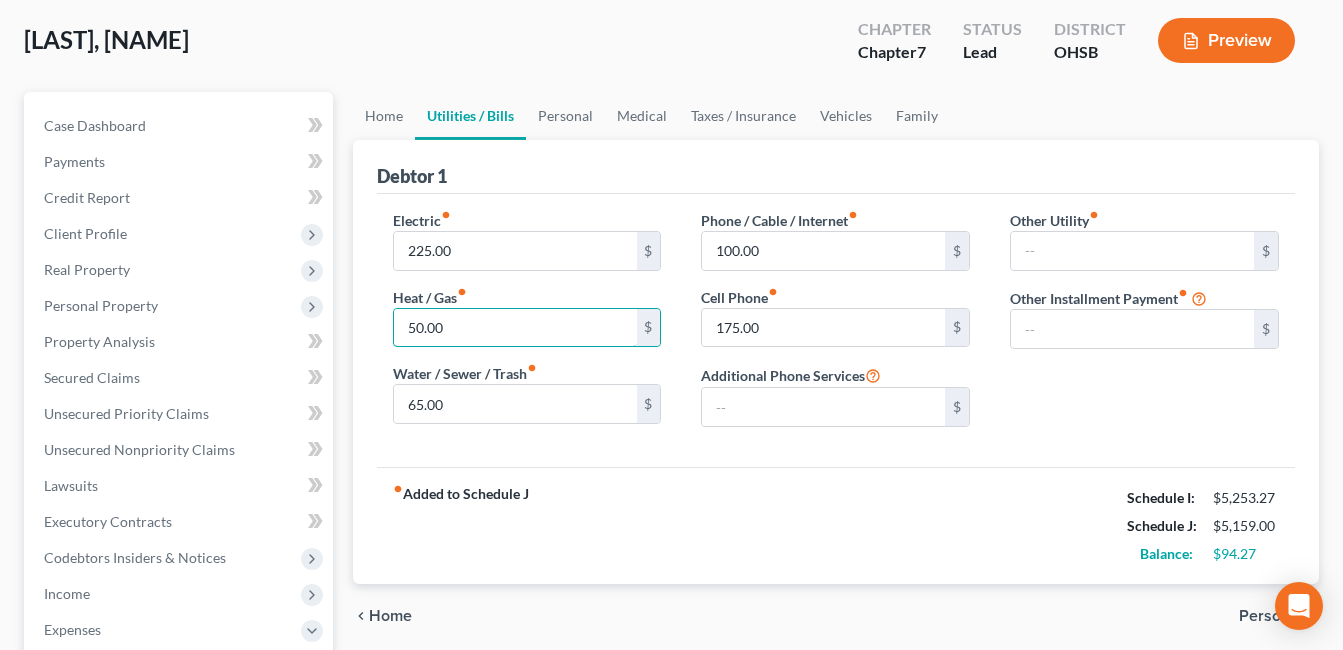 type on "50.00" 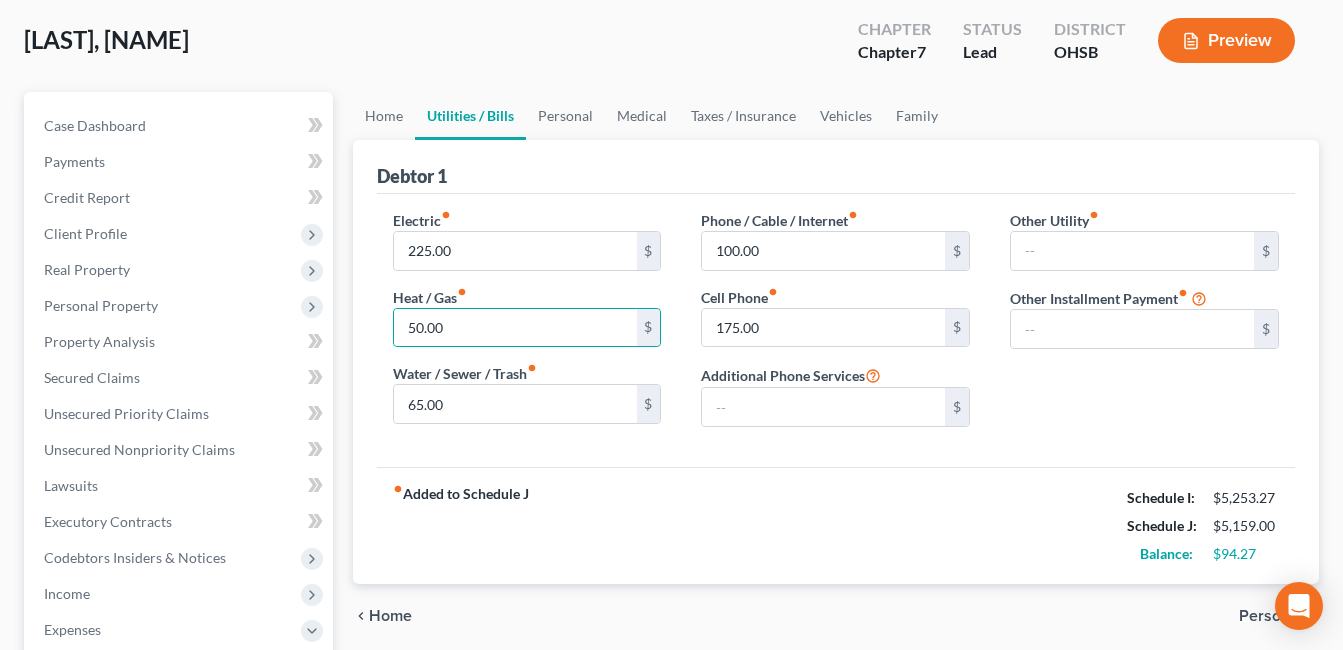 drag, startPoint x: 632, startPoint y: 469, endPoint x: 629, endPoint y: 451, distance: 18.248287 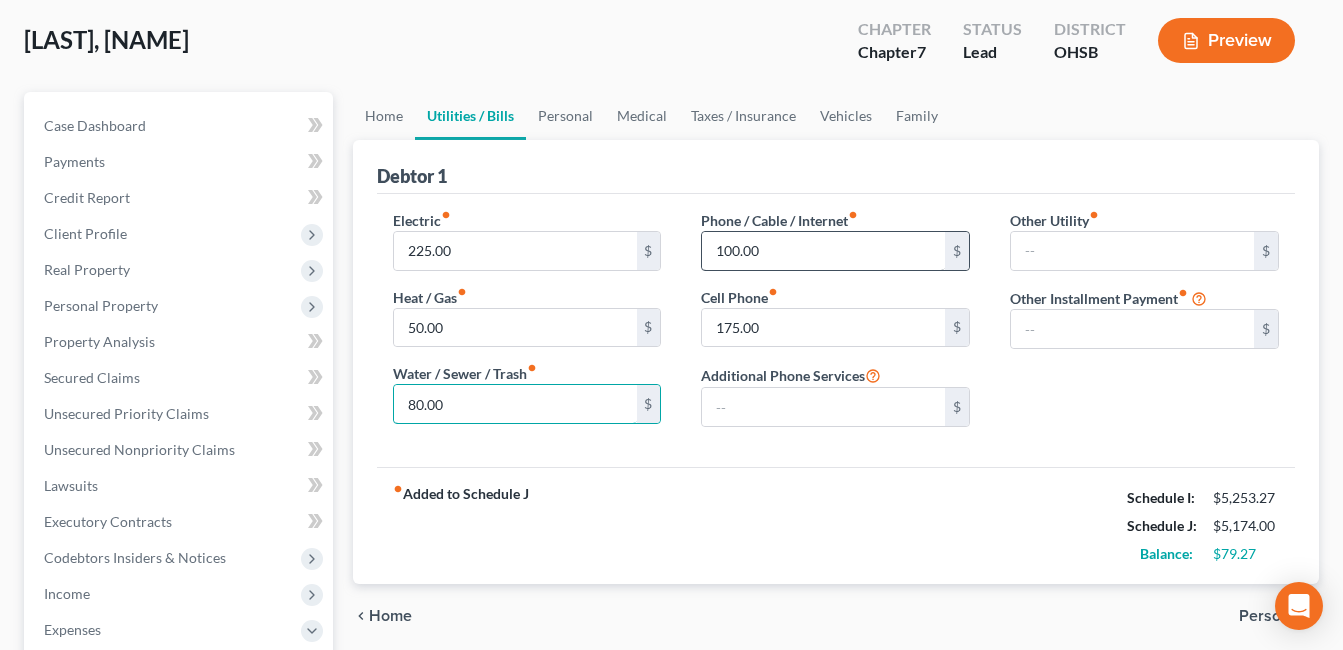 type on "80.00" 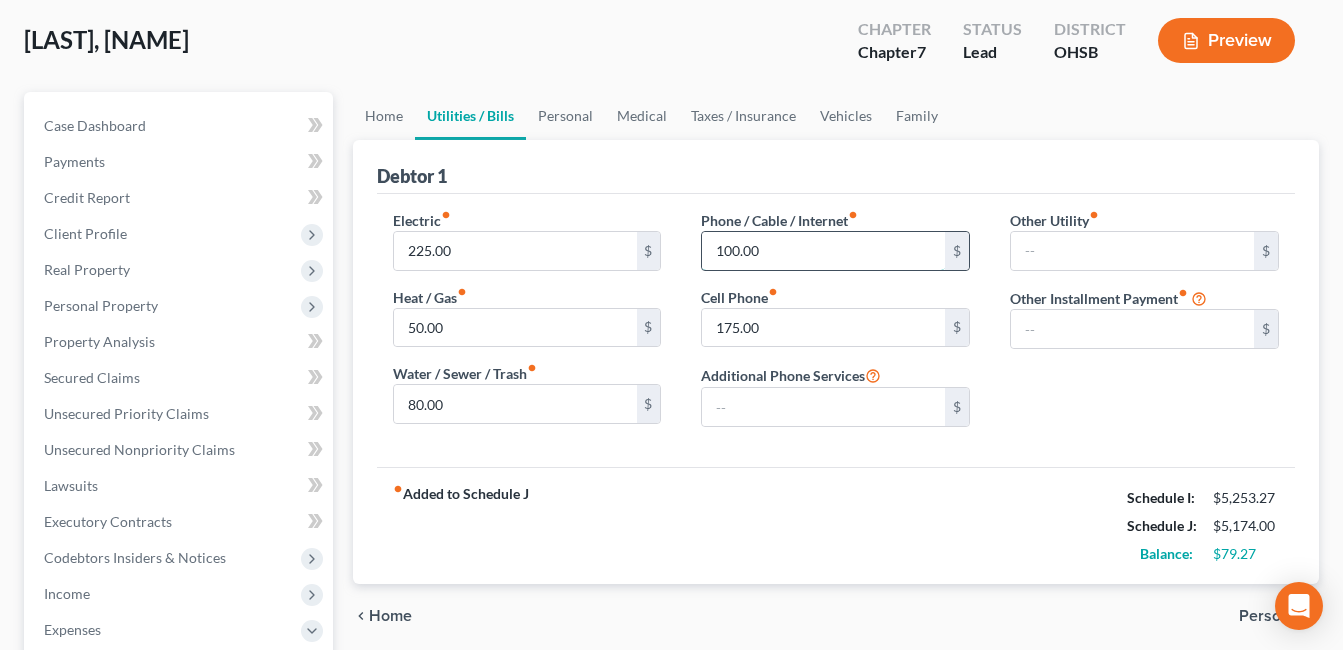 click on "100.00" at bounding box center (823, 251) 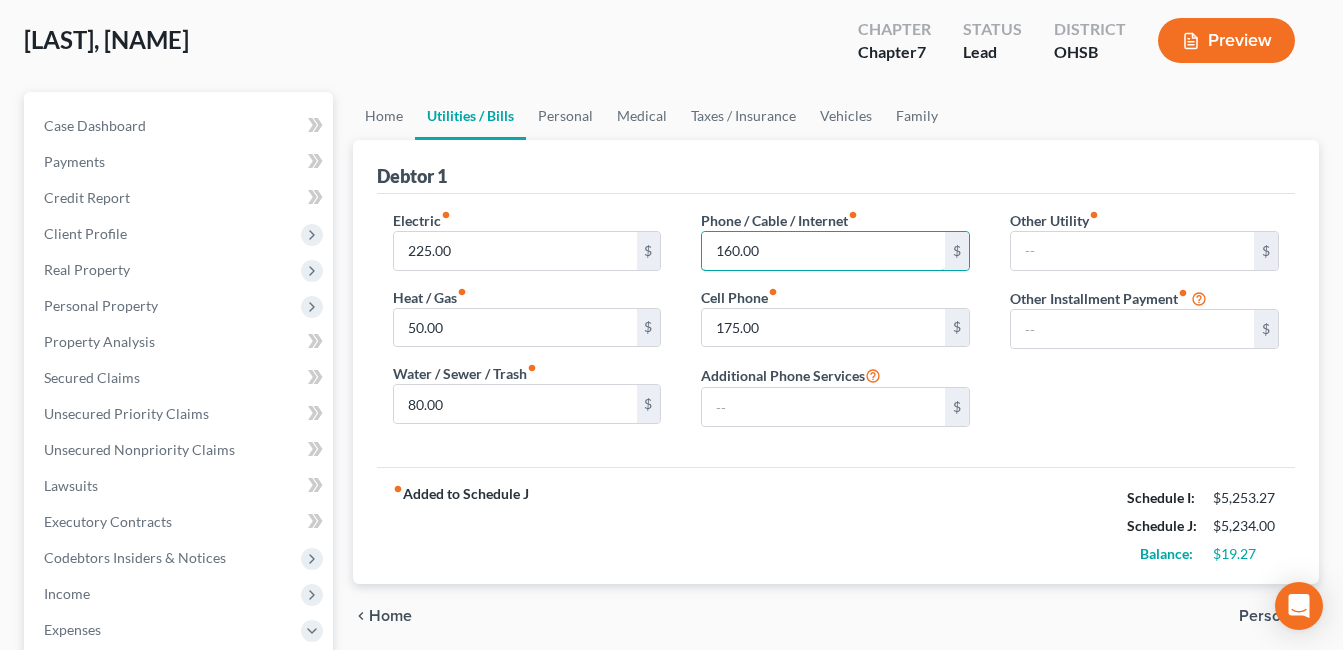 type on "160.00" 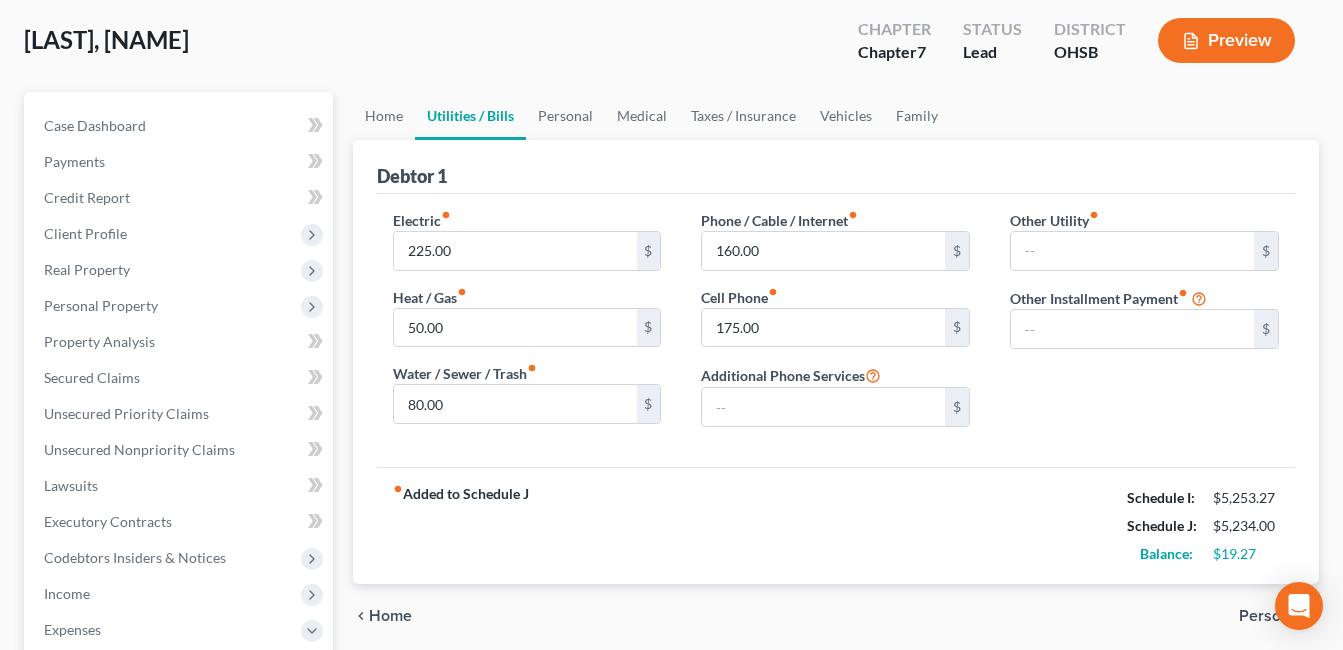 click on "Phone / Cable / Internet  fiber_manual_record 160.00 $ Cell Phone  fiber_manual_record 175.00 $ Additional Phone Services  $" at bounding box center [835, 326] 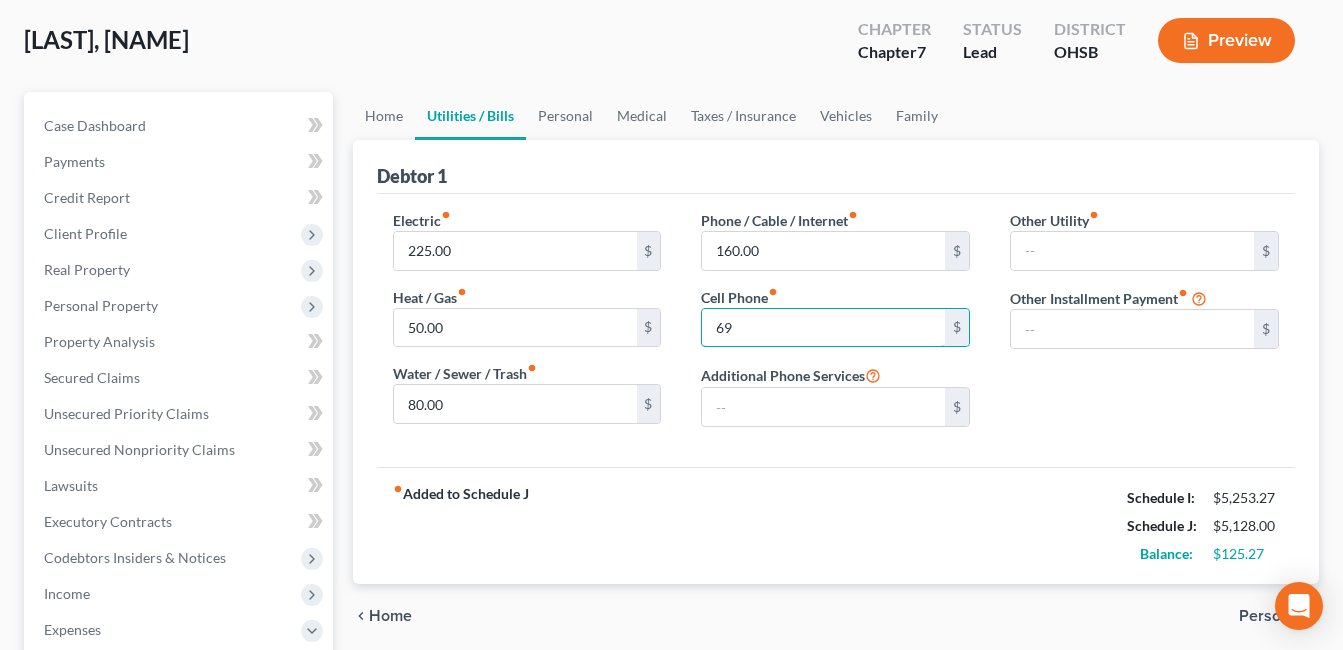 type on "6" 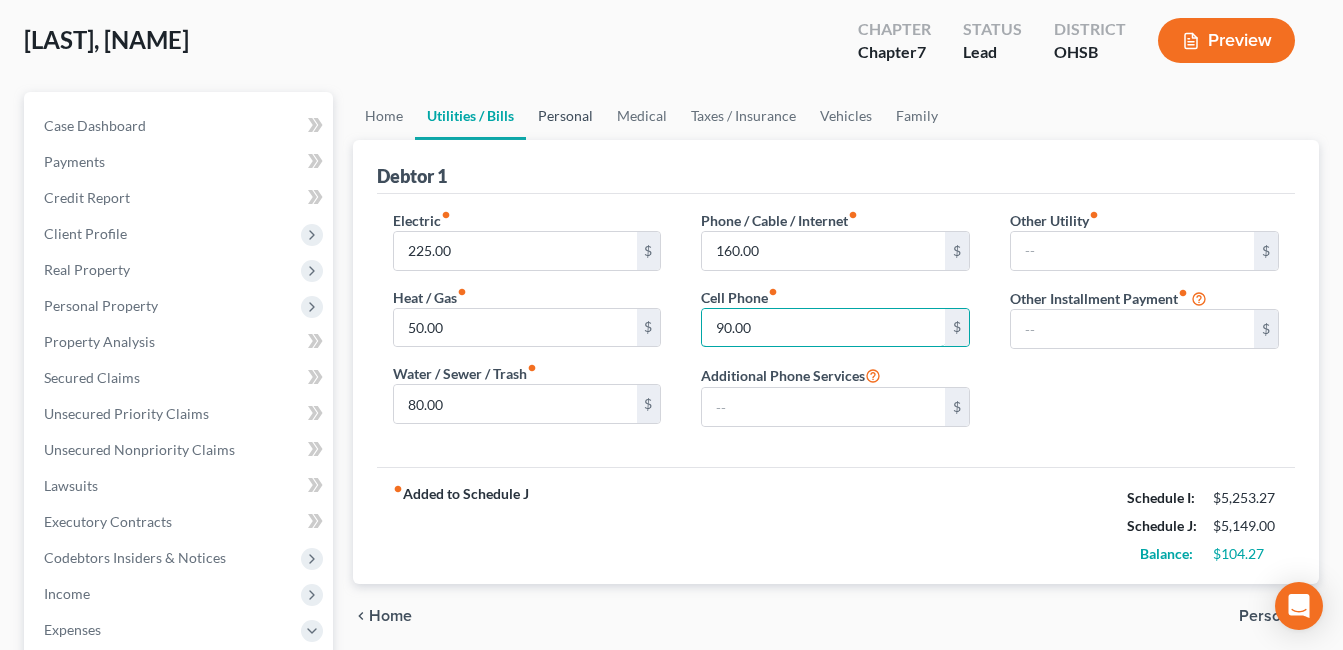 type on "90.00" 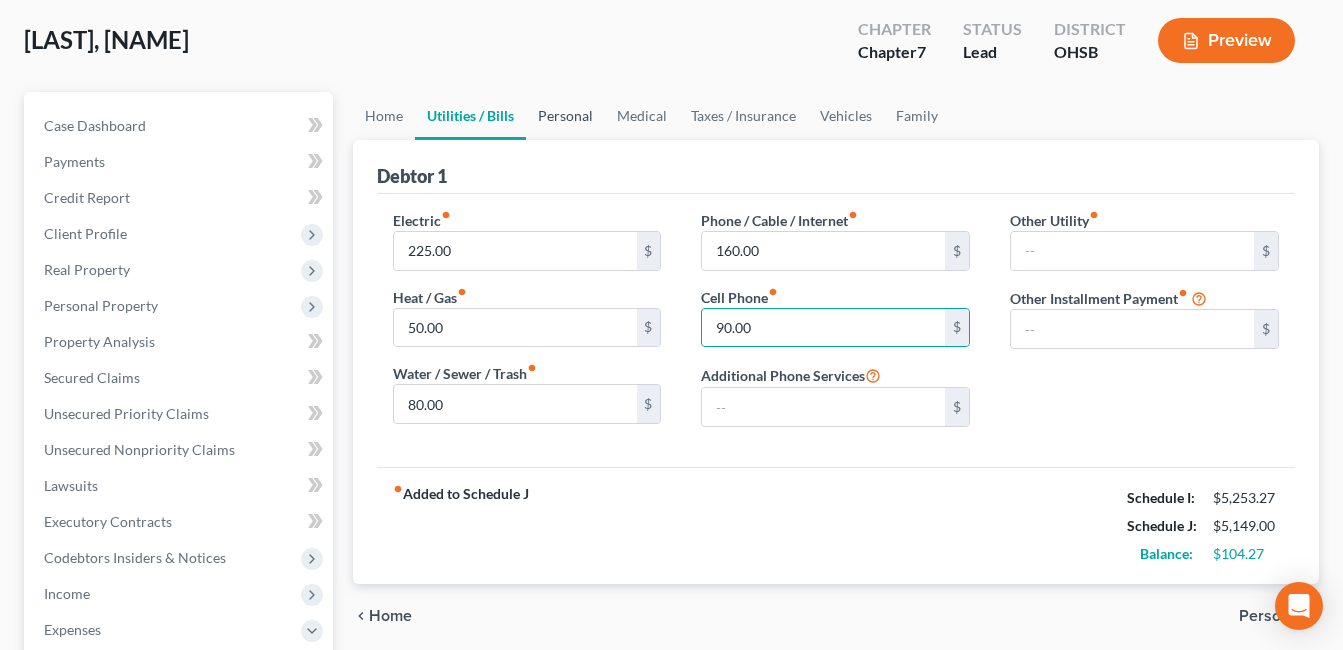 click on "Personal" at bounding box center (565, 116) 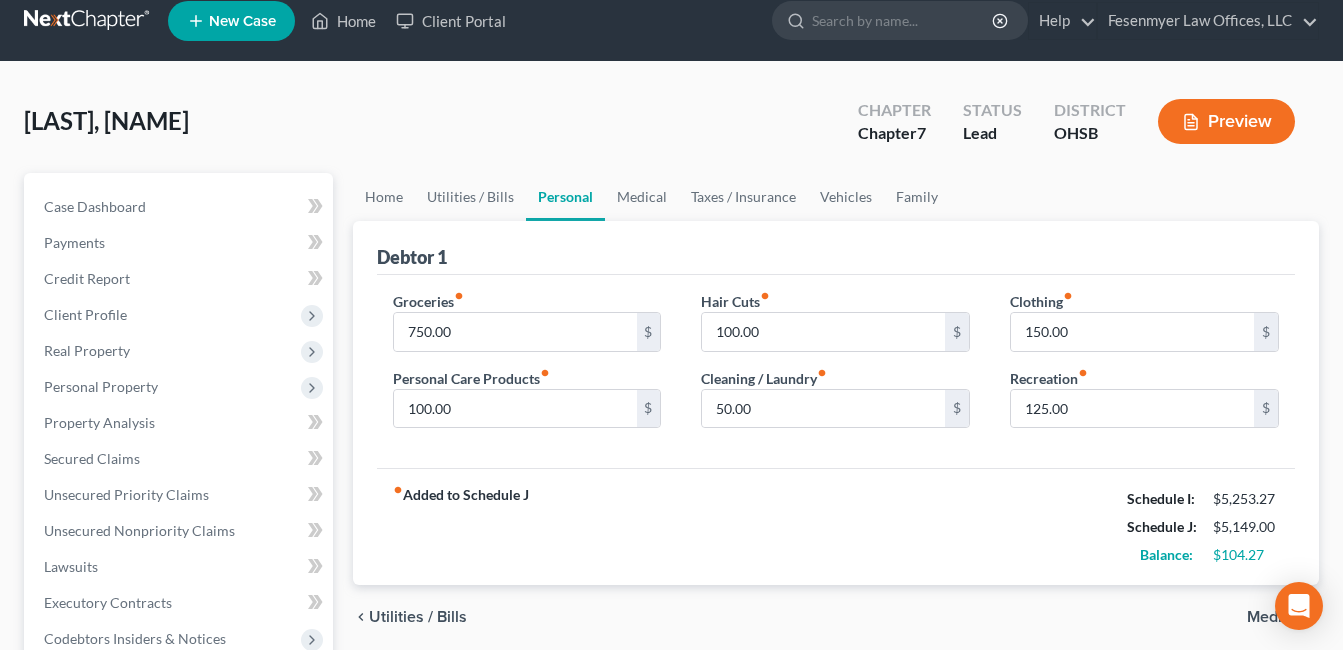 scroll, scrollTop: 0, scrollLeft: 0, axis: both 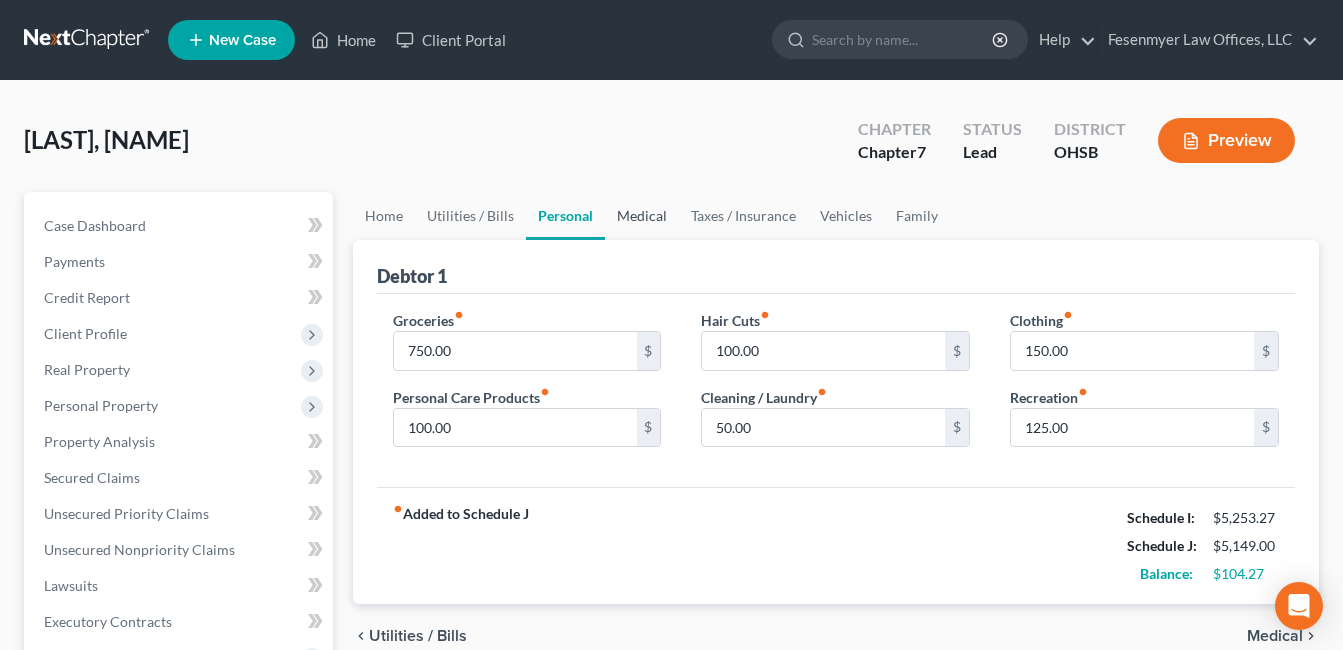 click on "Medical" at bounding box center [642, 216] 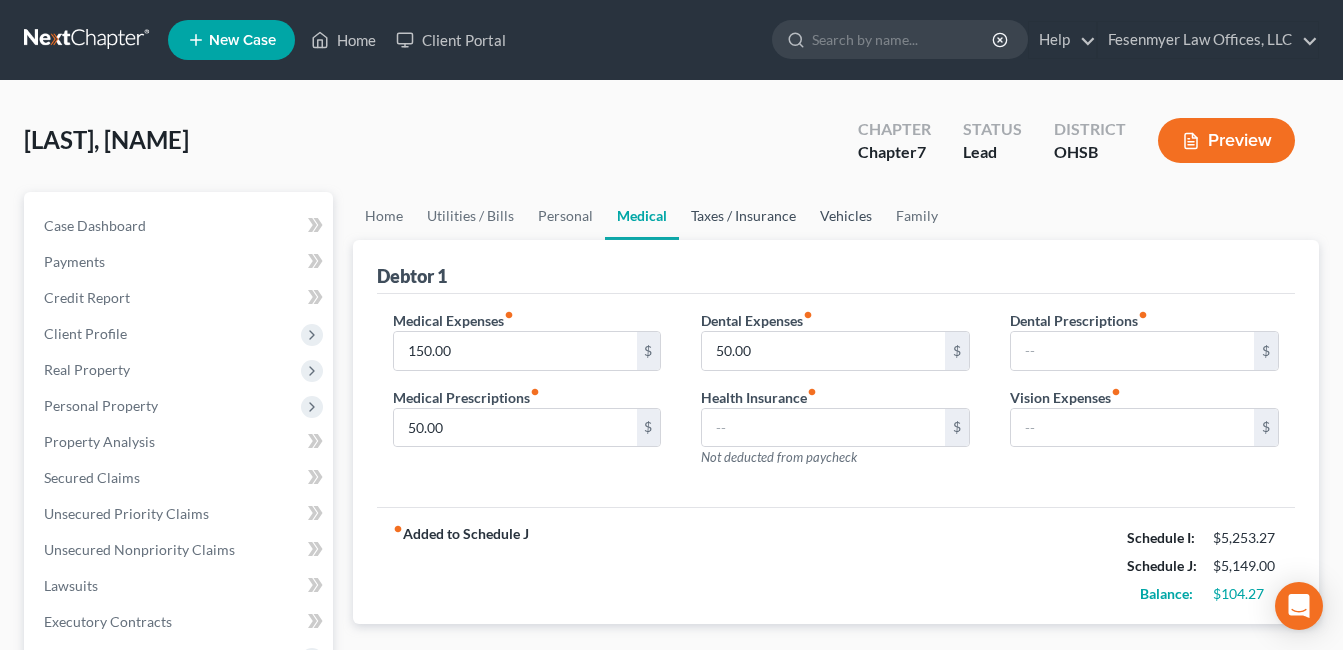 drag, startPoint x: 729, startPoint y: 223, endPoint x: 826, endPoint y: 218, distance: 97.128784 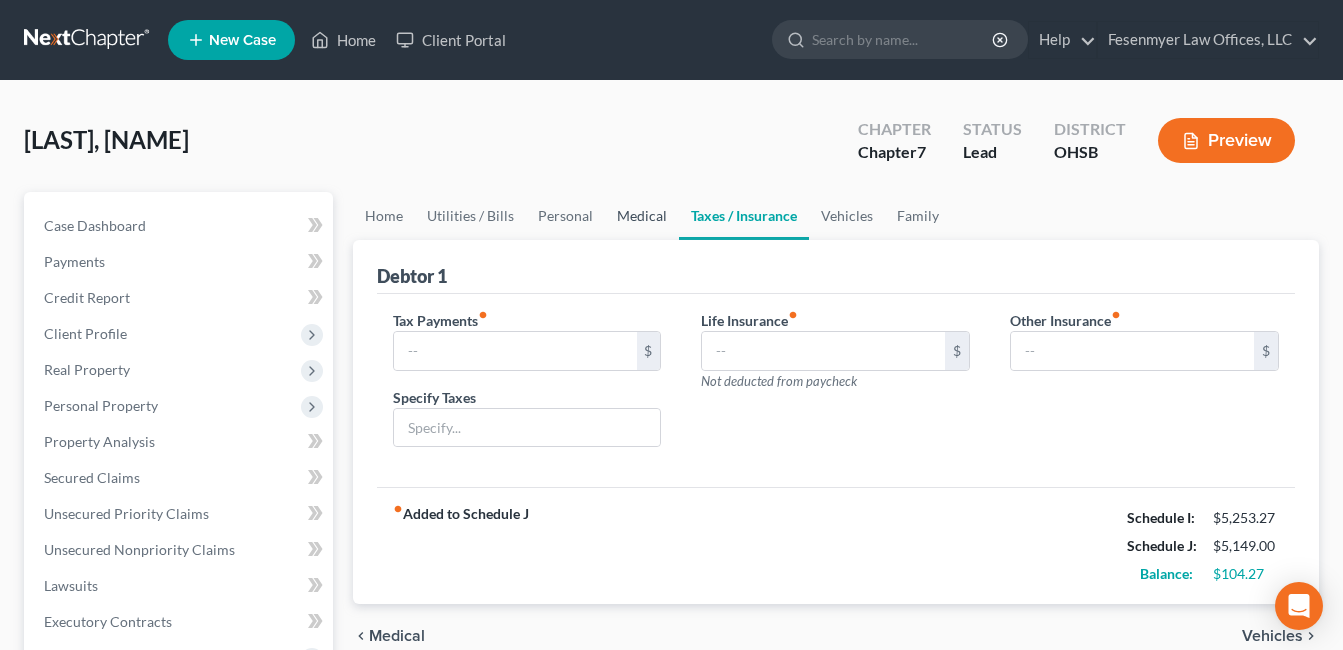 click on "Medical" at bounding box center [642, 216] 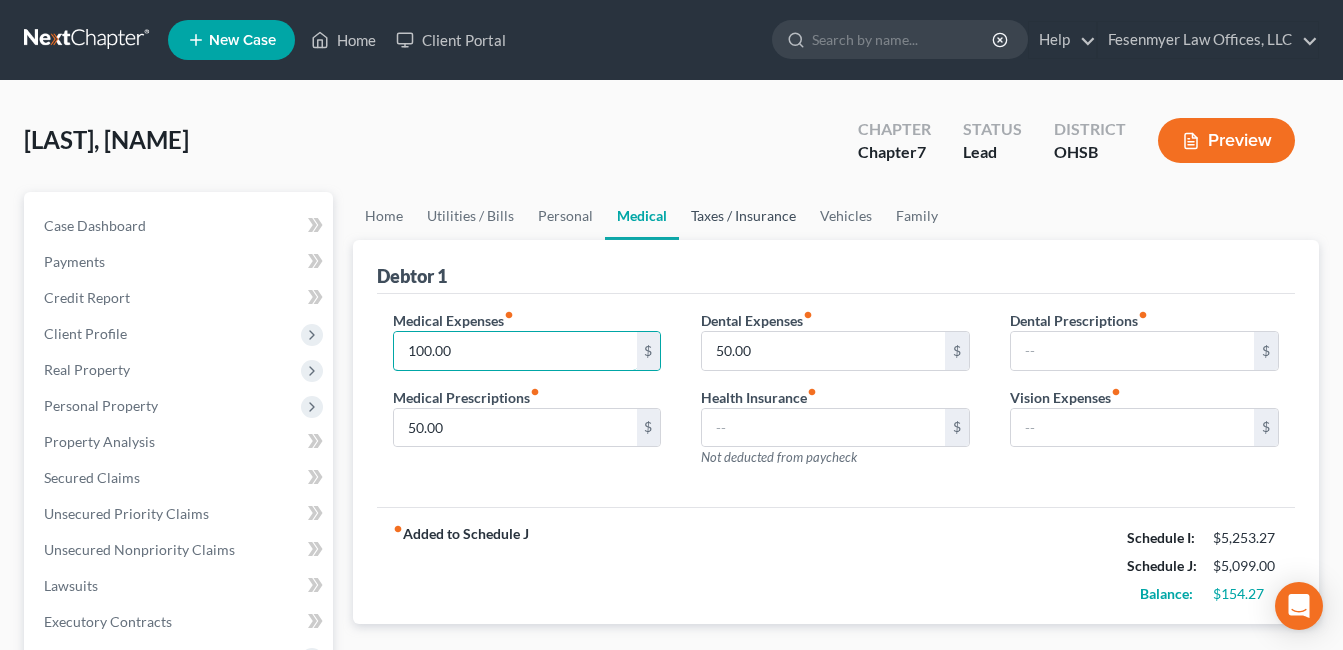 type on "100.00" 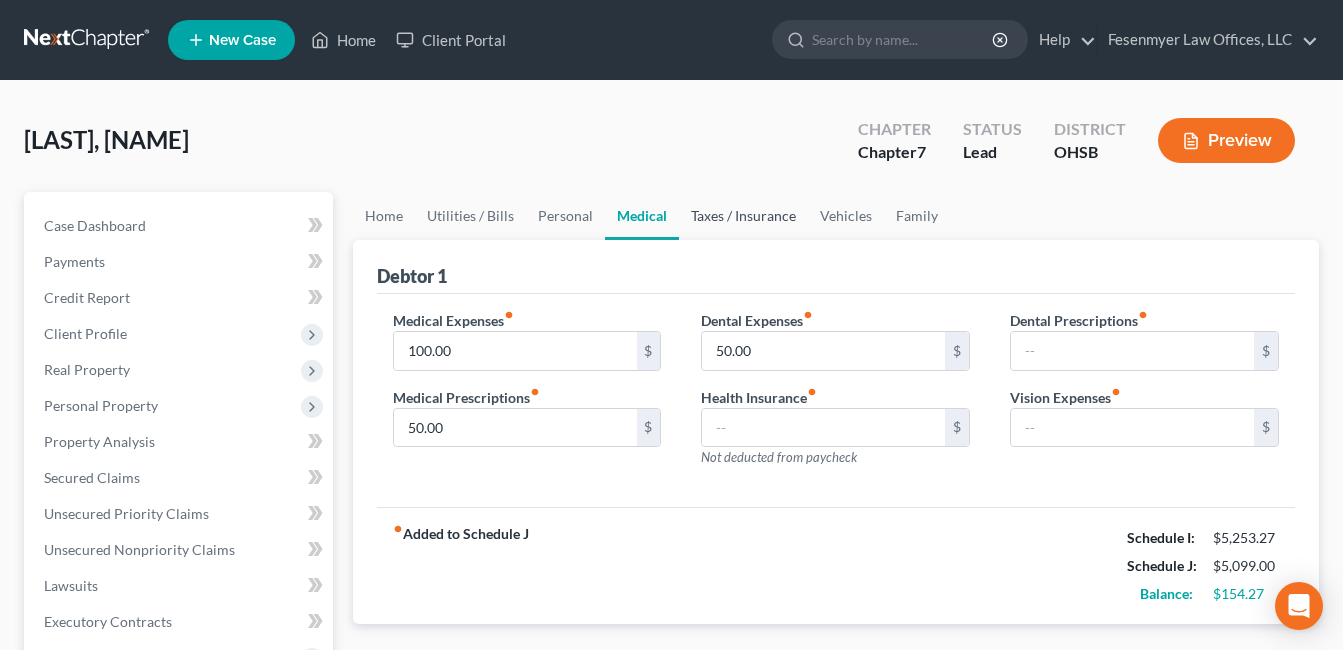 click on "Taxes / Insurance" at bounding box center (743, 216) 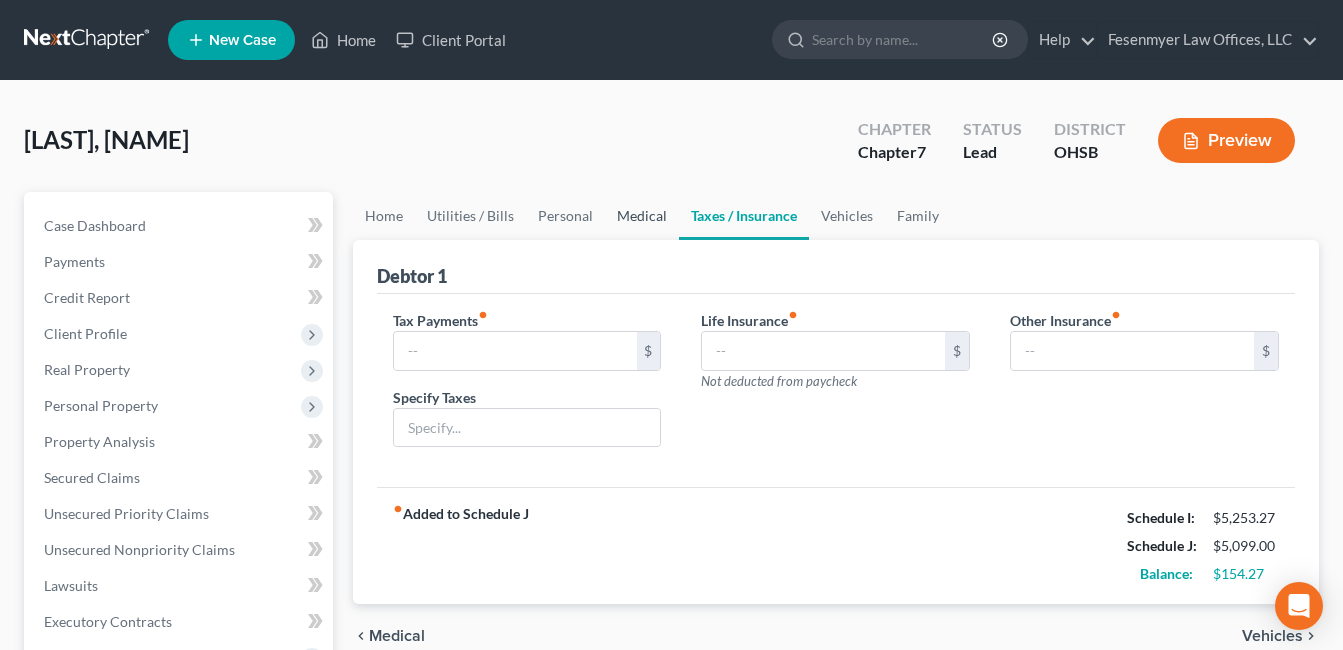 drag, startPoint x: 633, startPoint y: 212, endPoint x: 681, endPoint y: 253, distance: 63.126858 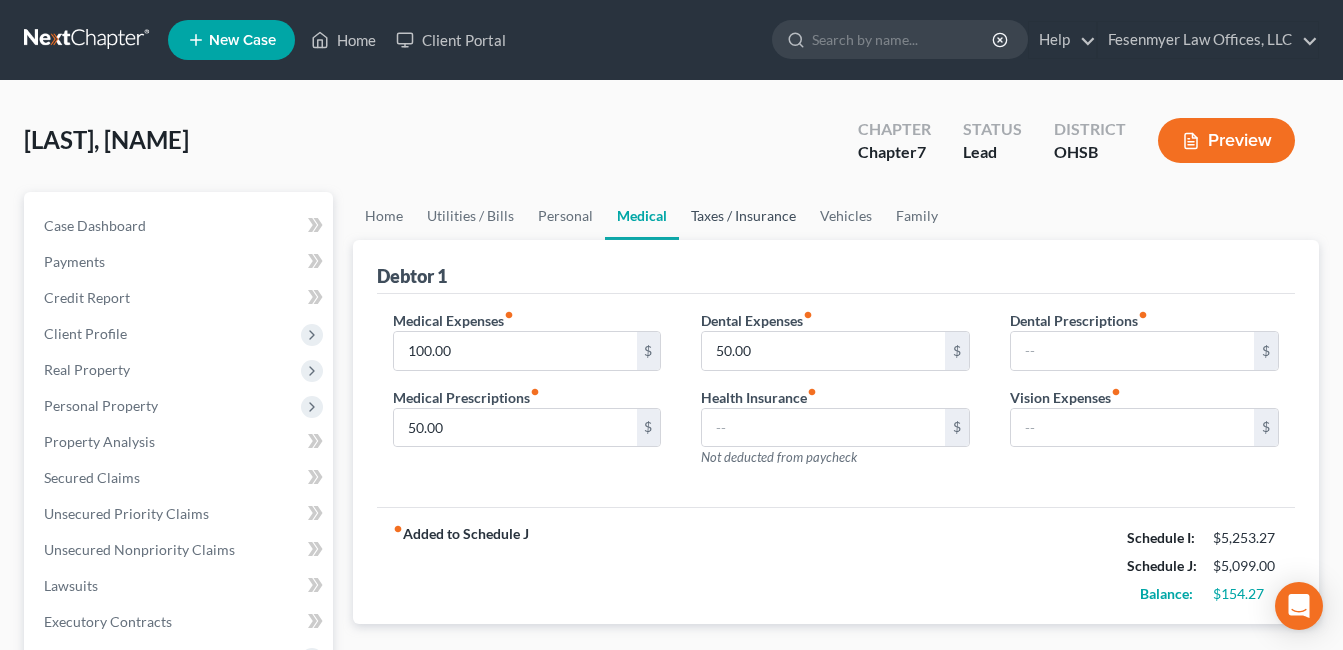 click on "Taxes / Insurance" at bounding box center (743, 216) 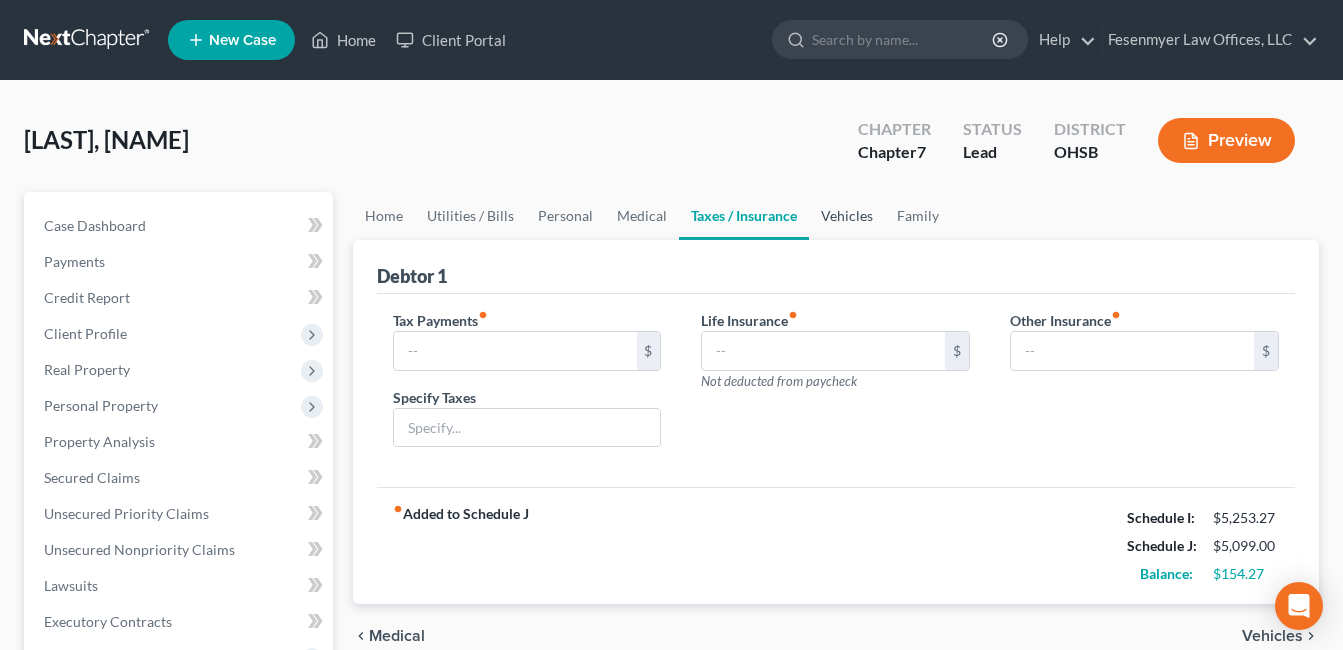 click on "Vehicles" at bounding box center (847, 216) 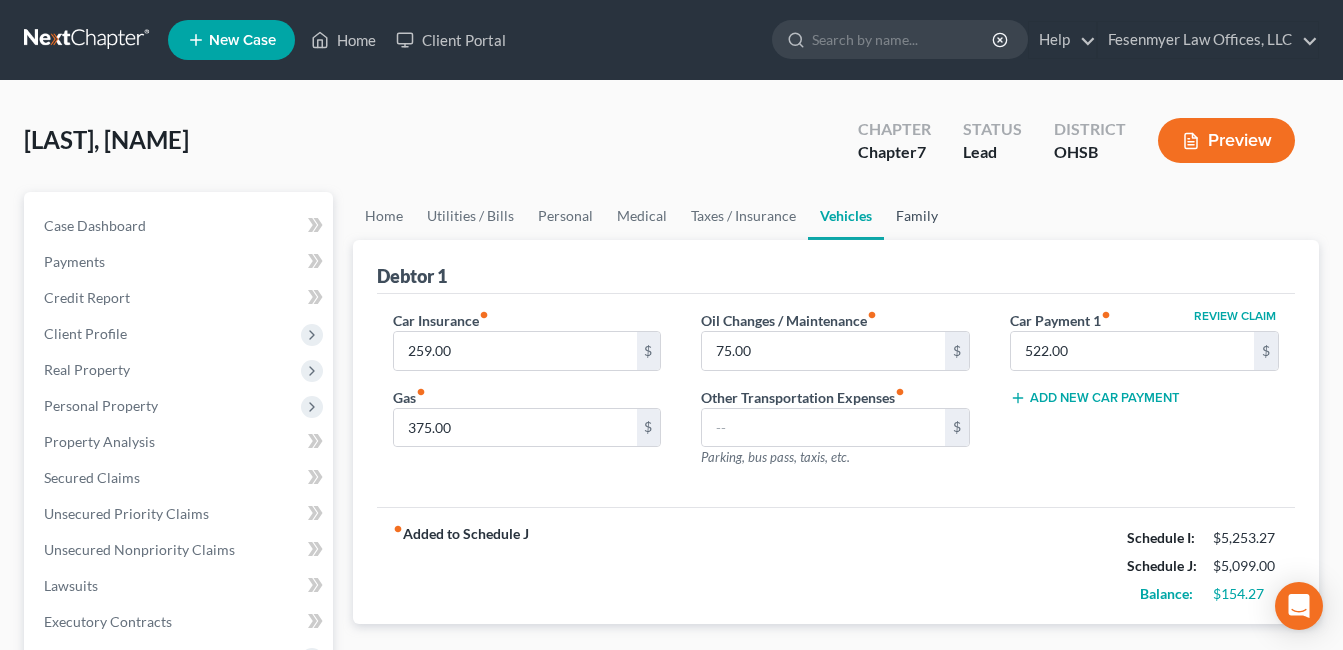 drag, startPoint x: 899, startPoint y: 216, endPoint x: 1088, endPoint y: 387, distance: 254.87643 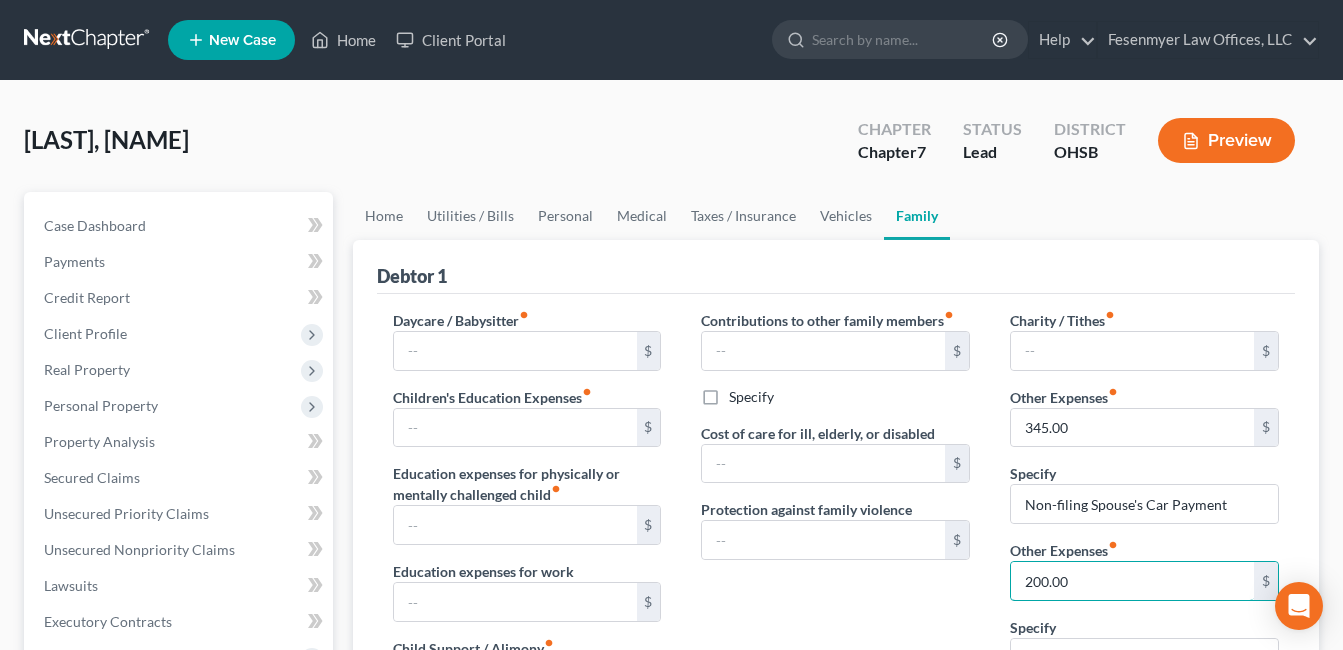 type on "200.00" 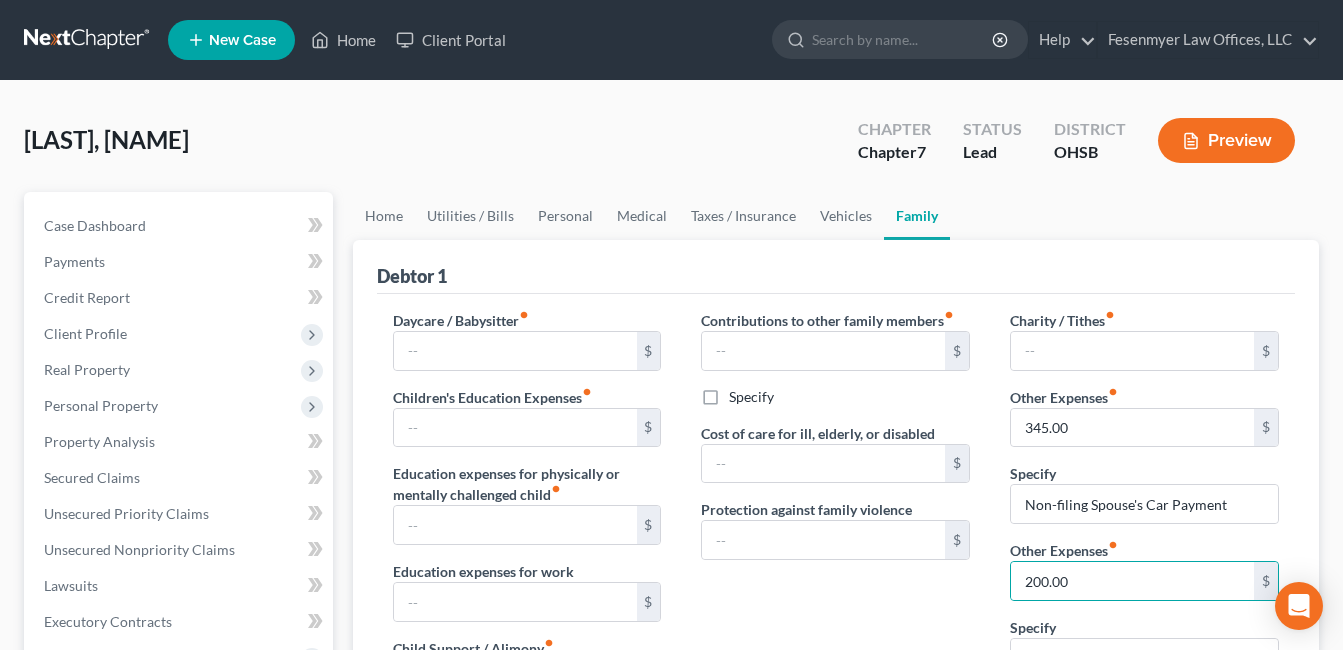 click on "Contributions to other family members  fiber_manual_record $ Specify Cost of care for ill, elderly, or disabled $ Protection against family violence $" at bounding box center (835, 522) 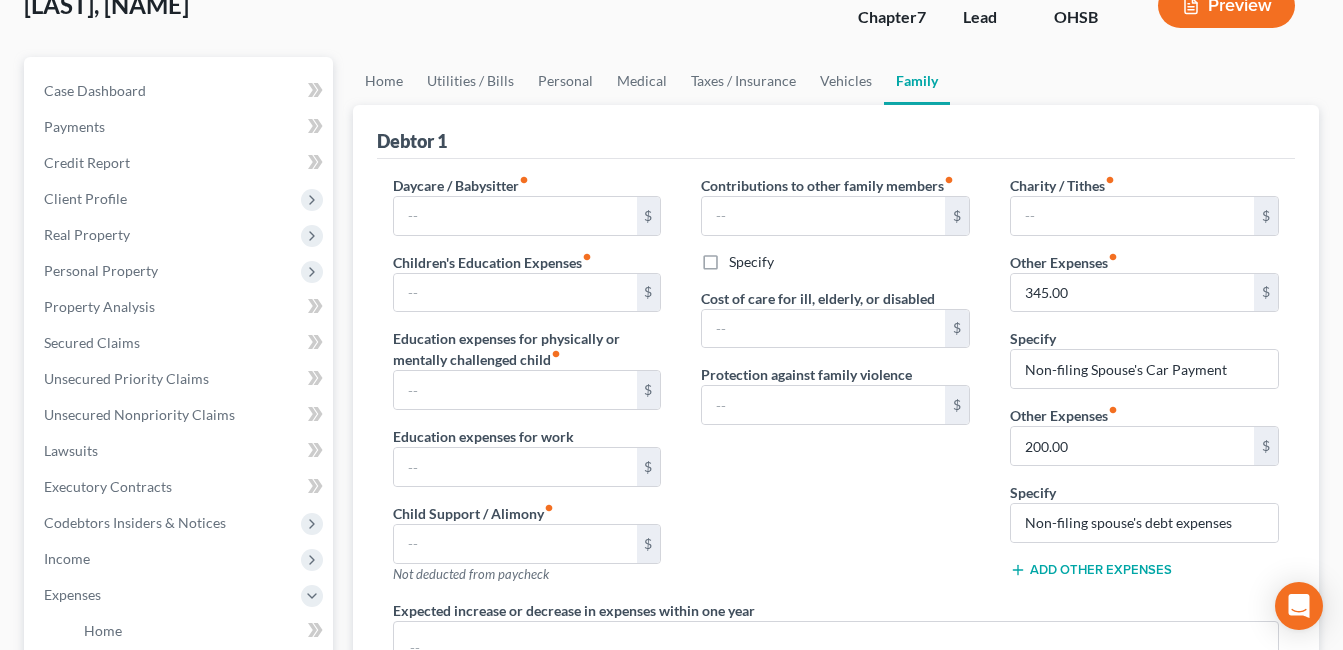 scroll, scrollTop: 100, scrollLeft: 0, axis: vertical 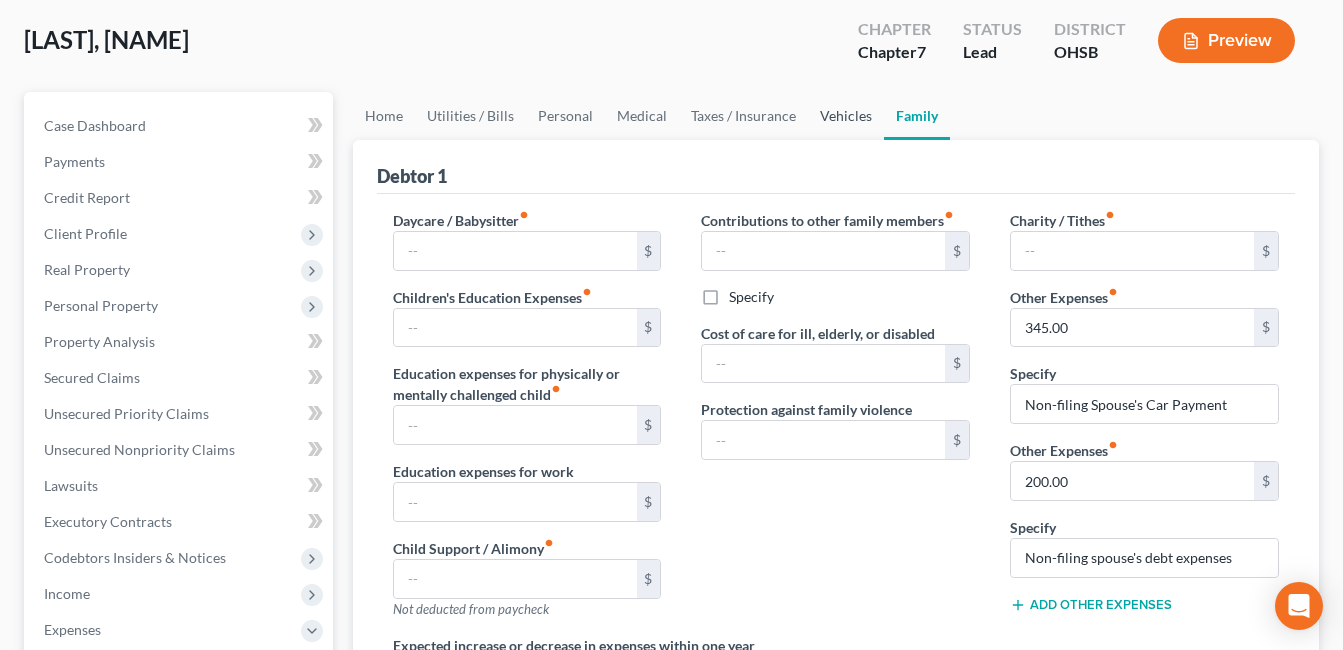 click on "Vehicles" at bounding box center (846, 116) 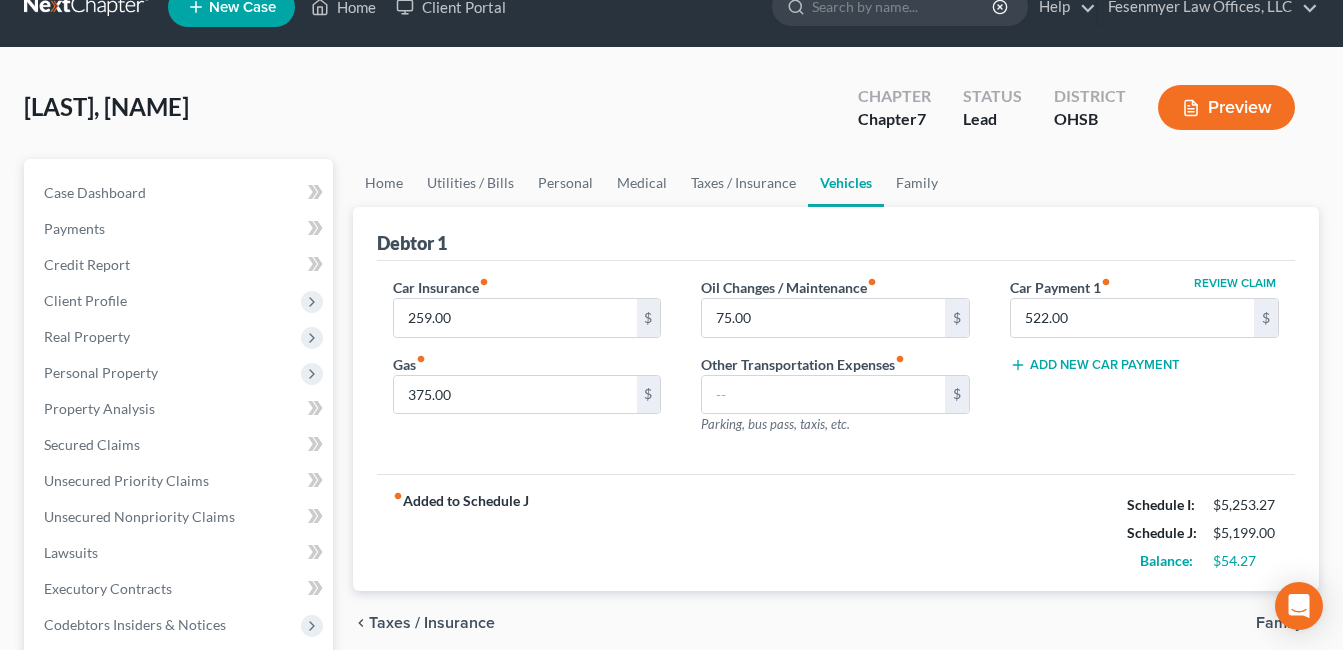 scroll, scrollTop: 0, scrollLeft: 0, axis: both 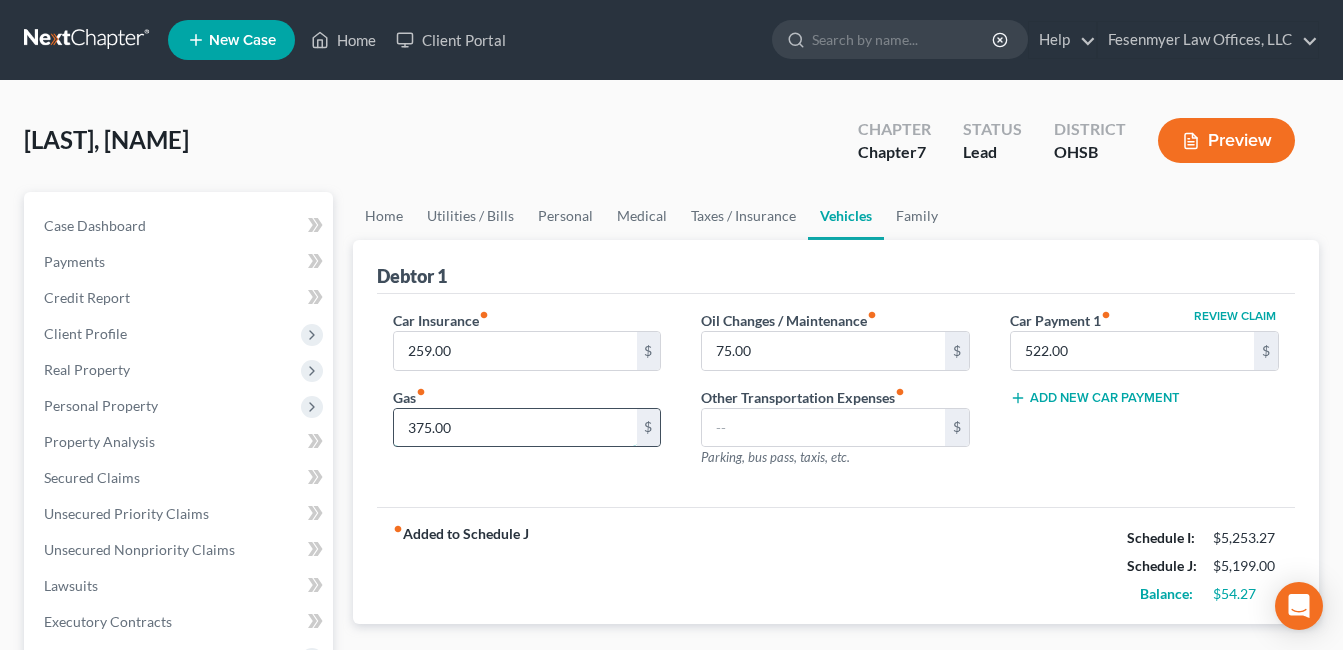 click on "375.00" at bounding box center [515, 428] 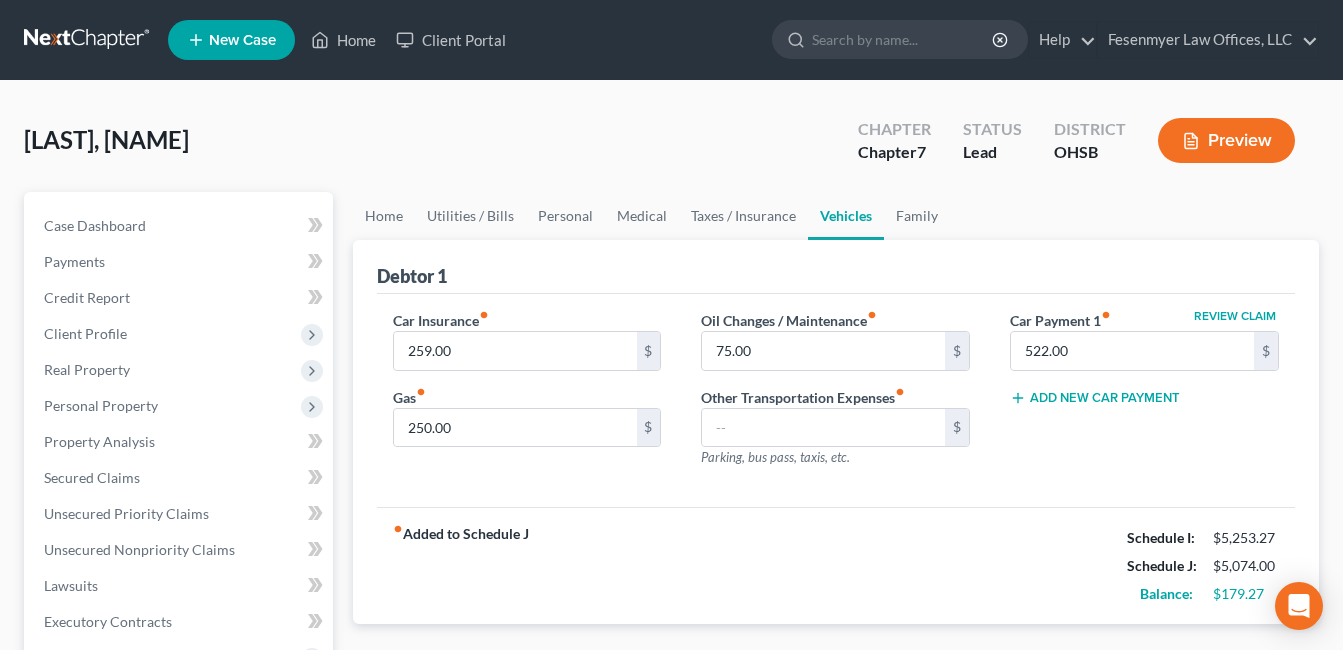click on "Oil Changes / Maintenance  fiber_manual_record 75.00 $ Other Transportation Expenses  fiber_manual_record $ Parking, bus pass, taxis, etc." at bounding box center [835, 397] 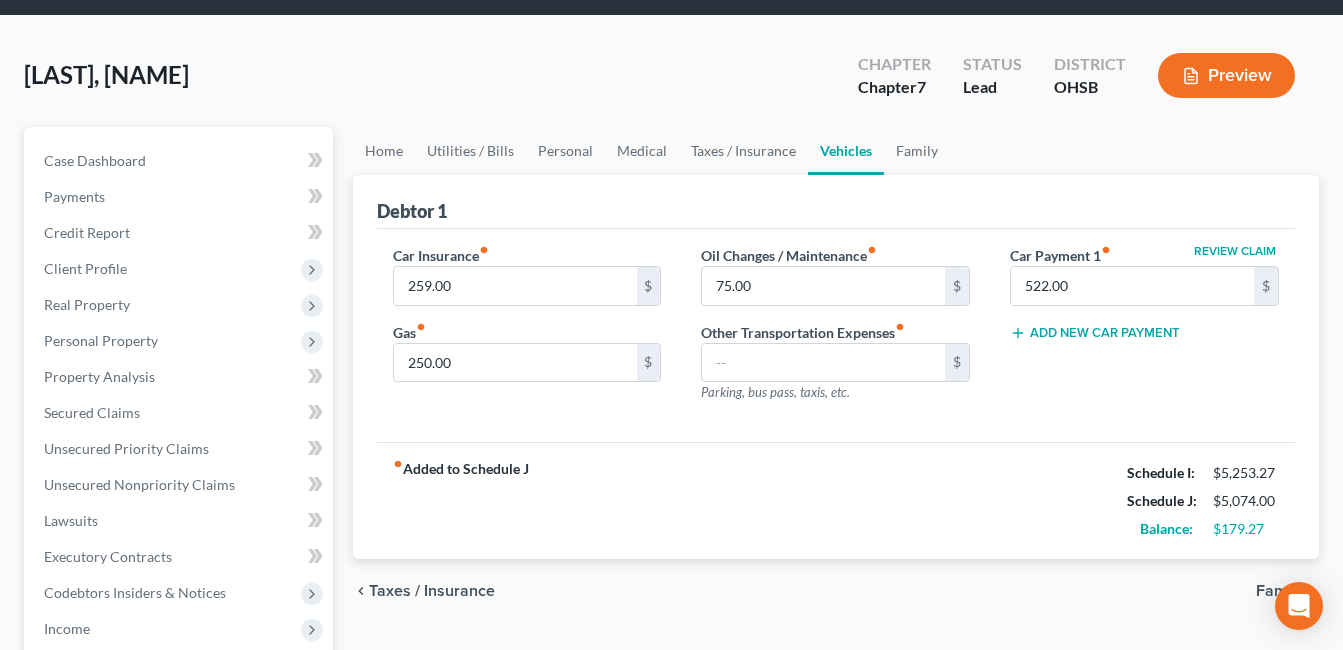 scroll, scrollTop: 100, scrollLeft: 0, axis: vertical 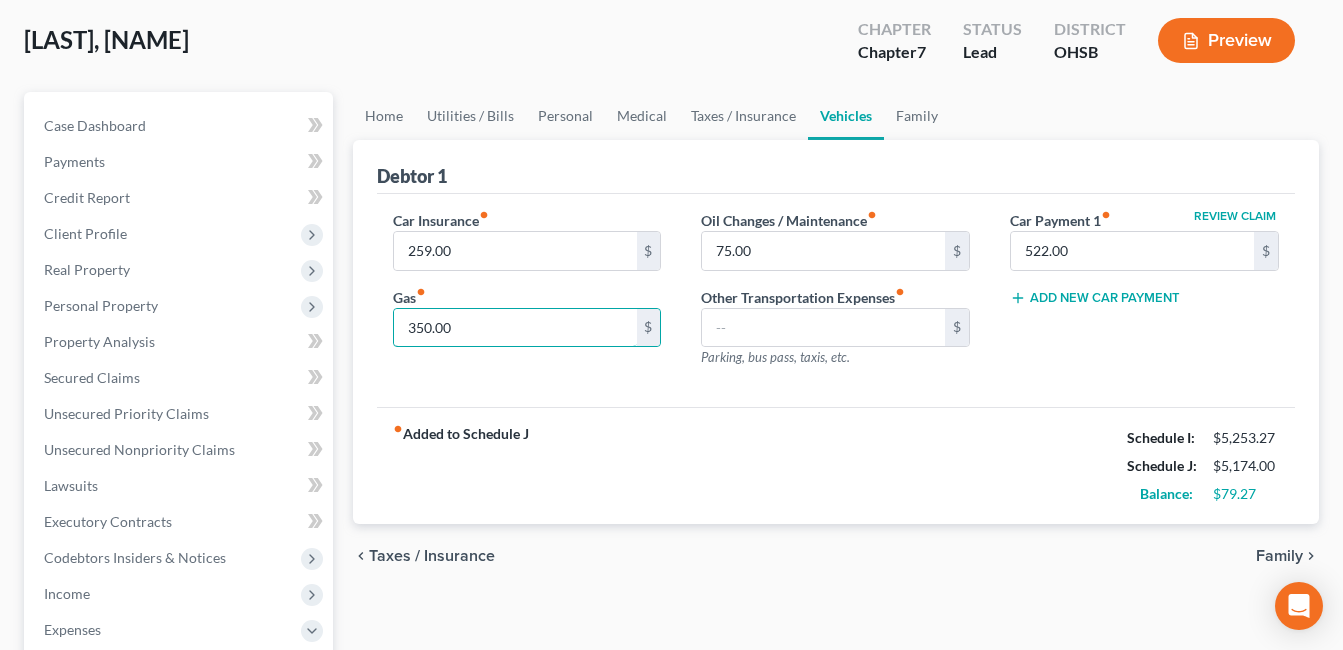 type on "350.00" 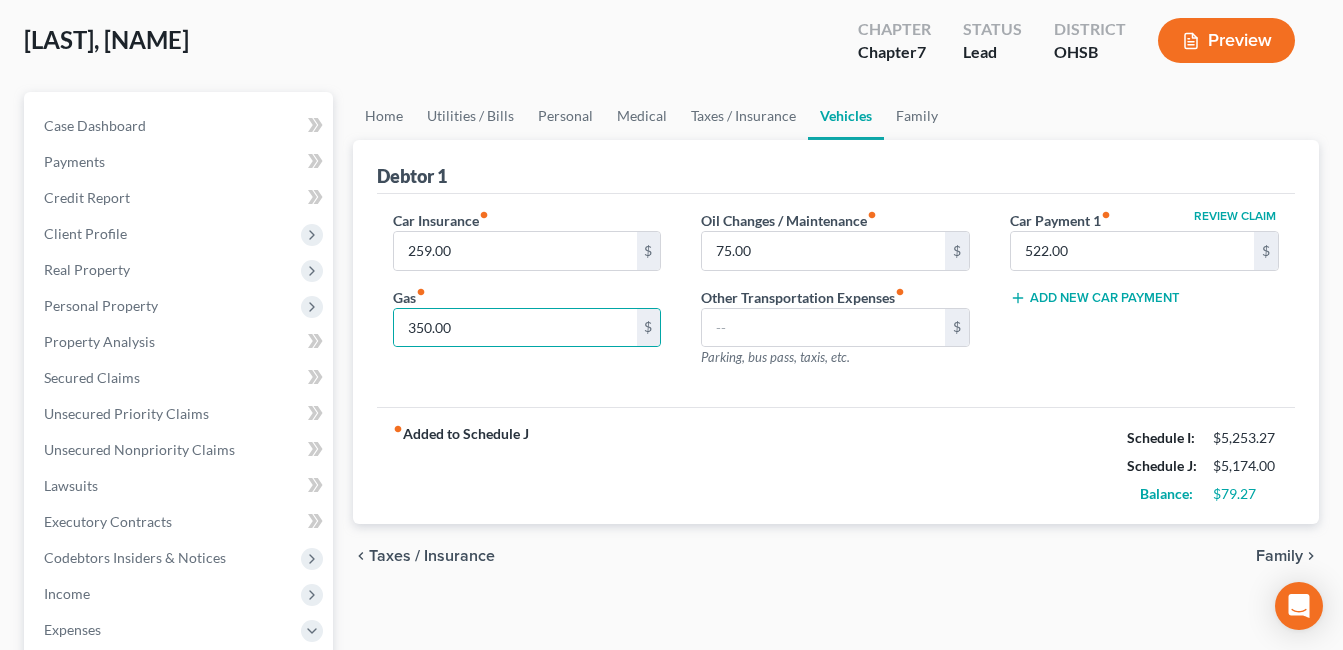 drag, startPoint x: 693, startPoint y: 371, endPoint x: 662, endPoint y: 375, distance: 31.257 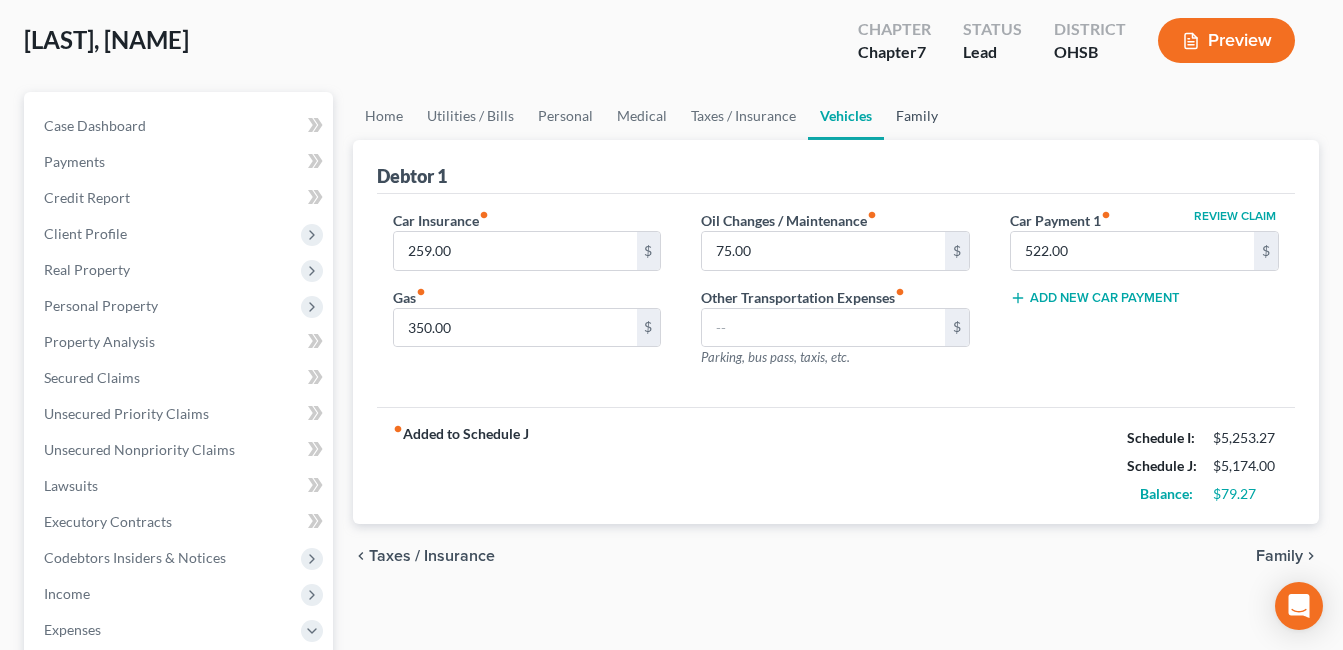 click on "Family" at bounding box center (917, 116) 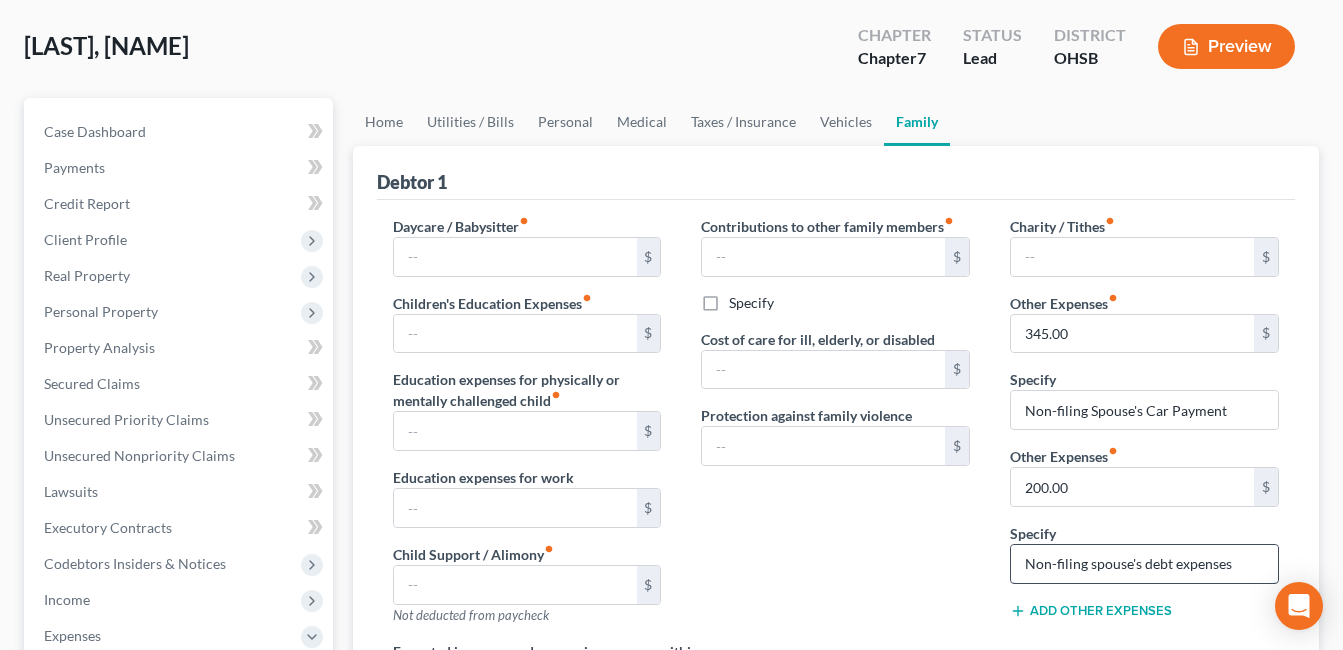 scroll, scrollTop: 200, scrollLeft: 0, axis: vertical 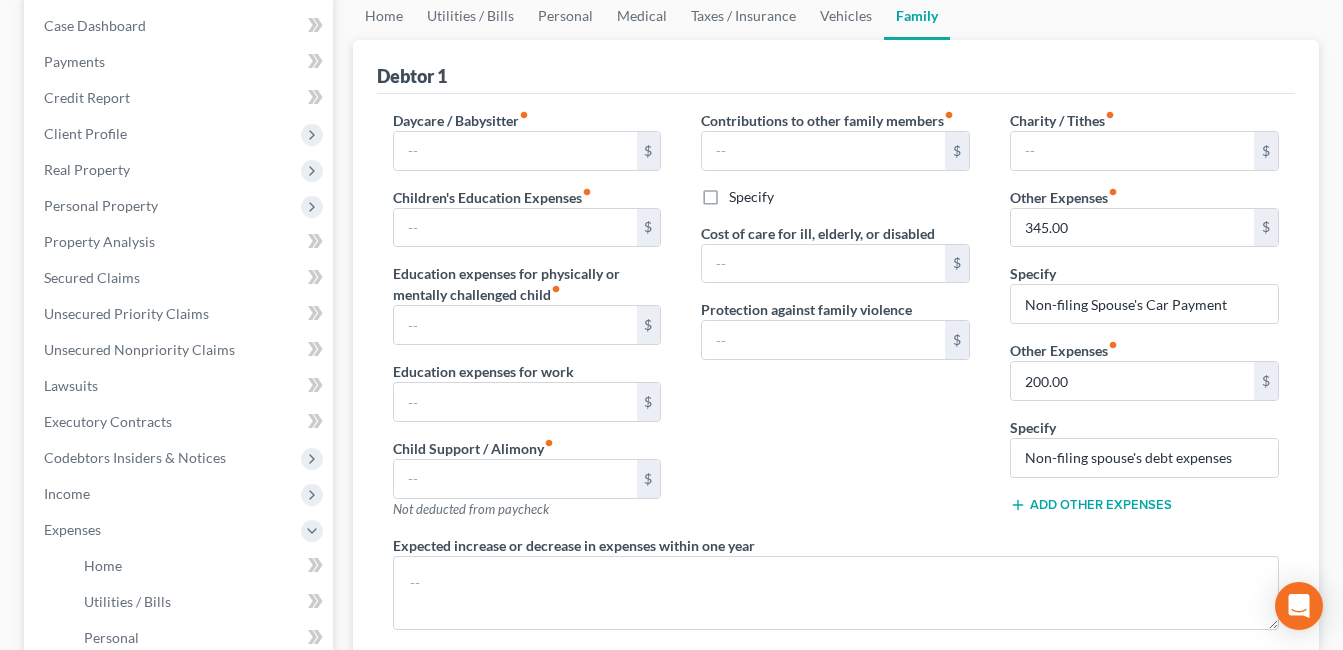 drag, startPoint x: 1074, startPoint y: 498, endPoint x: 1075, endPoint y: 486, distance: 12.0415945 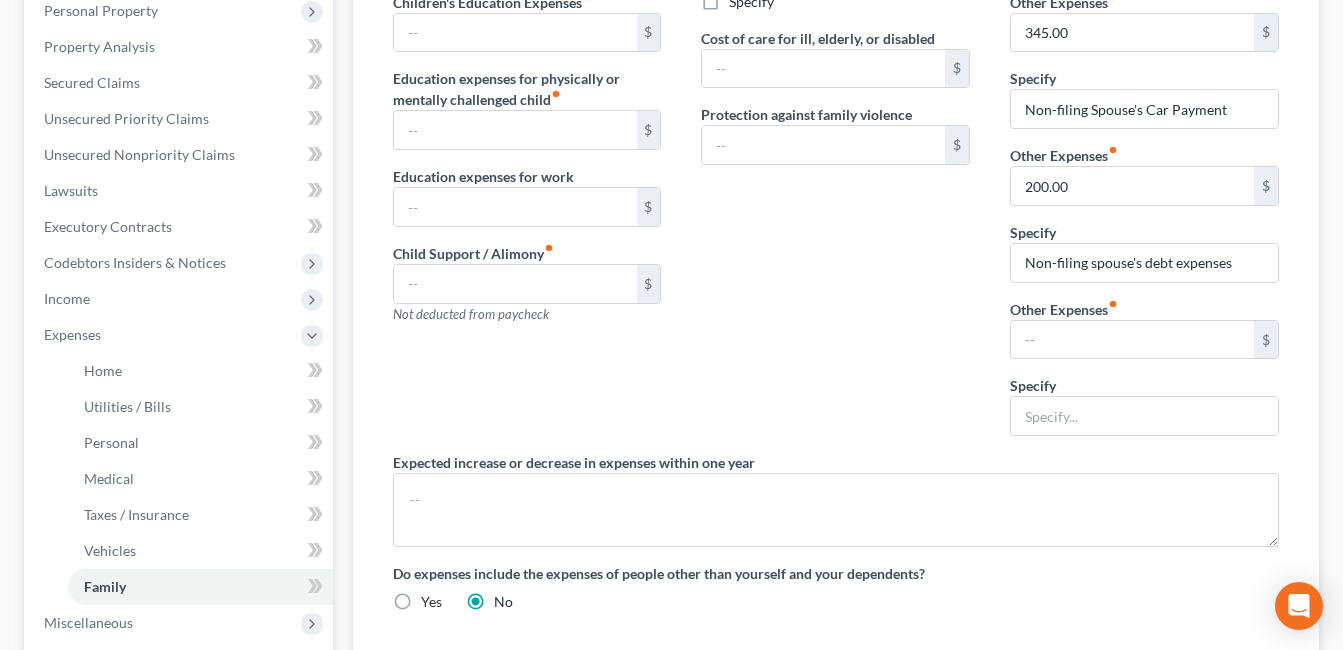scroll, scrollTop: 400, scrollLeft: 0, axis: vertical 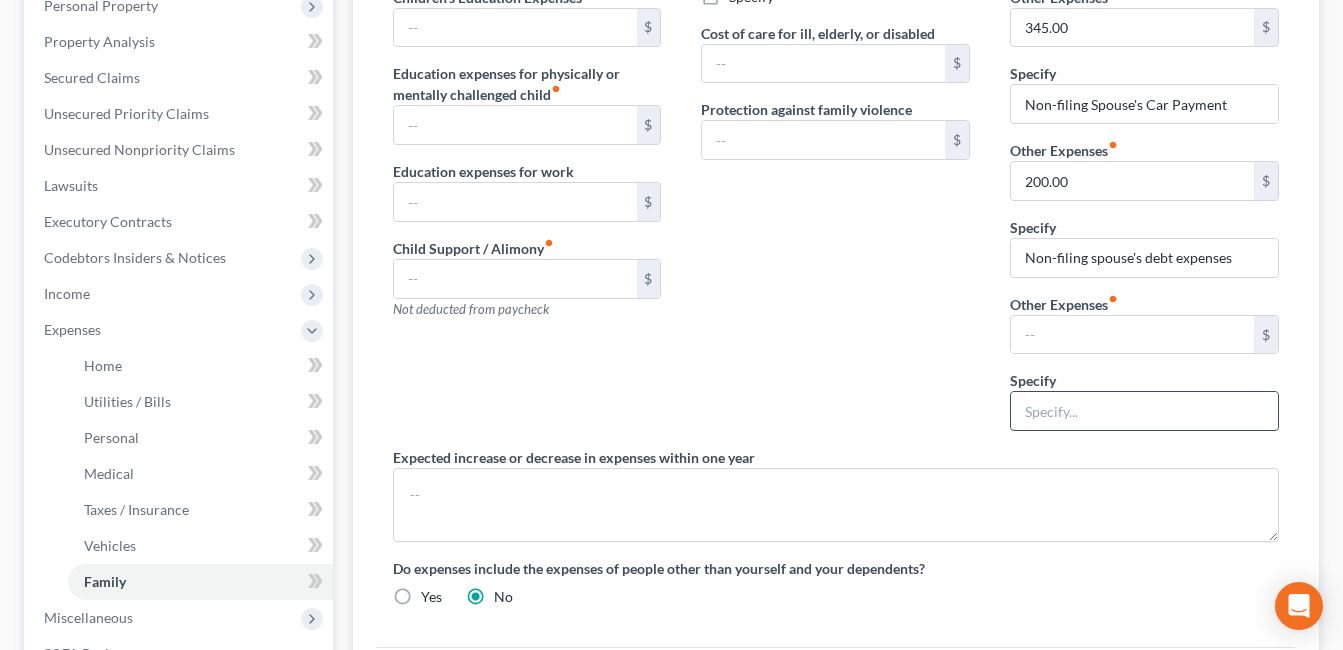 click at bounding box center (1144, 411) 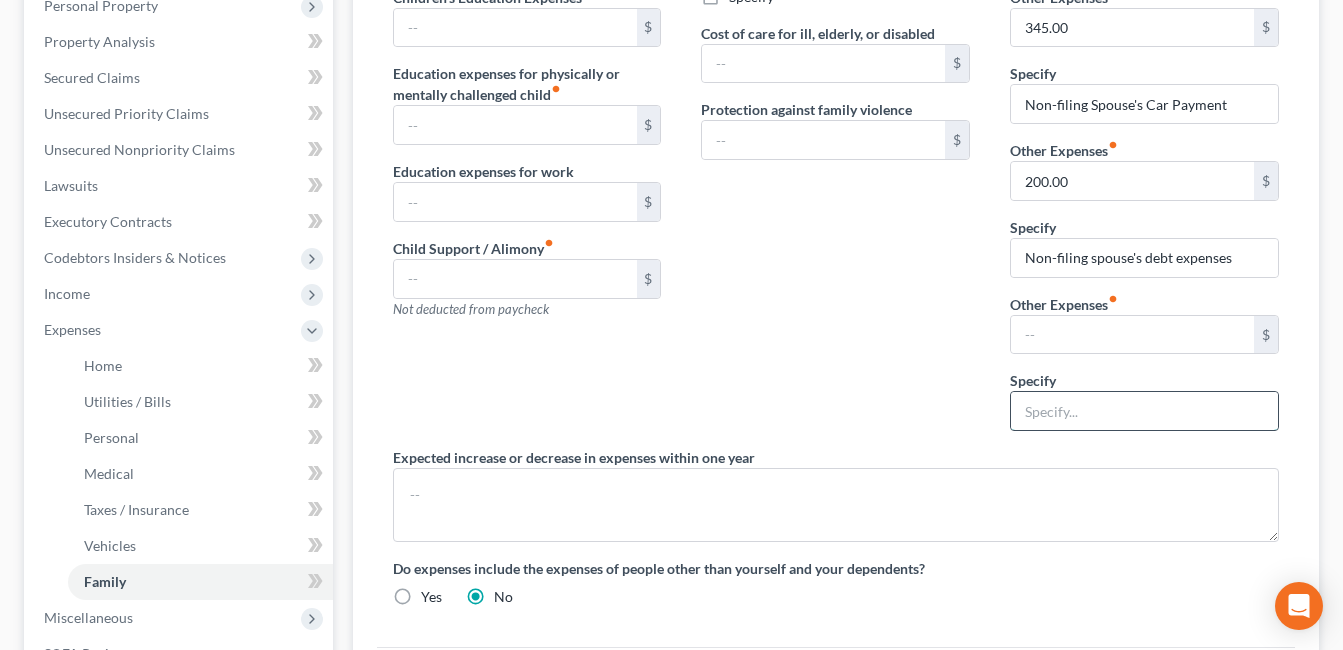 type on "Pet Supplies/Food/Vet" 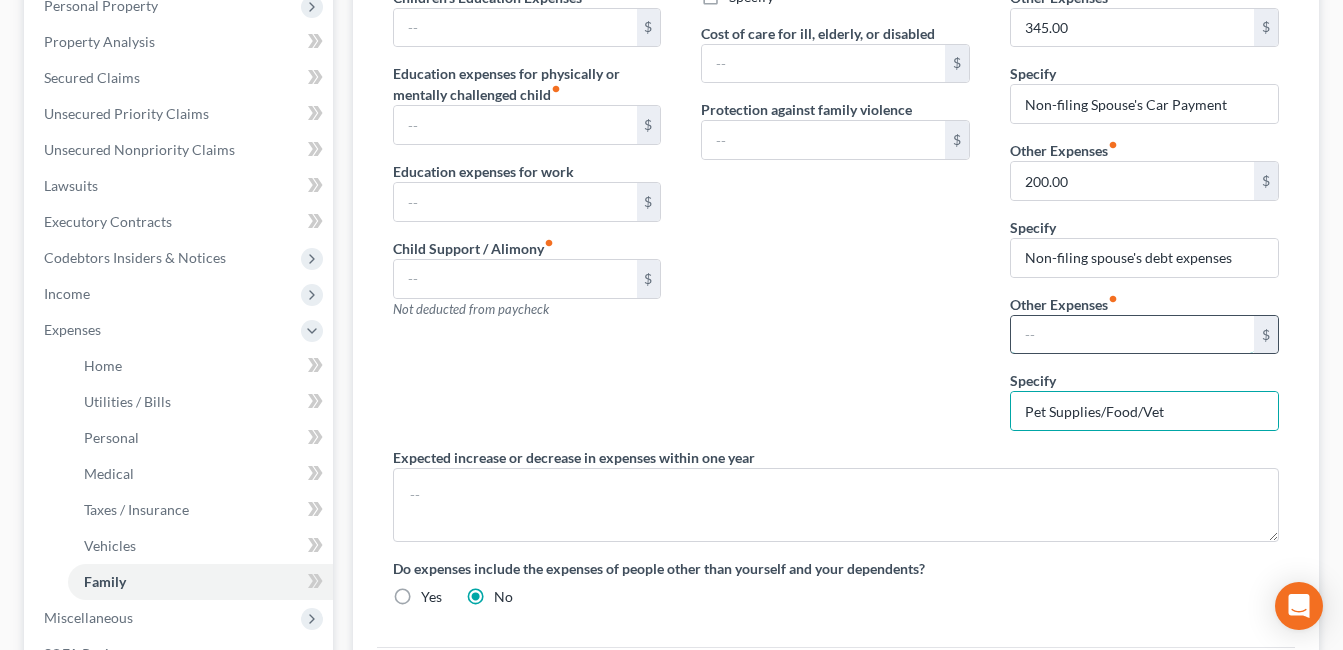 click at bounding box center [1132, 335] 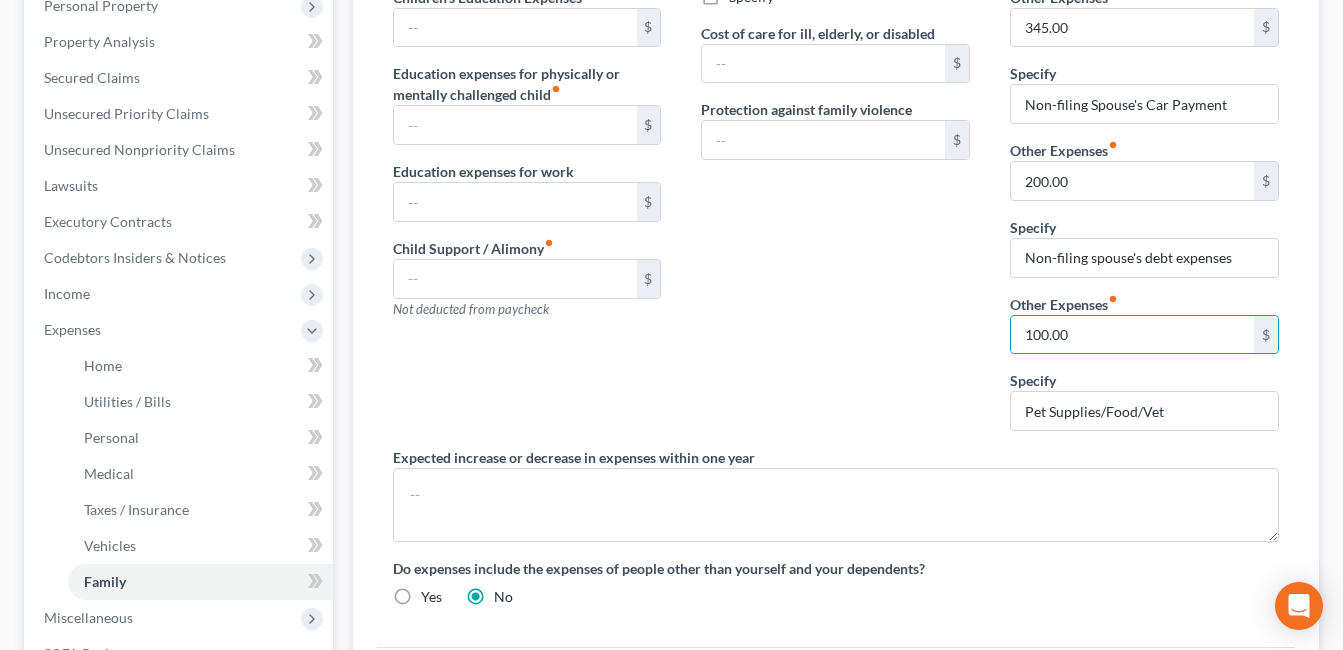 click on "Contributions to other family members  fiber_manual_record $ Specify Cost of care for ill, elderly, or disabled $ Protection against family violence $" at bounding box center [835, 178] 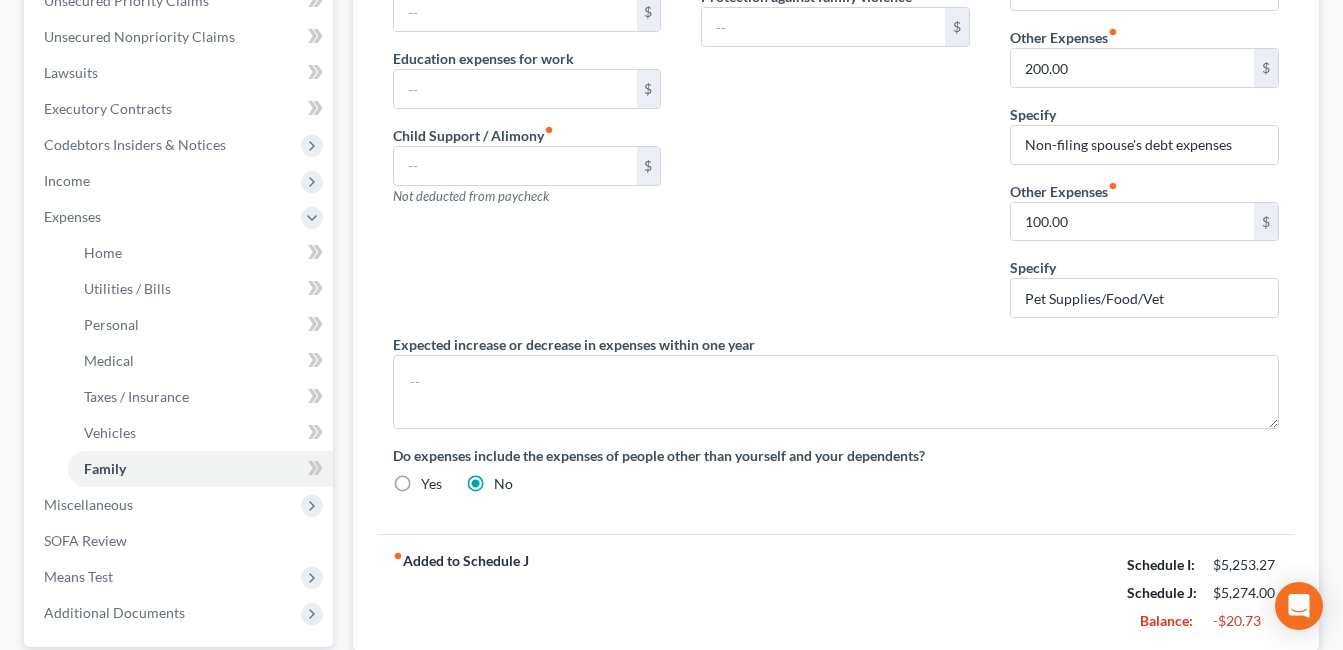 scroll, scrollTop: 600, scrollLeft: 0, axis: vertical 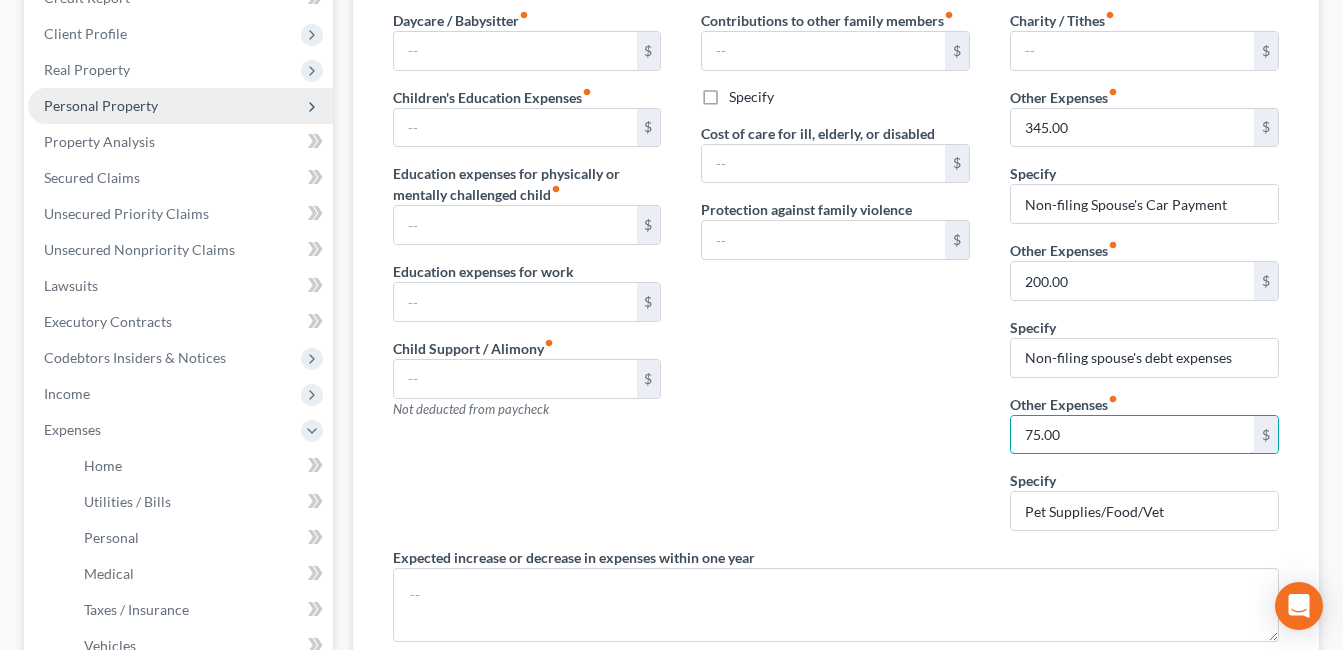 type on "75.00" 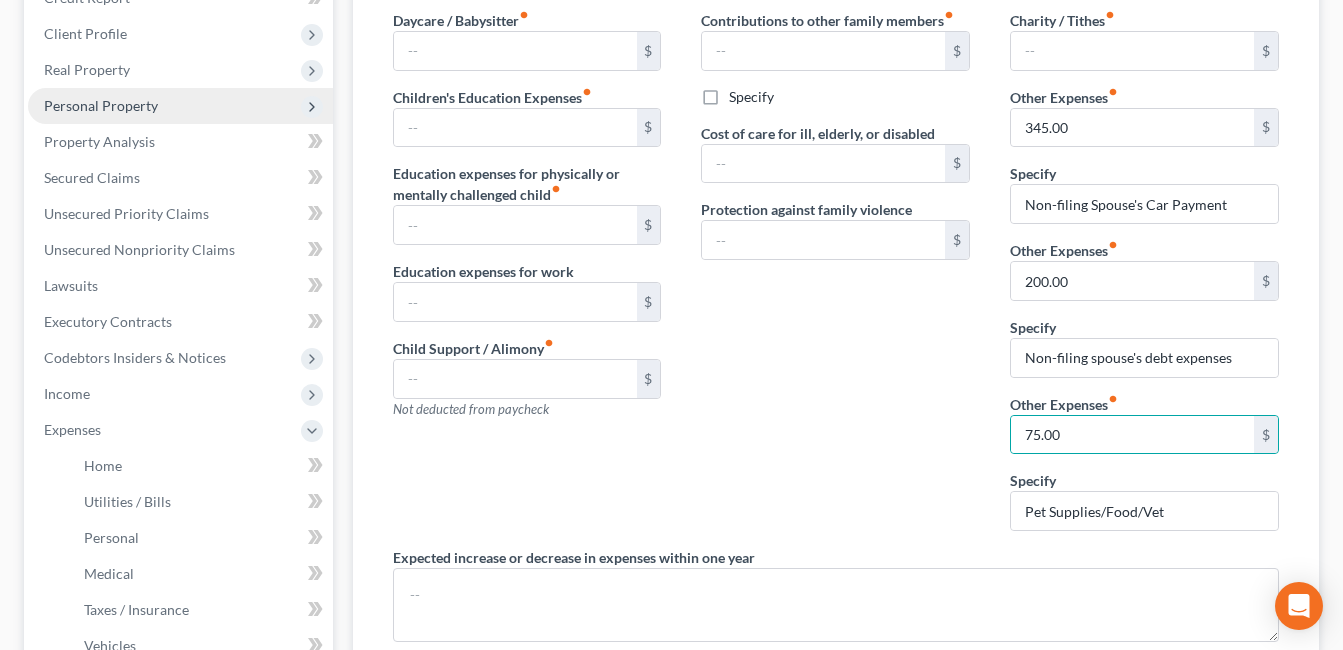 click on "Personal Property" at bounding box center (101, 105) 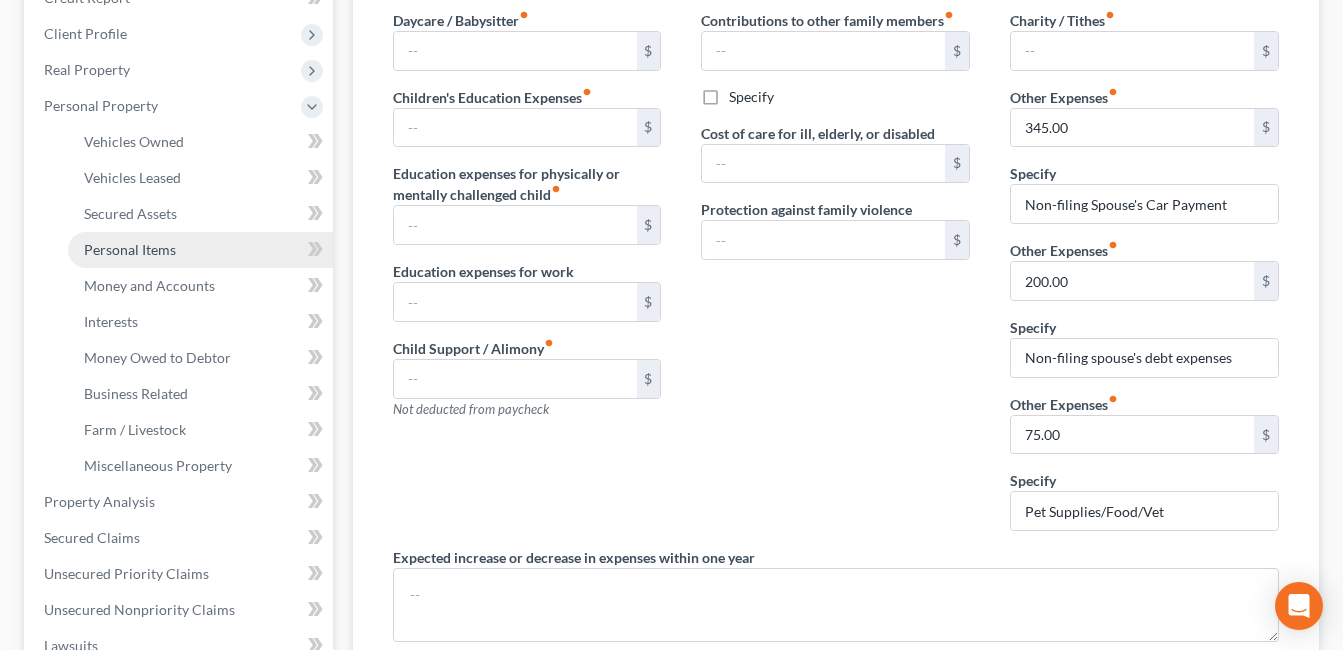 click on "Personal Items" at bounding box center [130, 249] 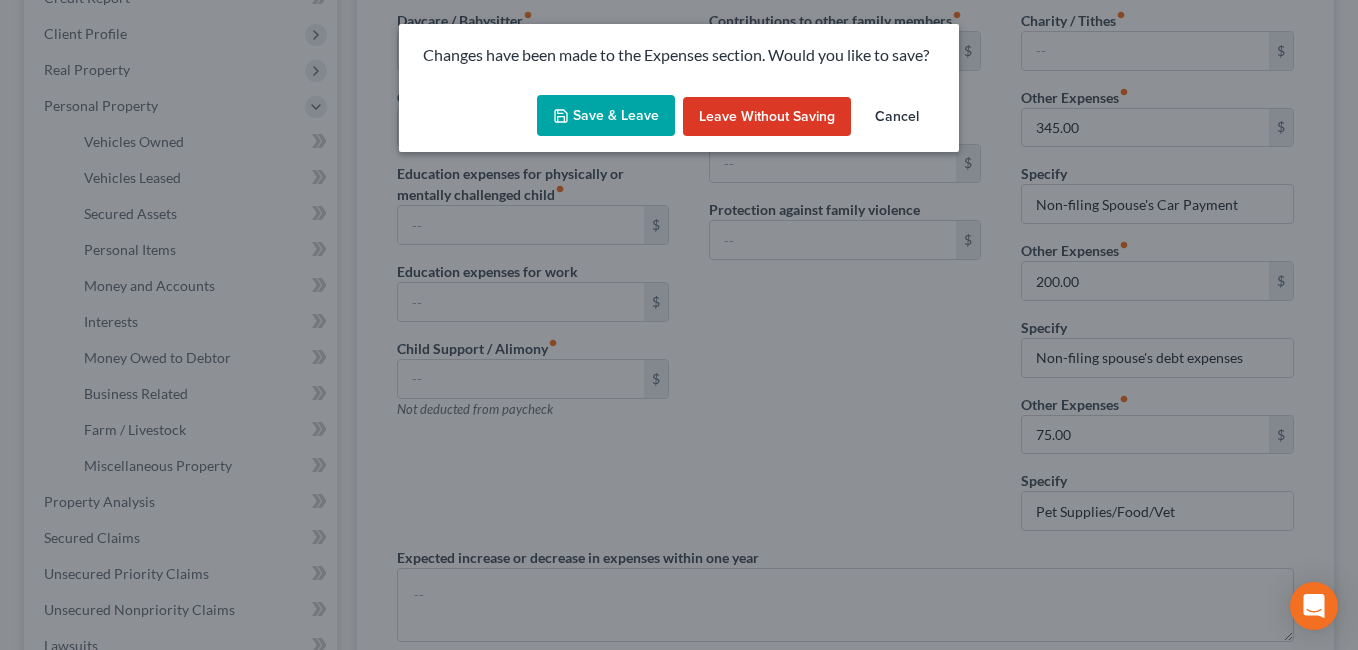 click on "Save & Leave" at bounding box center [606, 116] 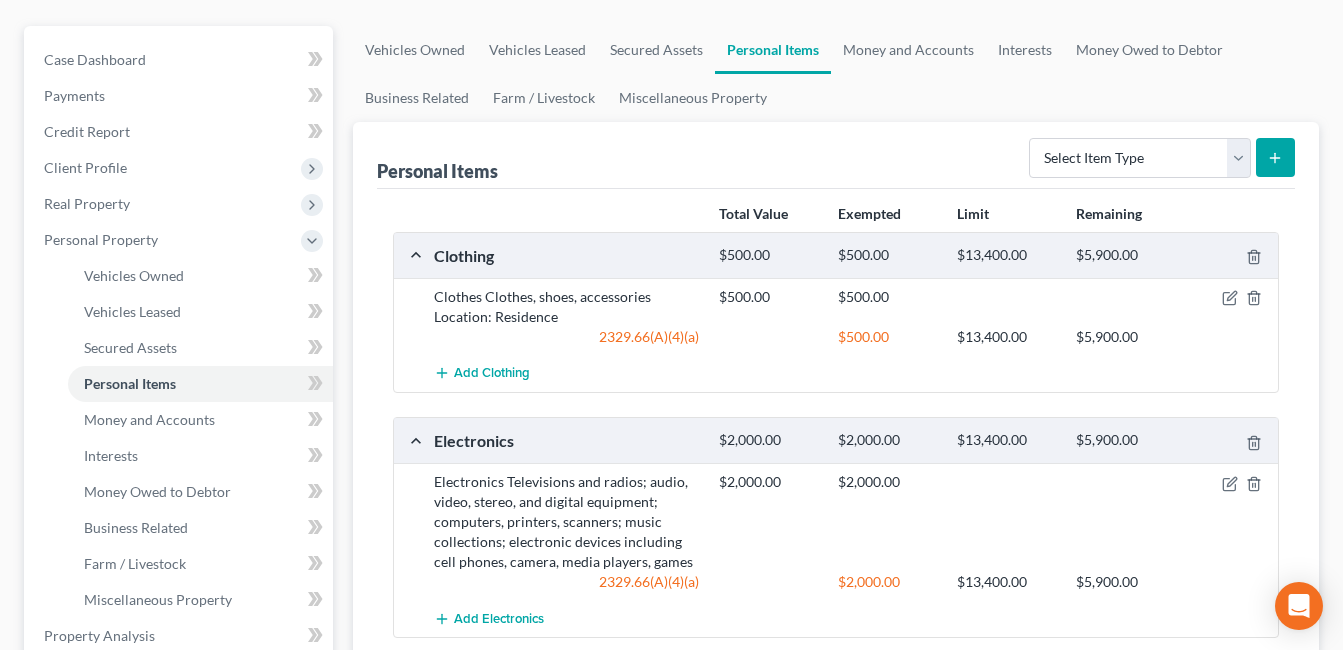 scroll, scrollTop: 200, scrollLeft: 0, axis: vertical 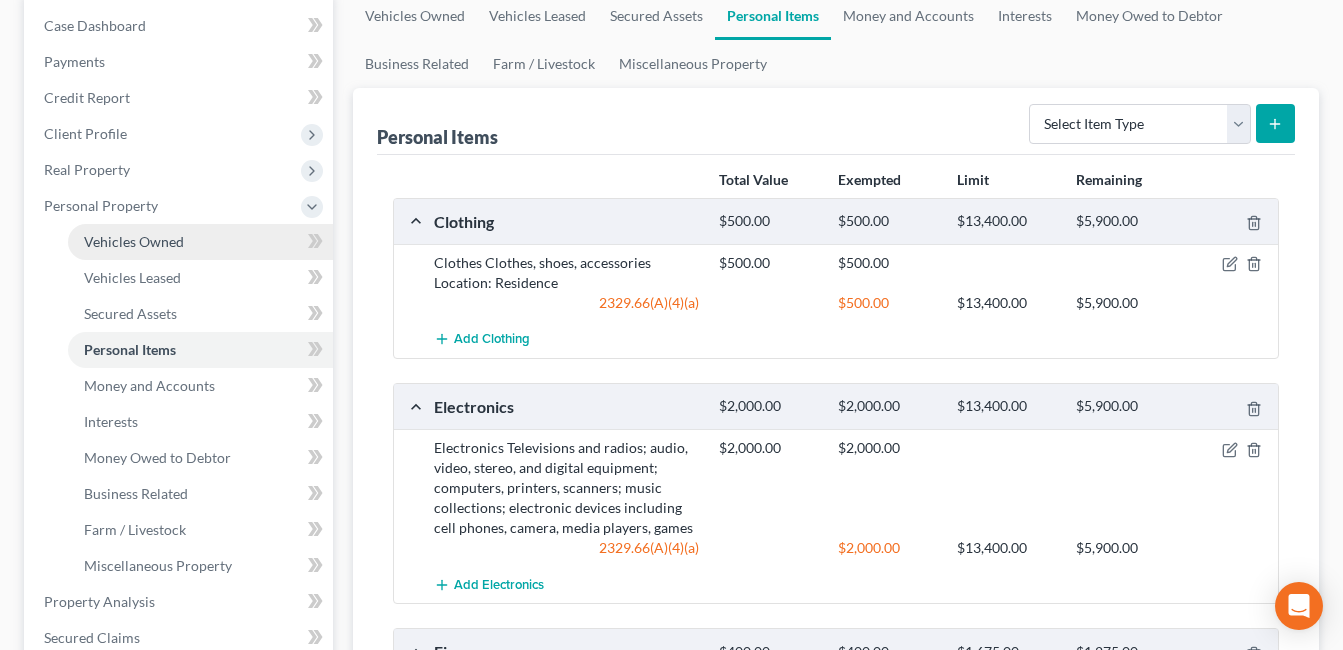 click on "Vehicles Owned" at bounding box center (134, 241) 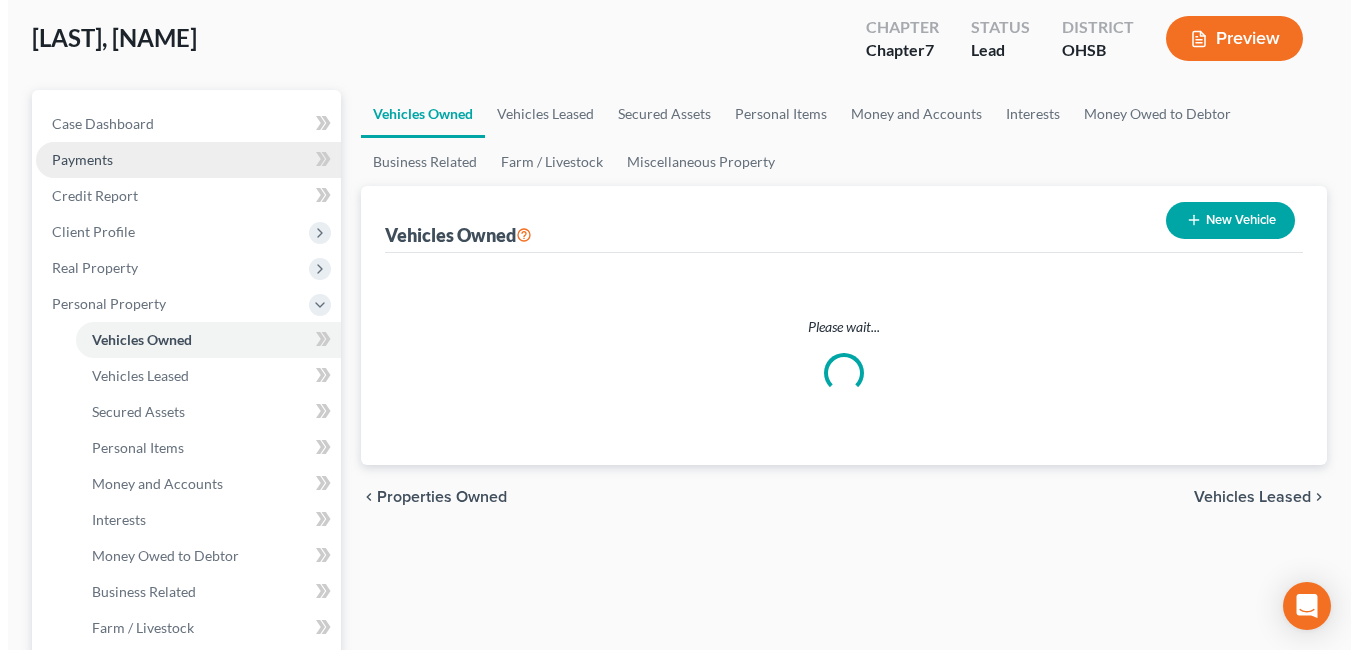scroll, scrollTop: 0, scrollLeft: 0, axis: both 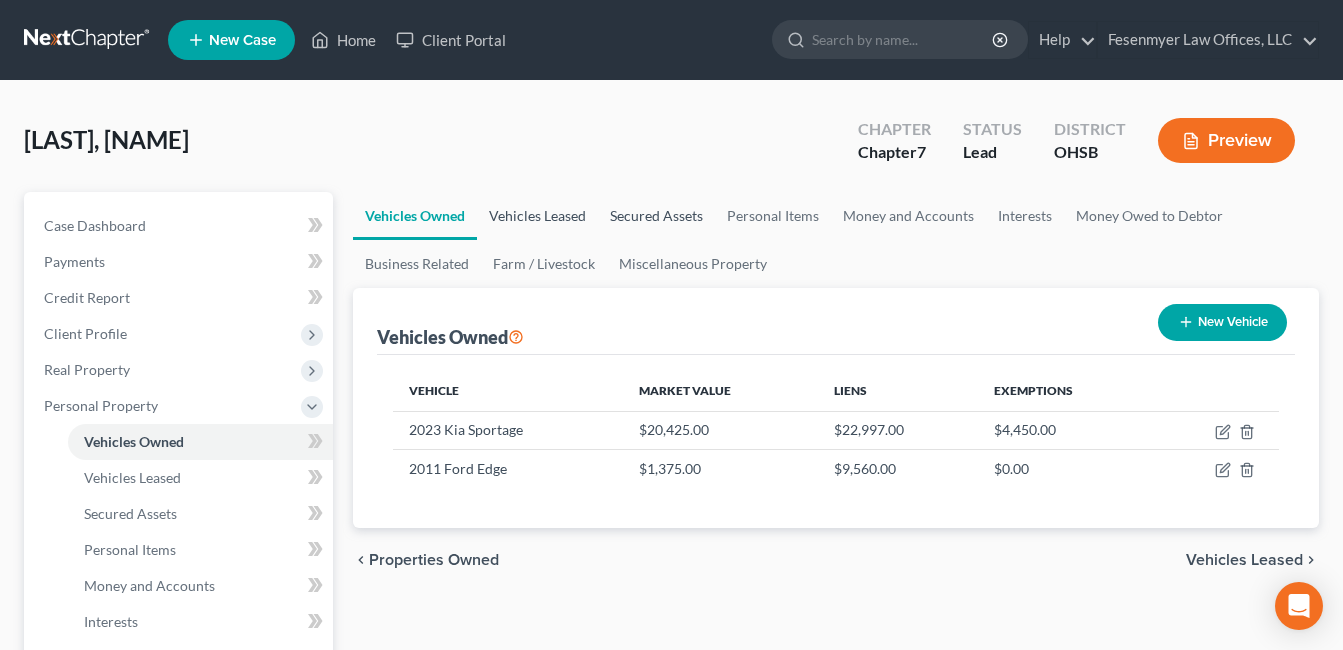 drag, startPoint x: 560, startPoint y: 215, endPoint x: 681, endPoint y: 203, distance: 121.59358 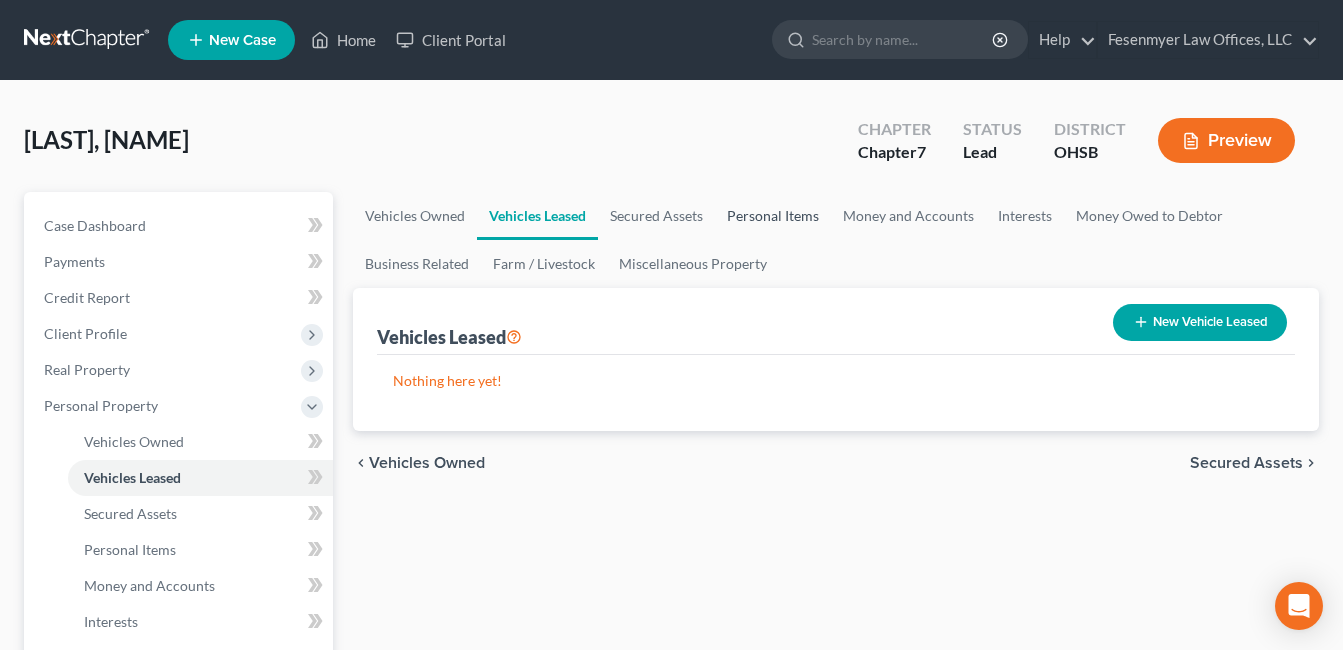 click on "Personal Items" at bounding box center (773, 216) 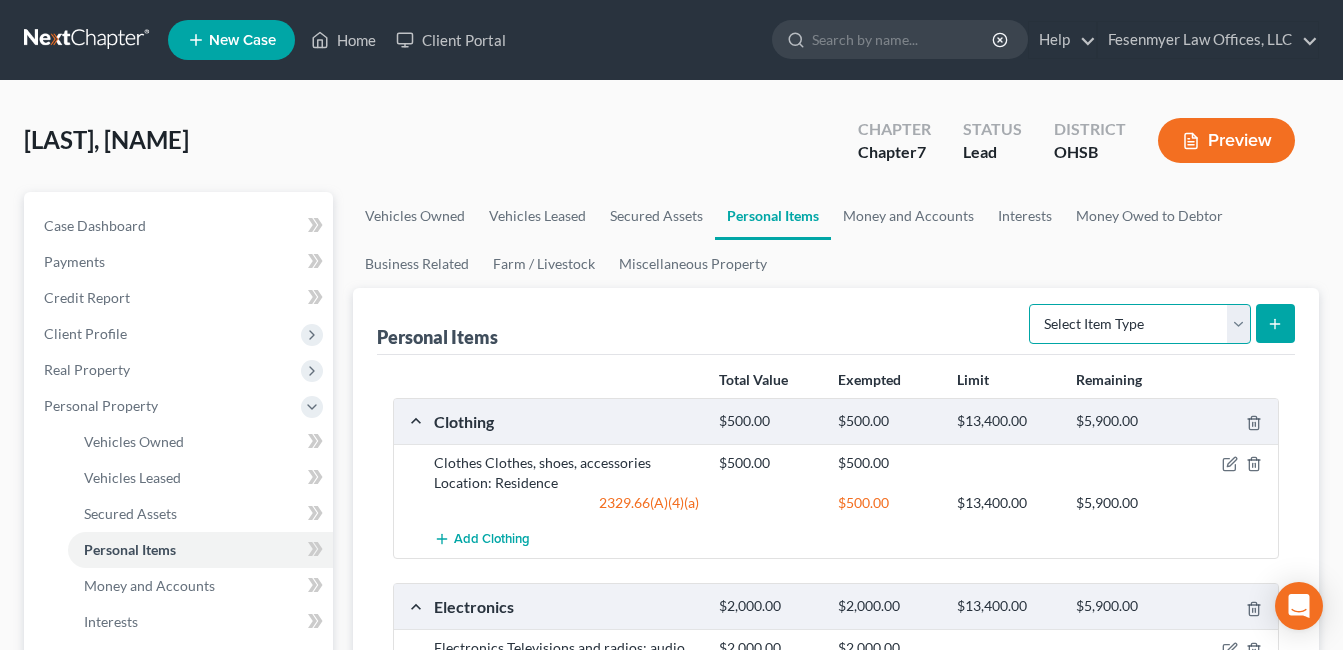 click on "Select Item Type Clothing Collectibles Of Value Electronics Firearms Household Goods Jewelry Other Pet(s) Sports & Hobby Equipment" at bounding box center [1140, 324] 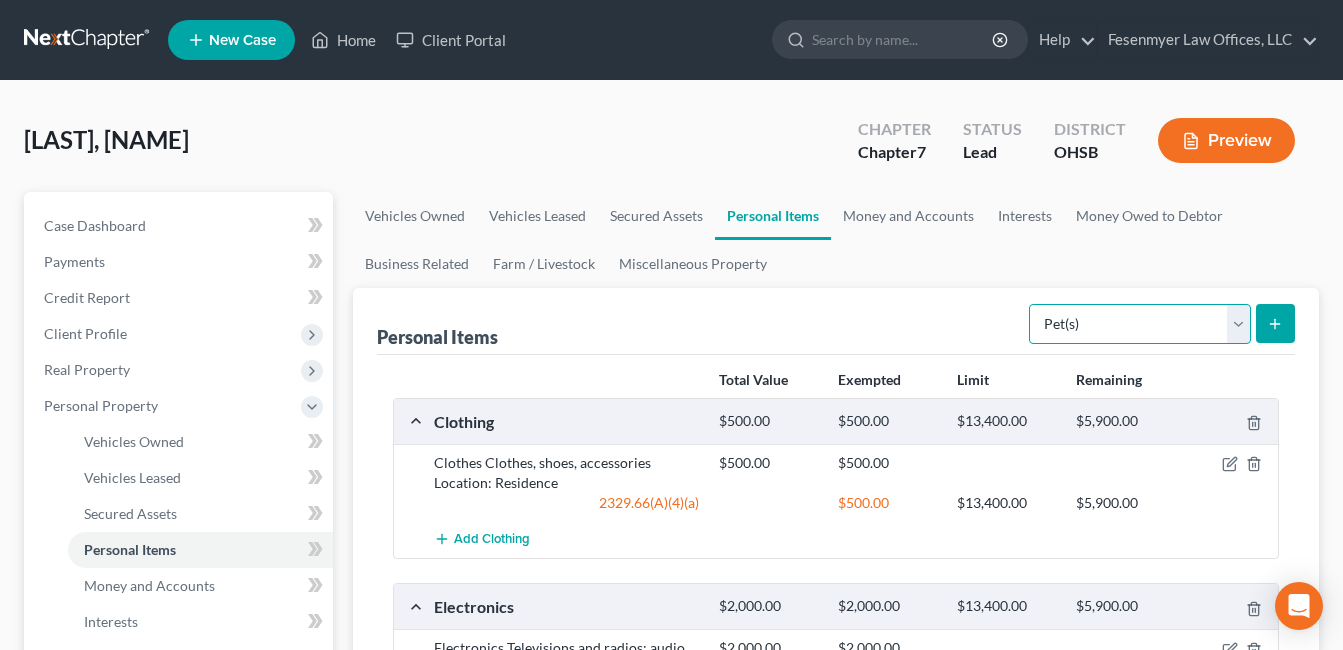 click on "Select Item Type Clothing Collectibles Of Value Electronics Firearms Household Goods Jewelry Other Pet(s) Sports & Hobby Equipment" at bounding box center (1140, 324) 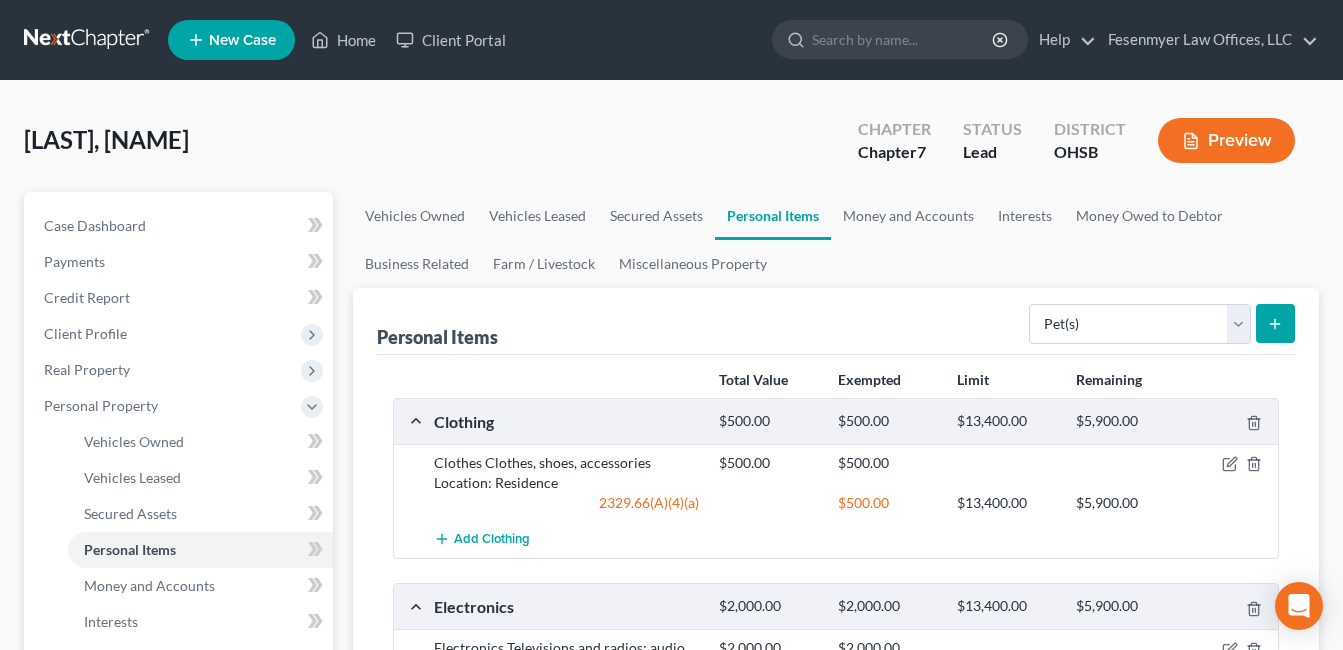 click 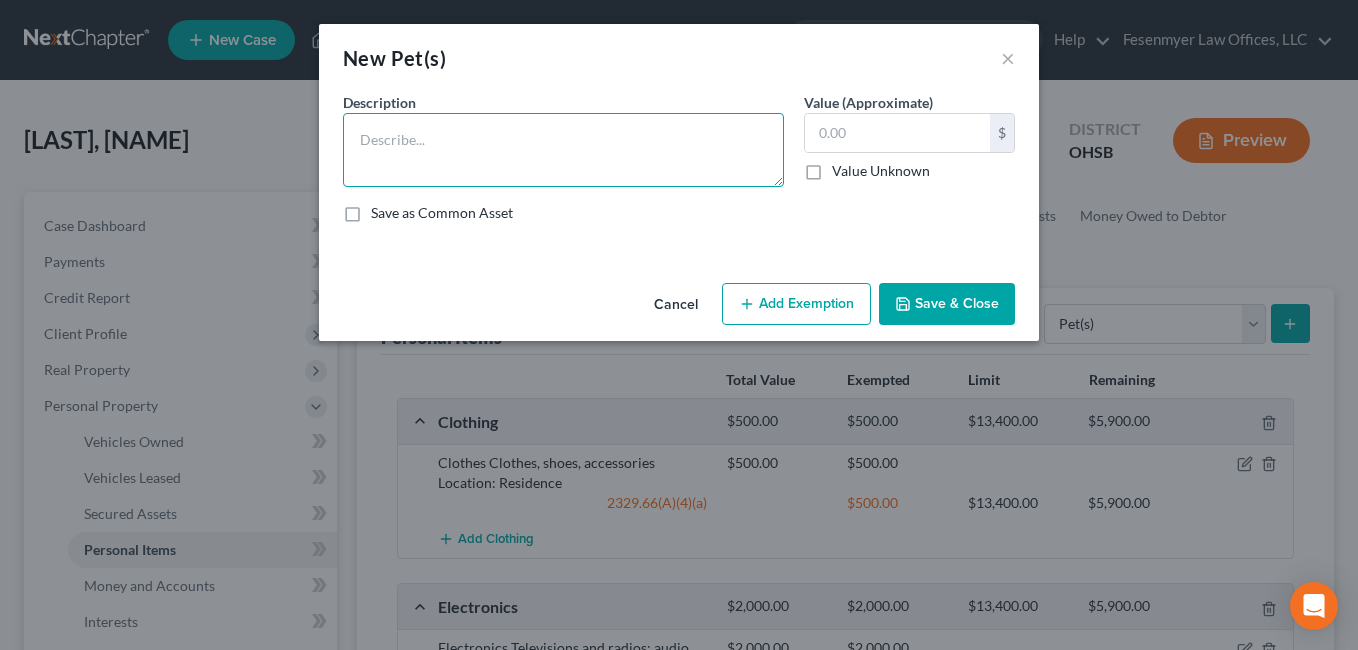 click at bounding box center [563, 150] 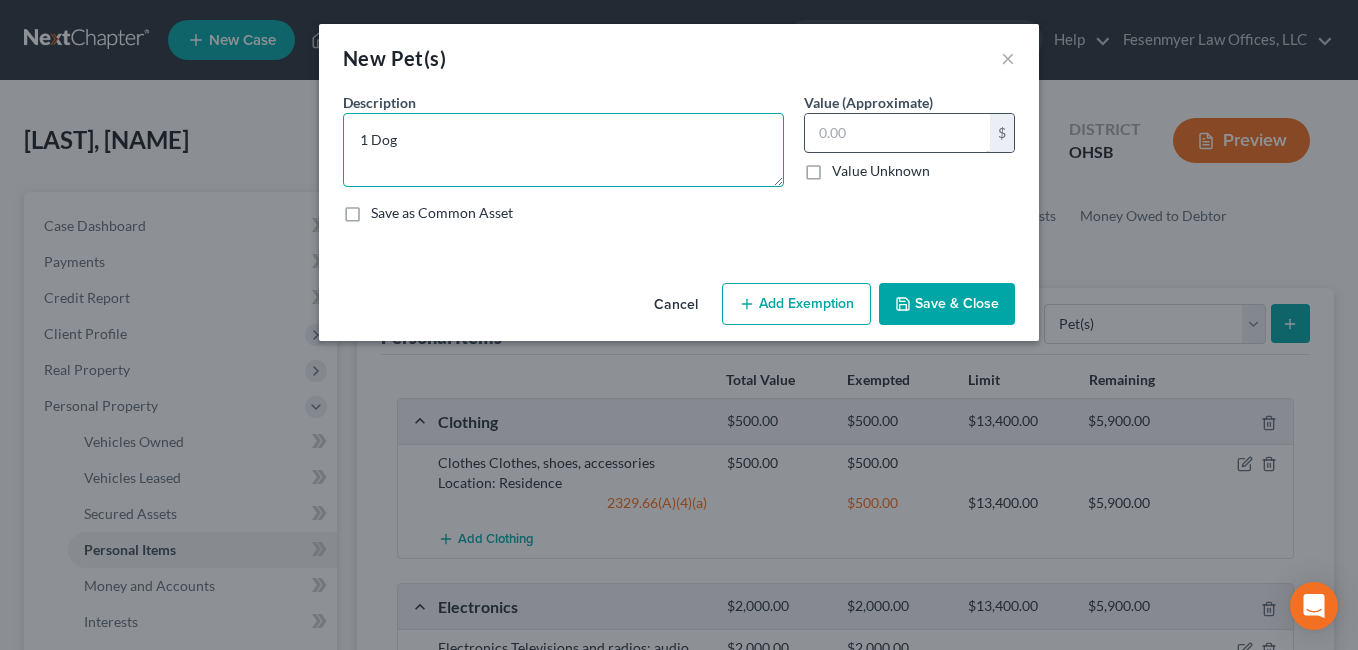 type on "1 Dog" 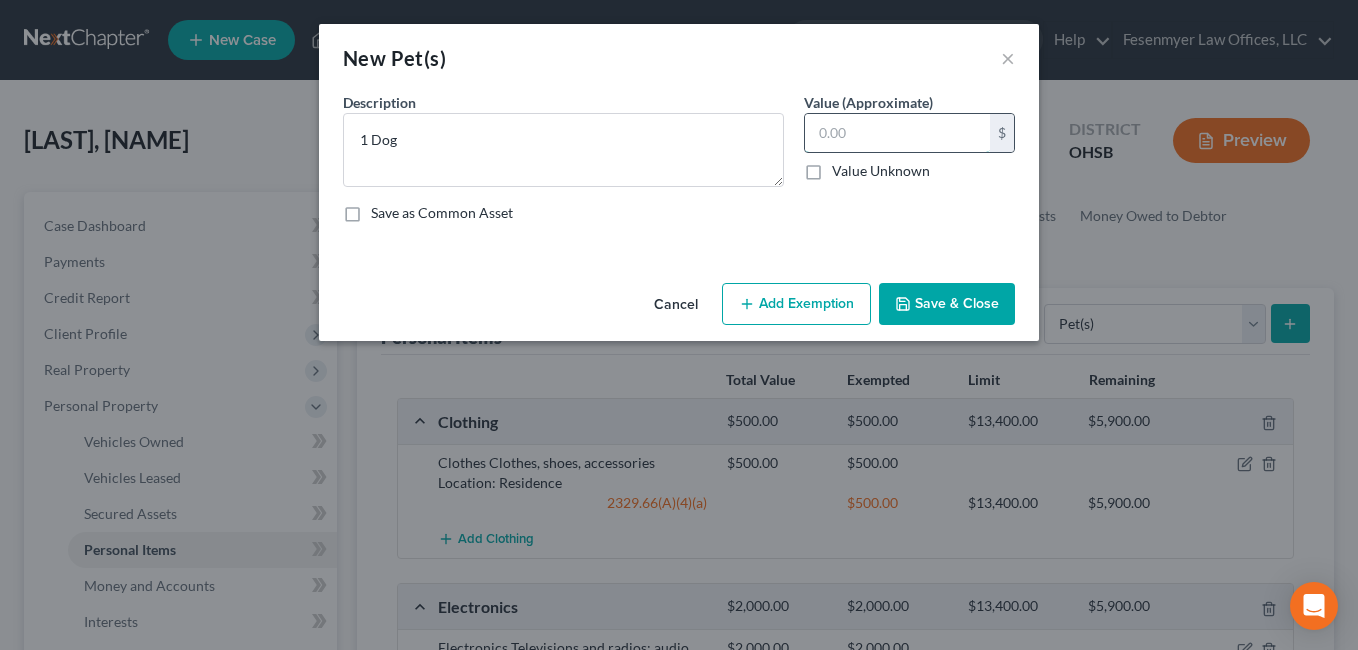 drag, startPoint x: 863, startPoint y: 141, endPoint x: 872, endPoint y: 133, distance: 12.0415945 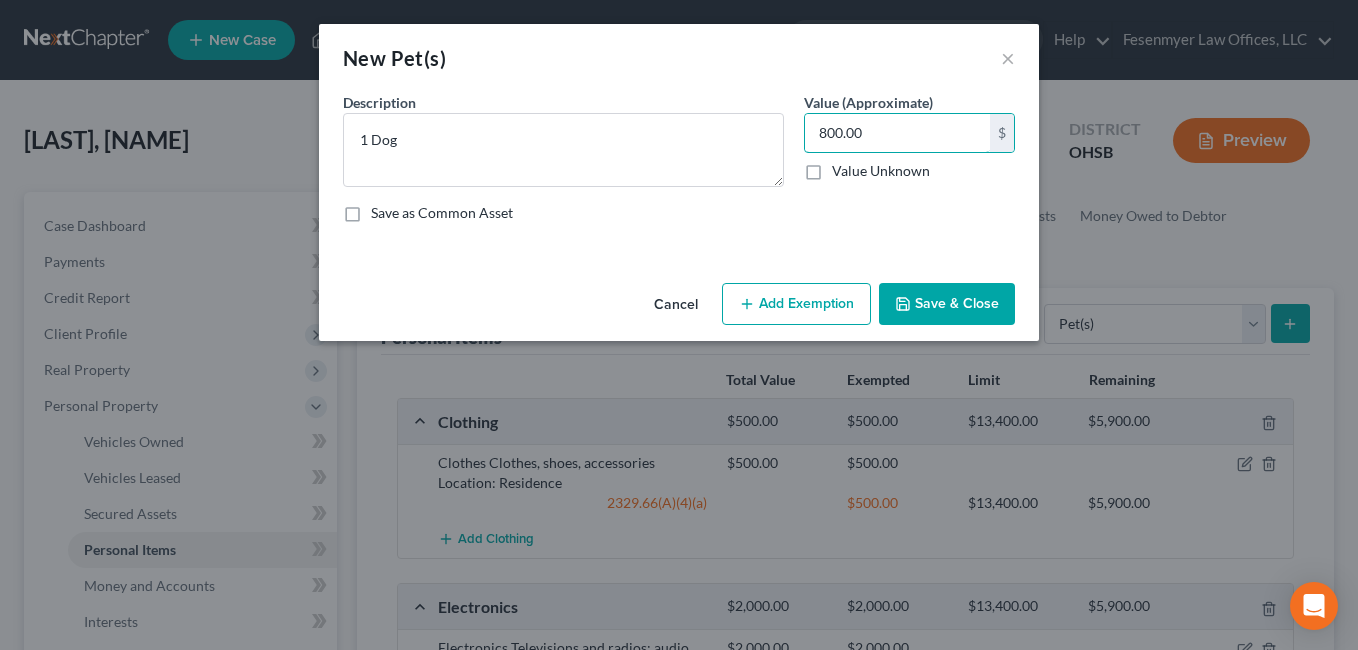 drag, startPoint x: 877, startPoint y: 133, endPoint x: 800, endPoint y: 138, distance: 77.16217 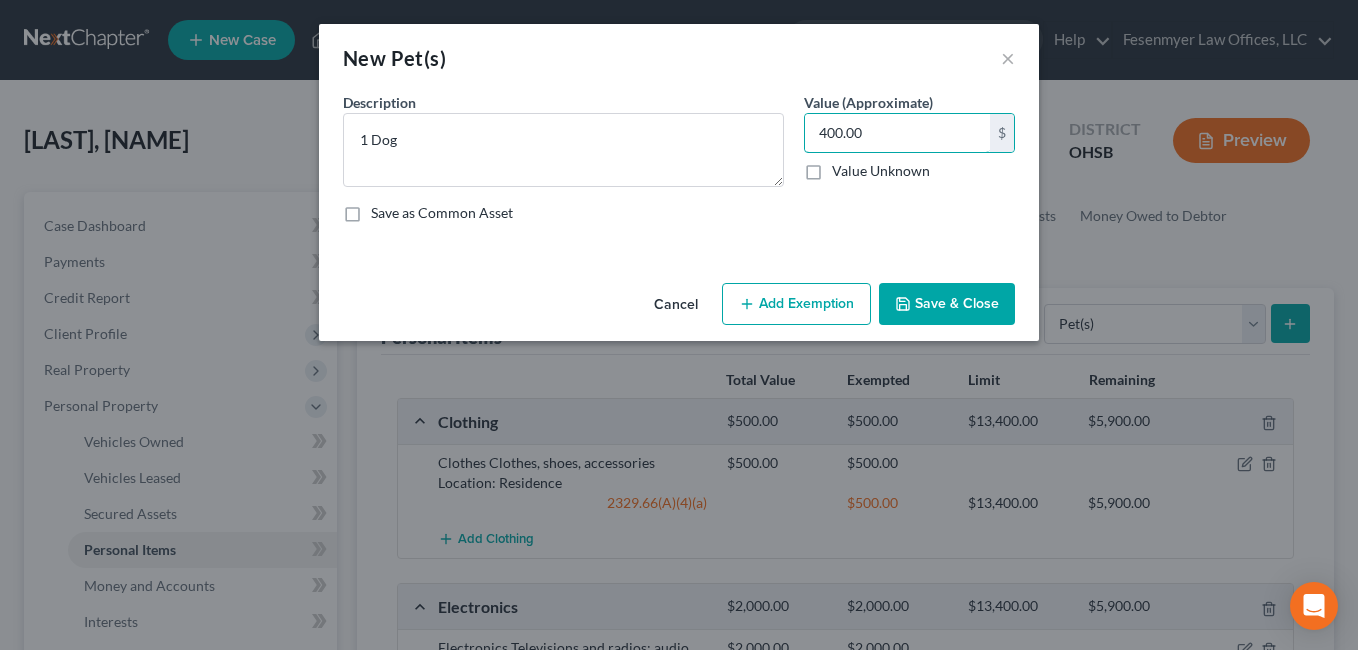 type on "400.00" 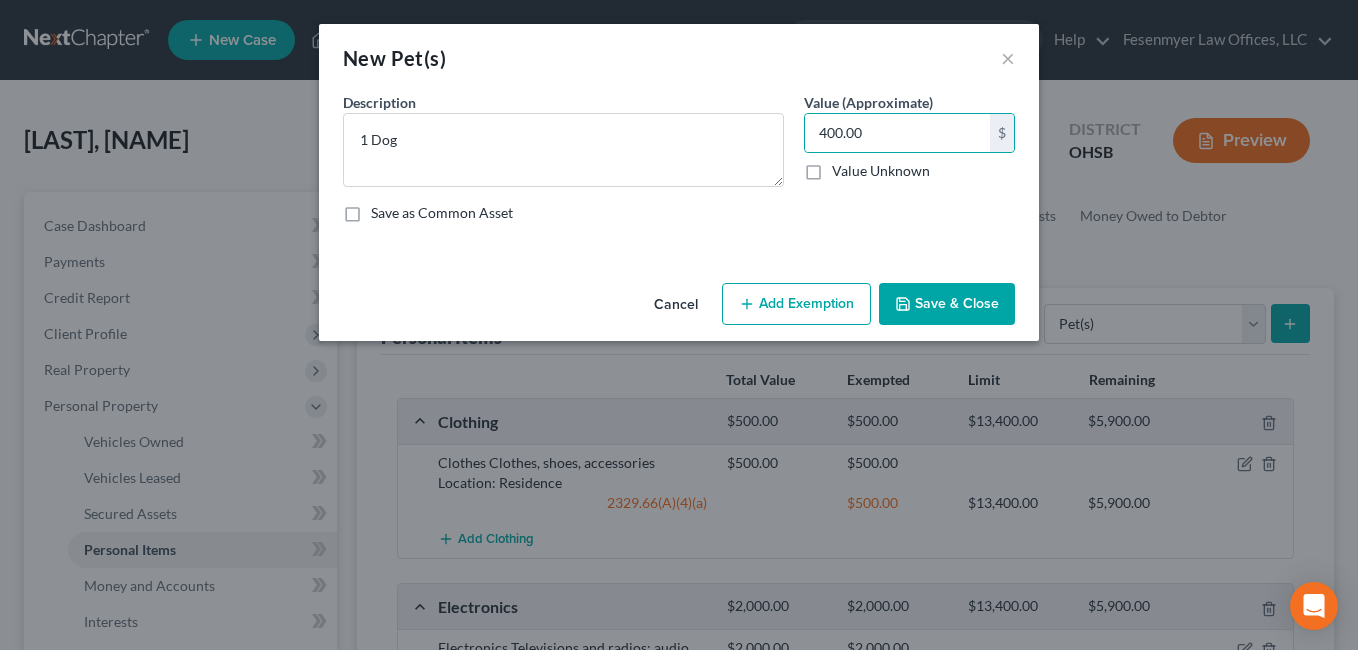 click on "Add Exemption" at bounding box center [796, 304] 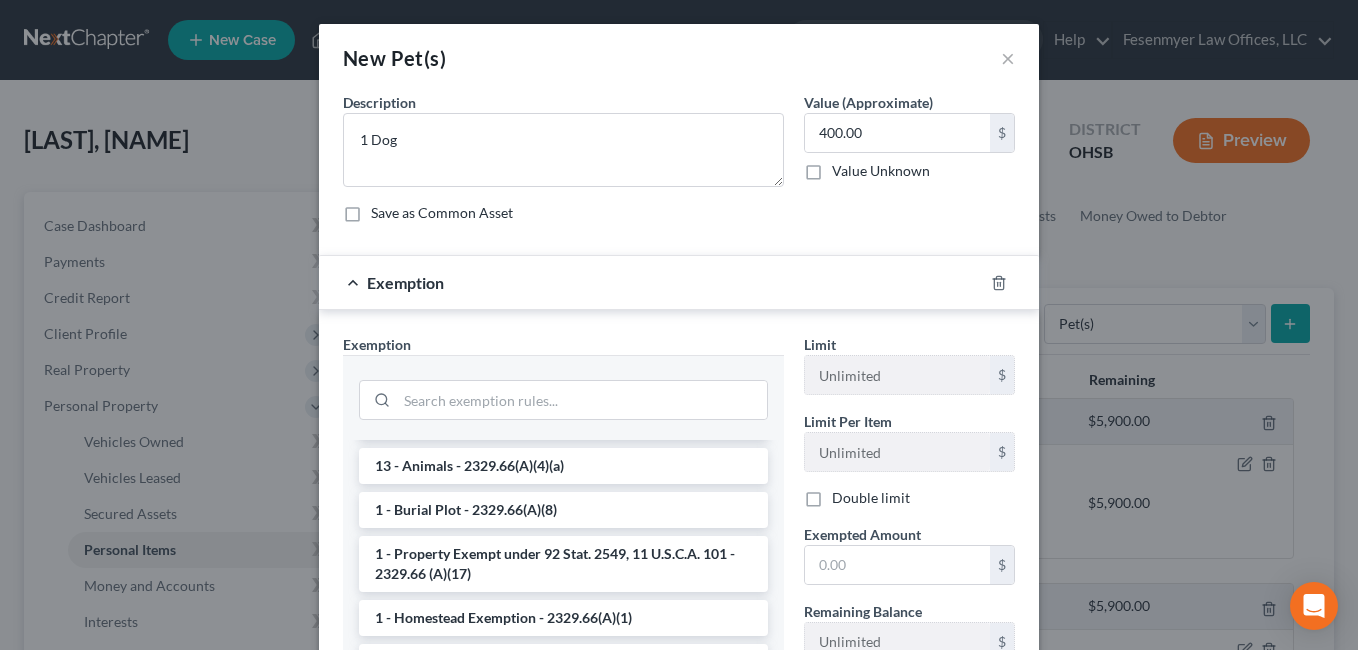 scroll, scrollTop: 0, scrollLeft: 0, axis: both 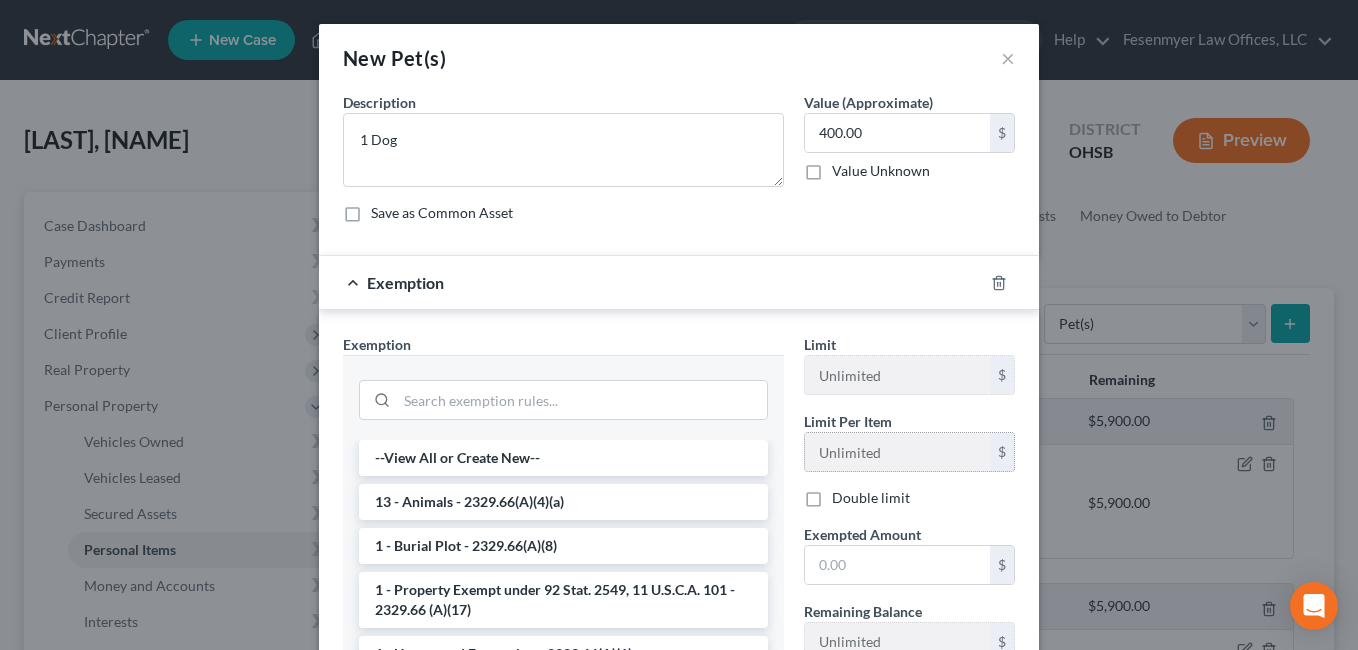 drag, startPoint x: 514, startPoint y: 492, endPoint x: 821, endPoint y: 437, distance: 311.8878 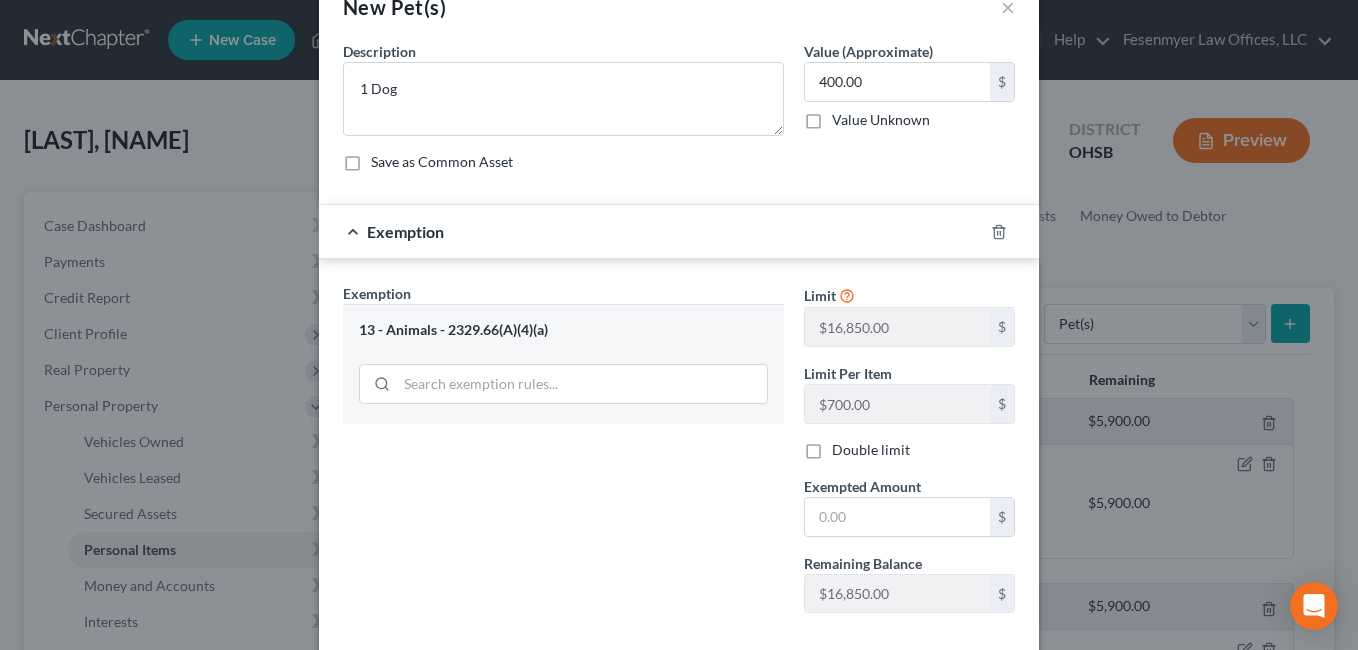 scroll, scrollTop: 100, scrollLeft: 0, axis: vertical 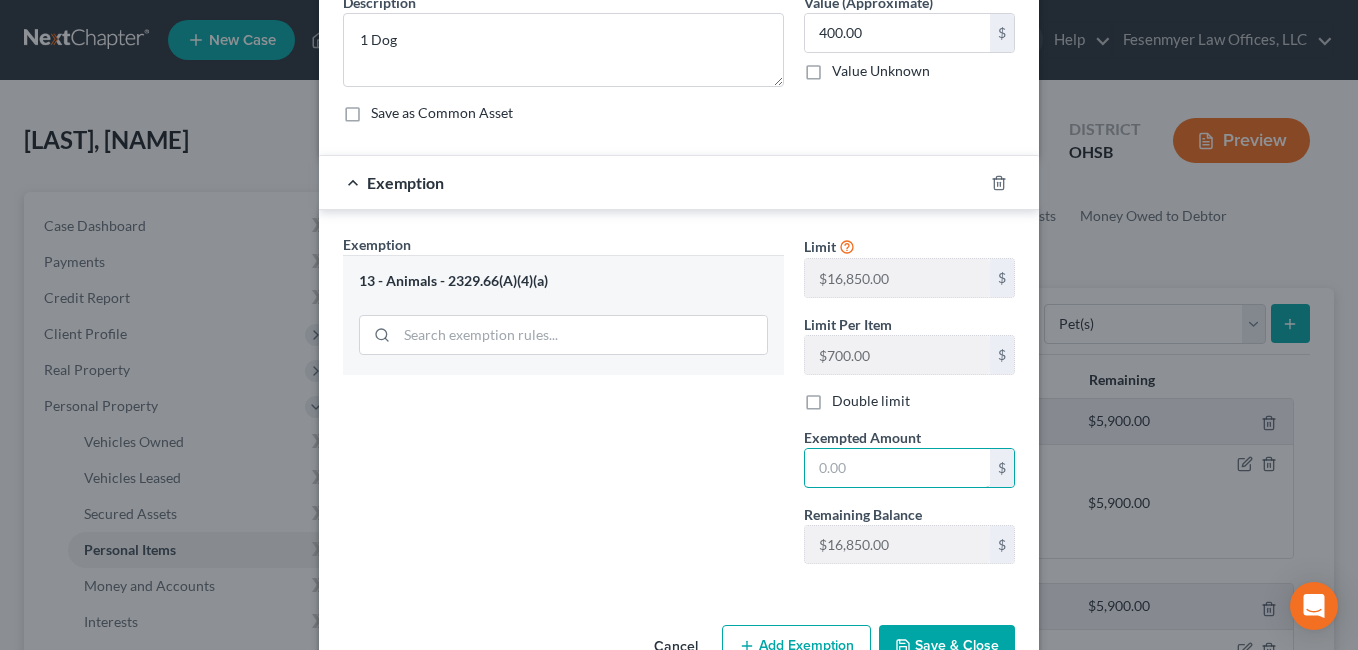 drag, startPoint x: 849, startPoint y: 473, endPoint x: 786, endPoint y: 483, distance: 63.788715 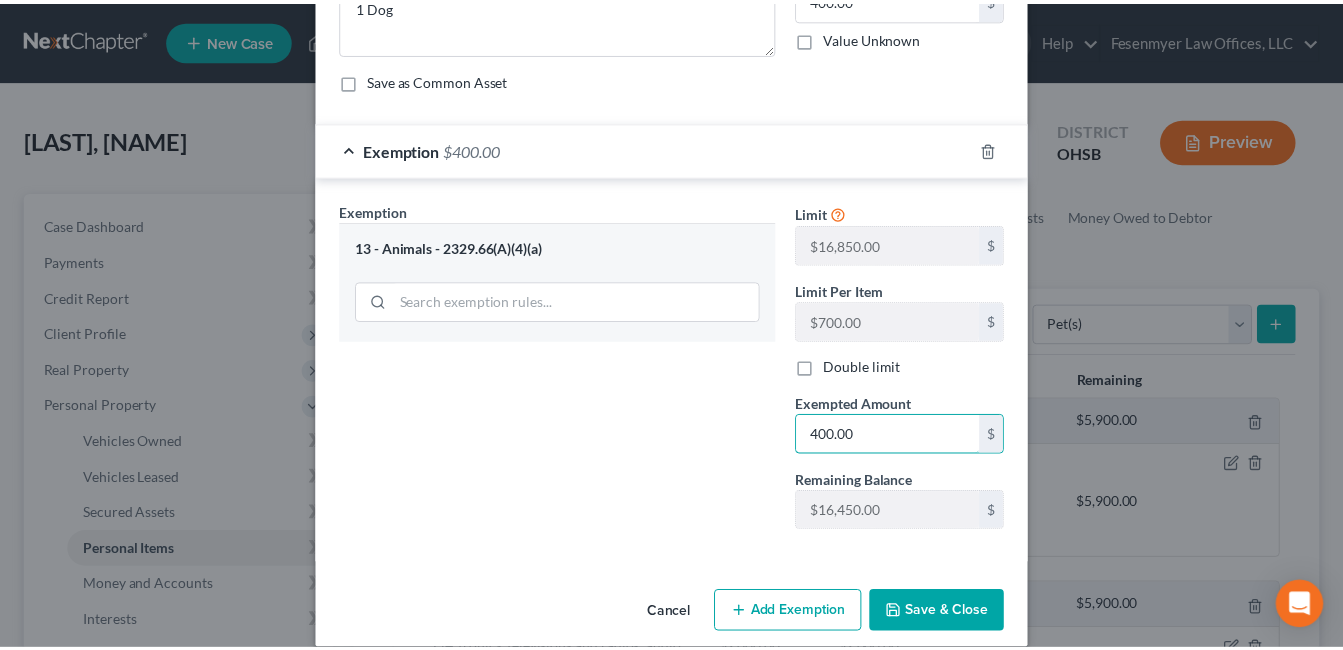 scroll, scrollTop: 157, scrollLeft: 0, axis: vertical 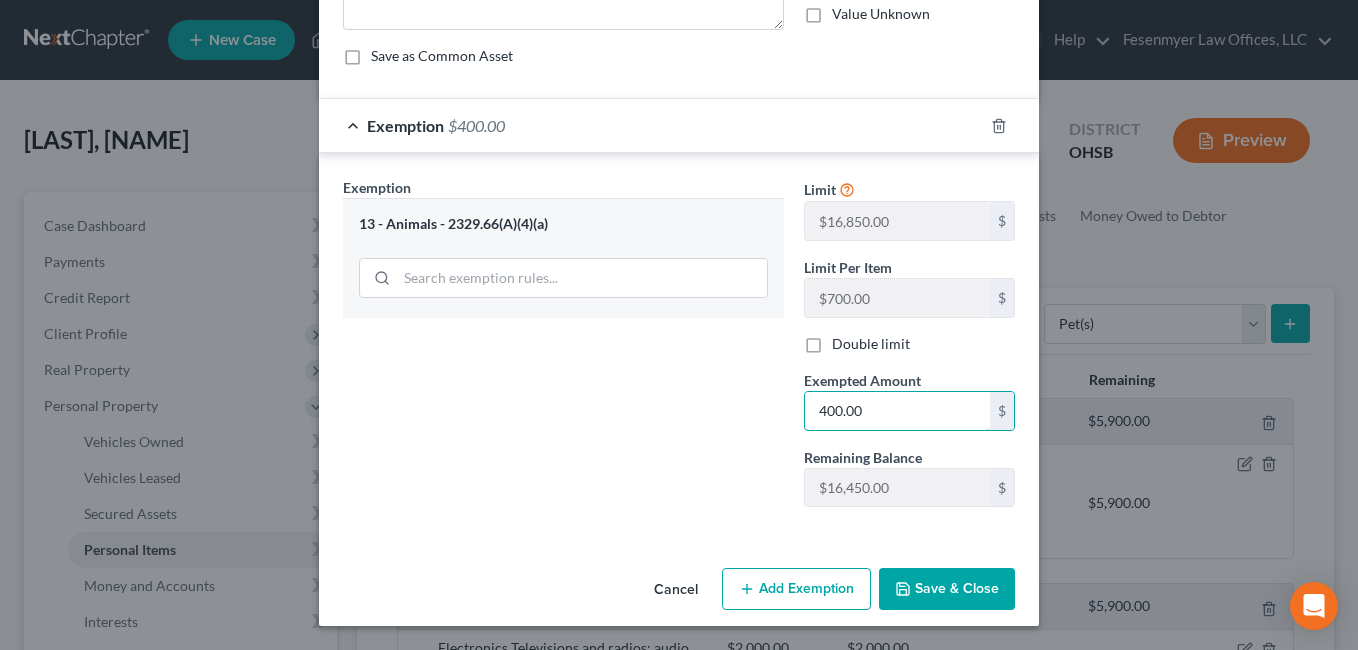type on "400.00" 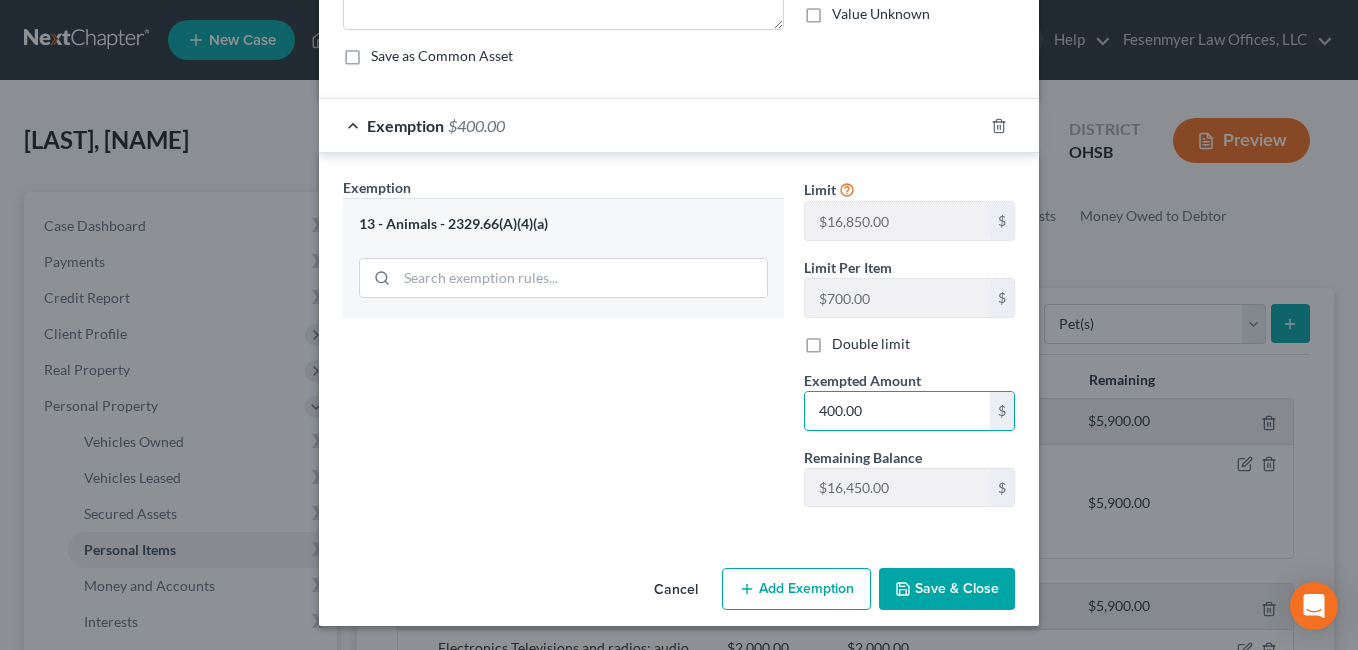 click on "Save & Close" at bounding box center [947, 589] 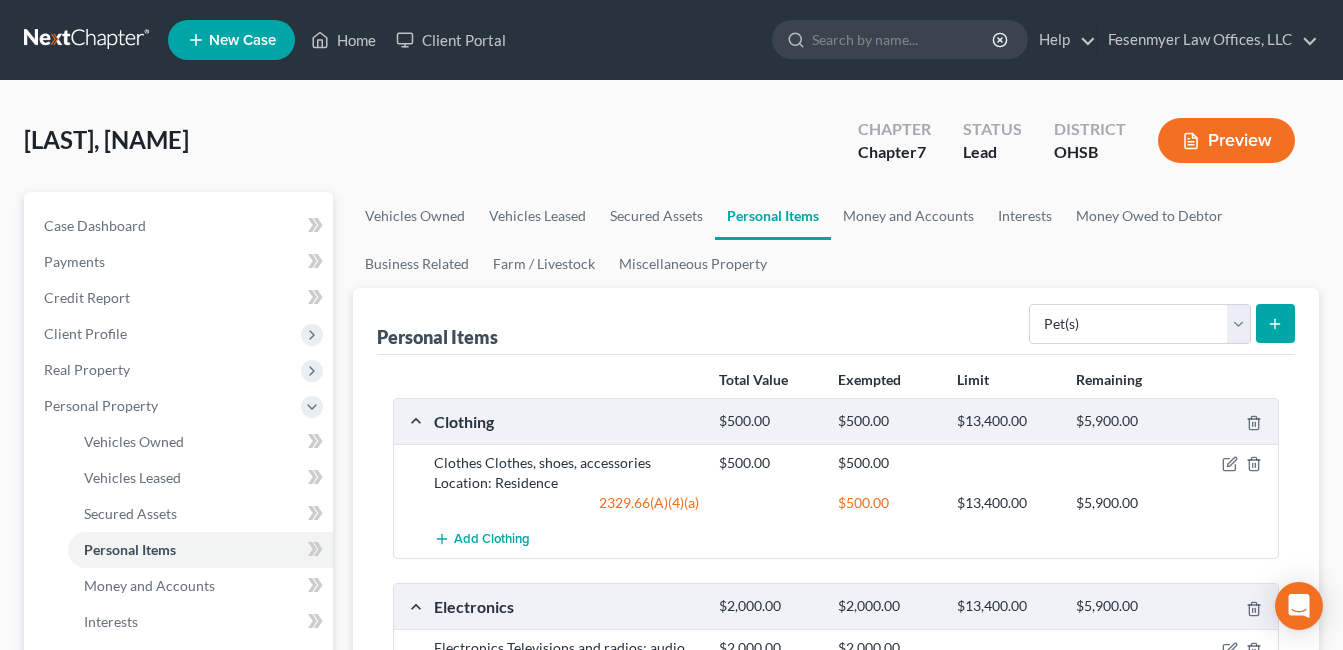 drag, startPoint x: 1308, startPoint y: 427, endPoint x: 783, endPoint y: 396, distance: 525.9144 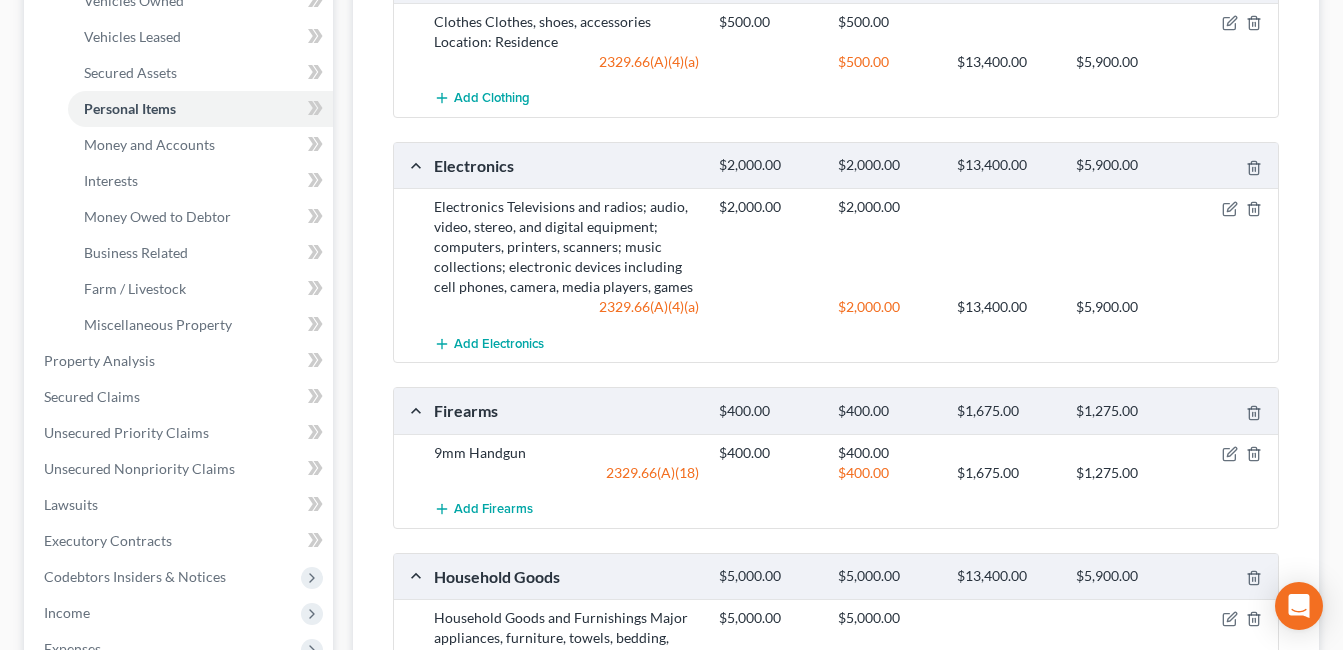 scroll, scrollTop: 800, scrollLeft: 0, axis: vertical 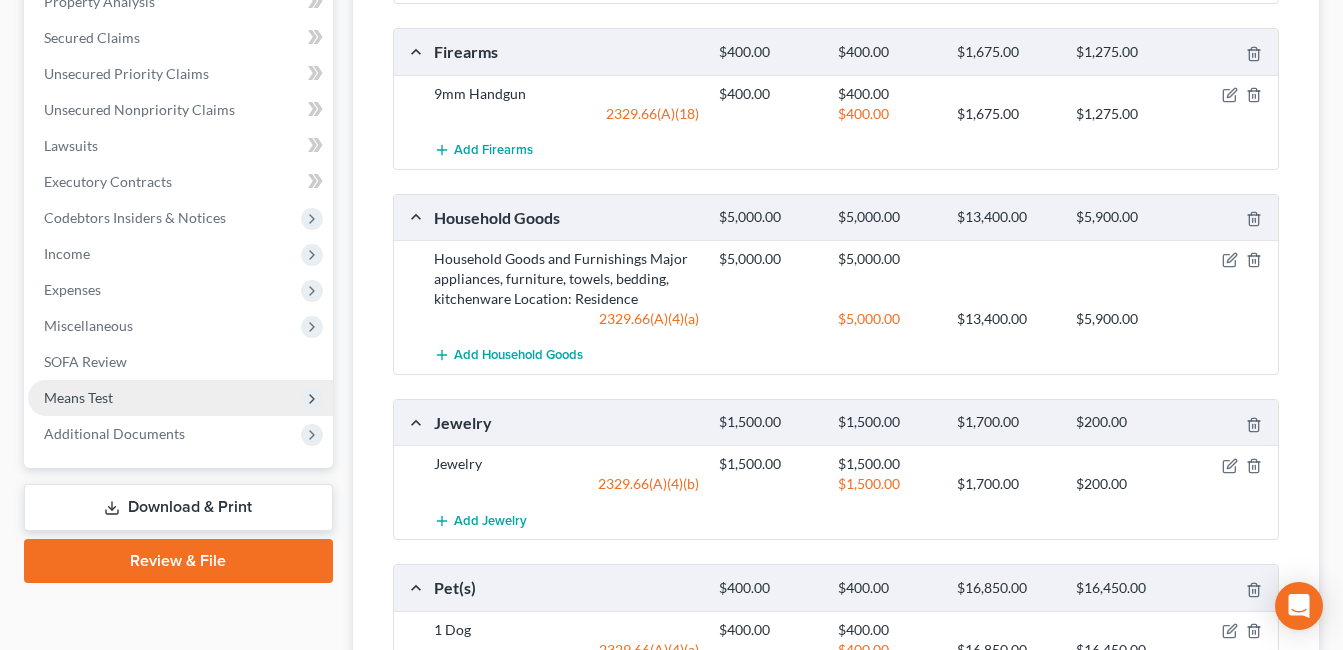 click on "Means Test" at bounding box center [180, 398] 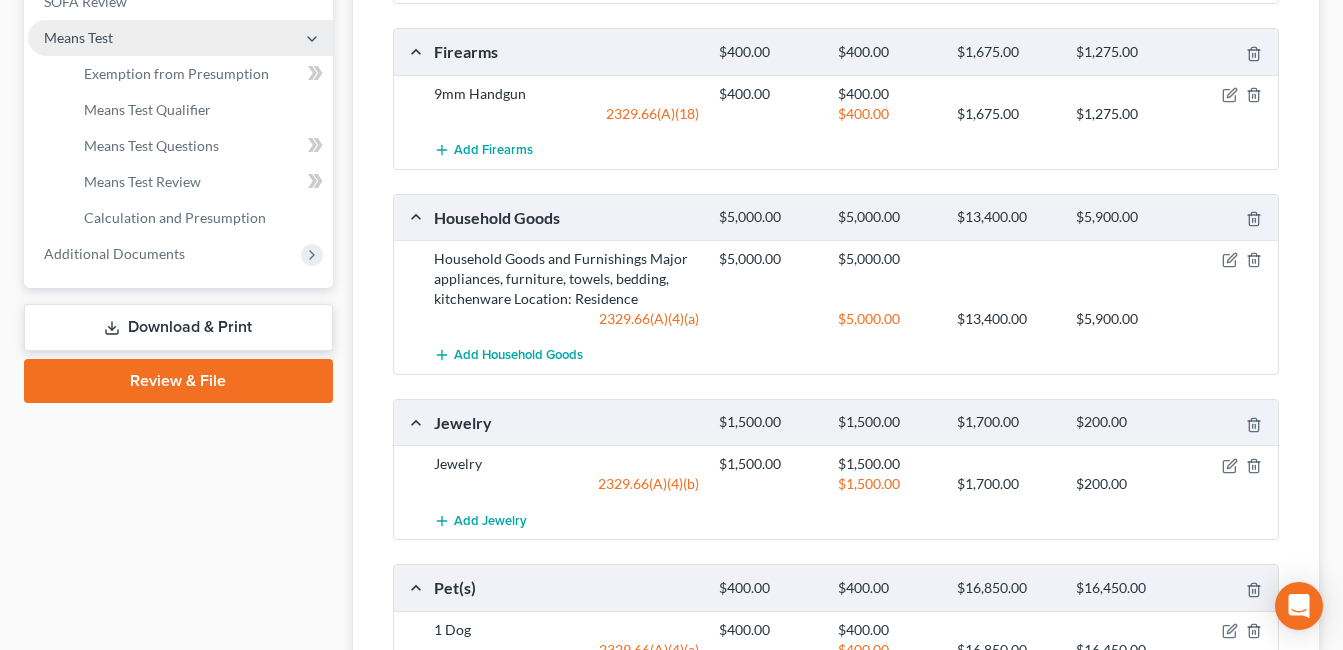 scroll, scrollTop: 440, scrollLeft: 0, axis: vertical 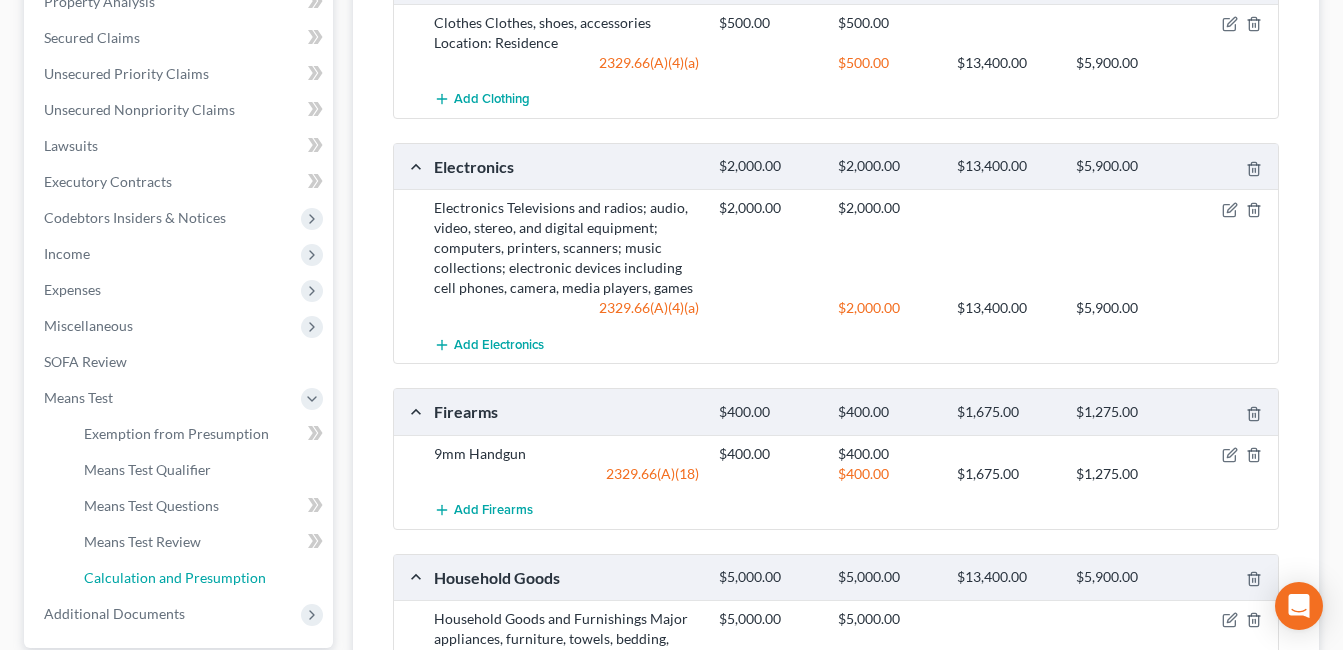 drag, startPoint x: 209, startPoint y: 580, endPoint x: 390, endPoint y: 506, distance: 195.54283 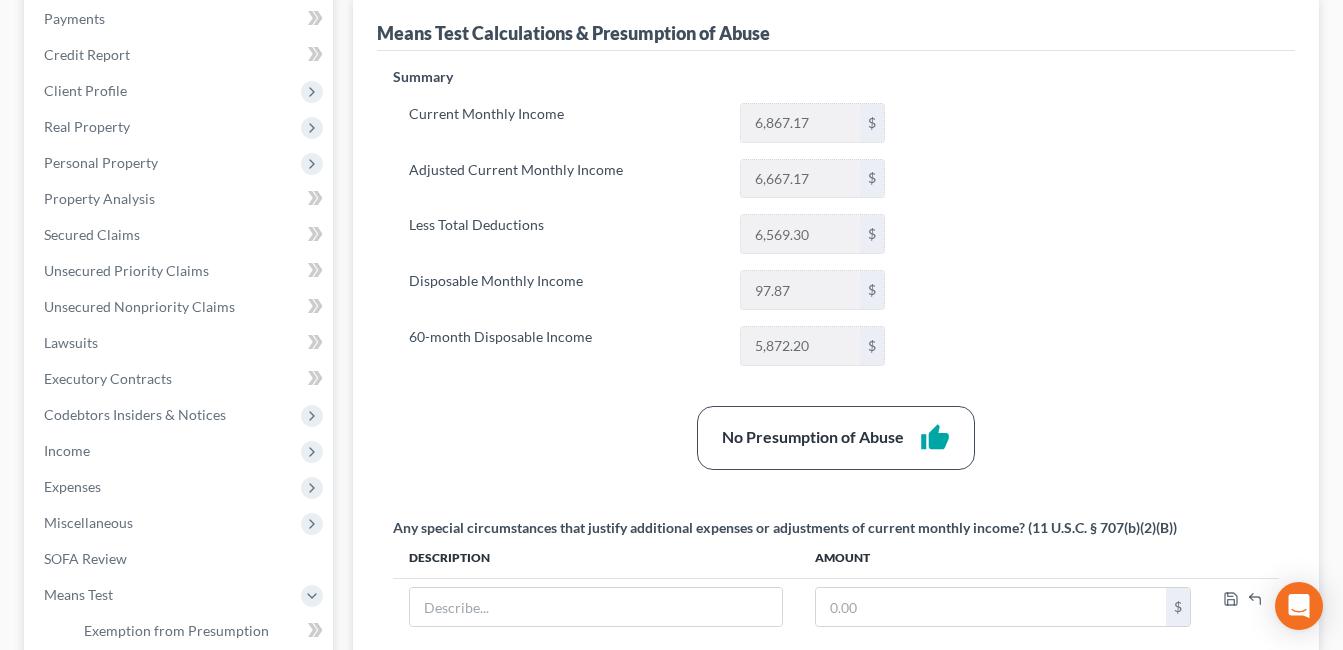 scroll, scrollTop: 300, scrollLeft: 0, axis: vertical 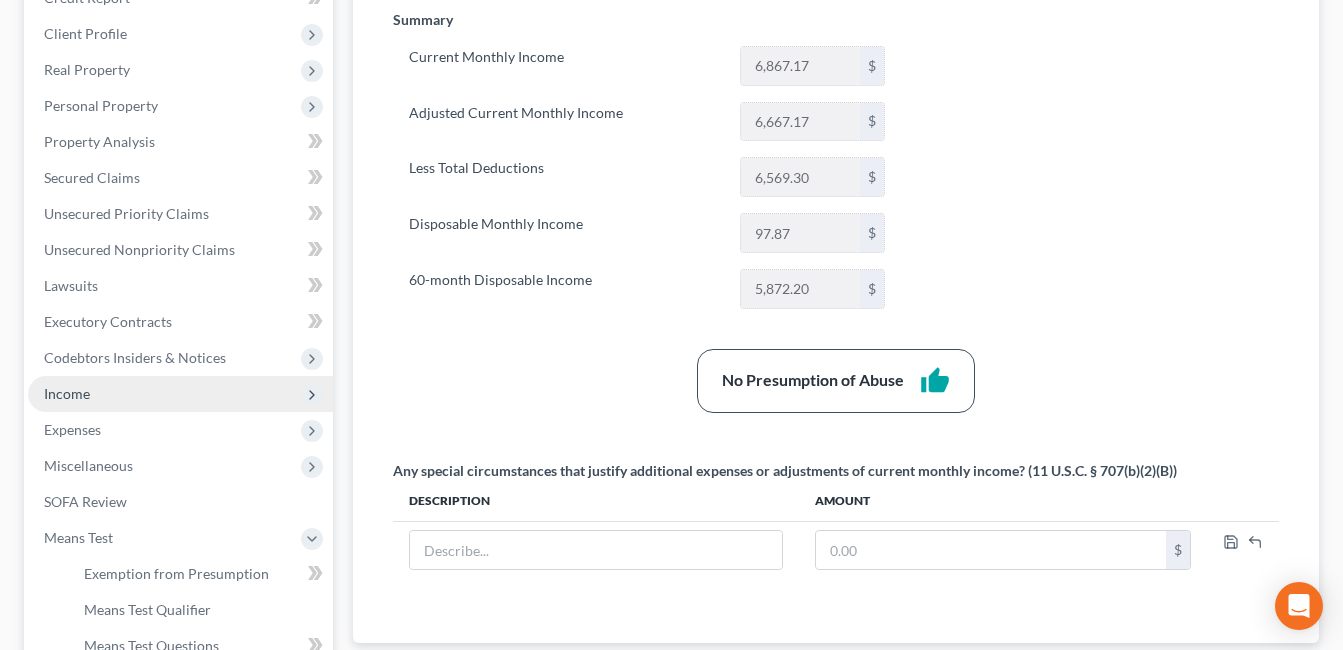 click on "Income" at bounding box center [67, 393] 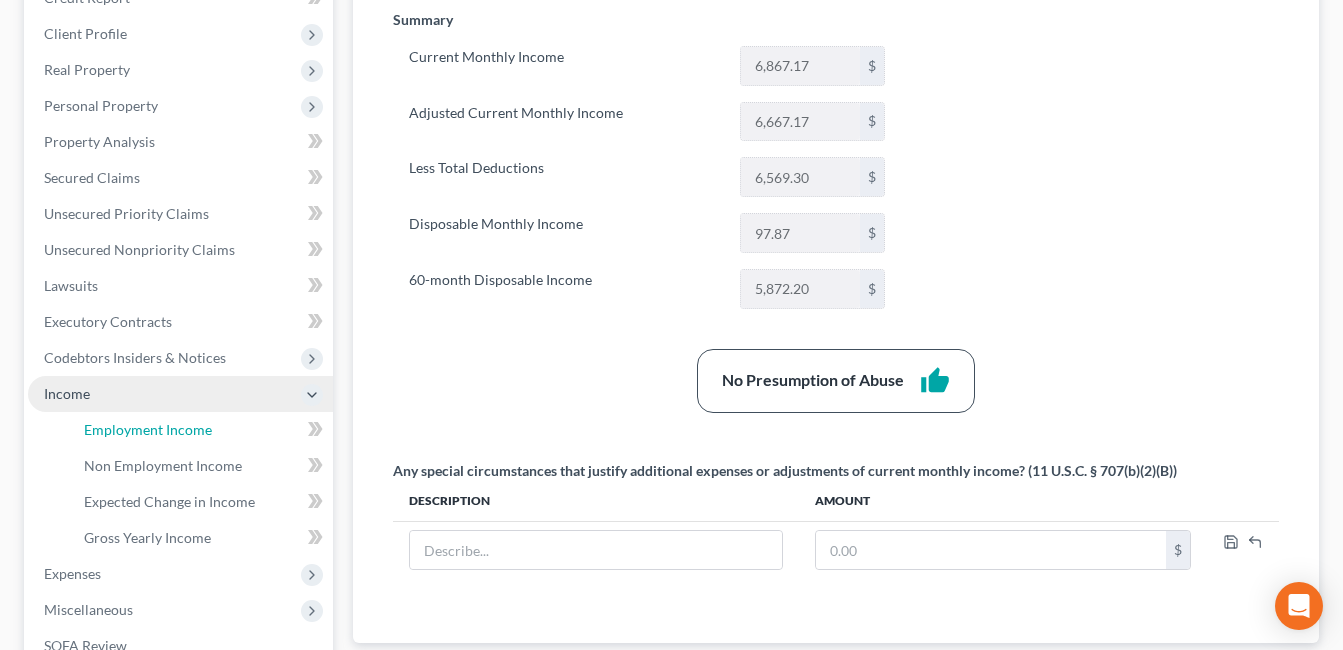 click on "Employment Income" at bounding box center (148, 429) 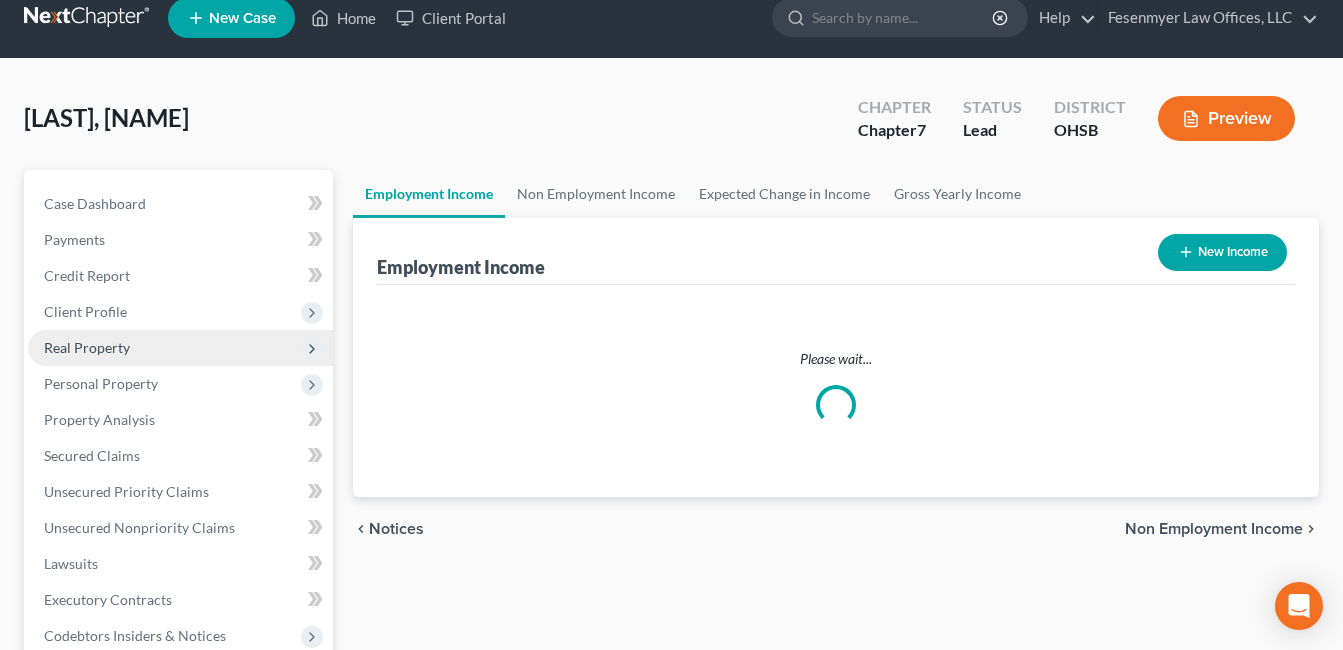 scroll, scrollTop: 0, scrollLeft: 0, axis: both 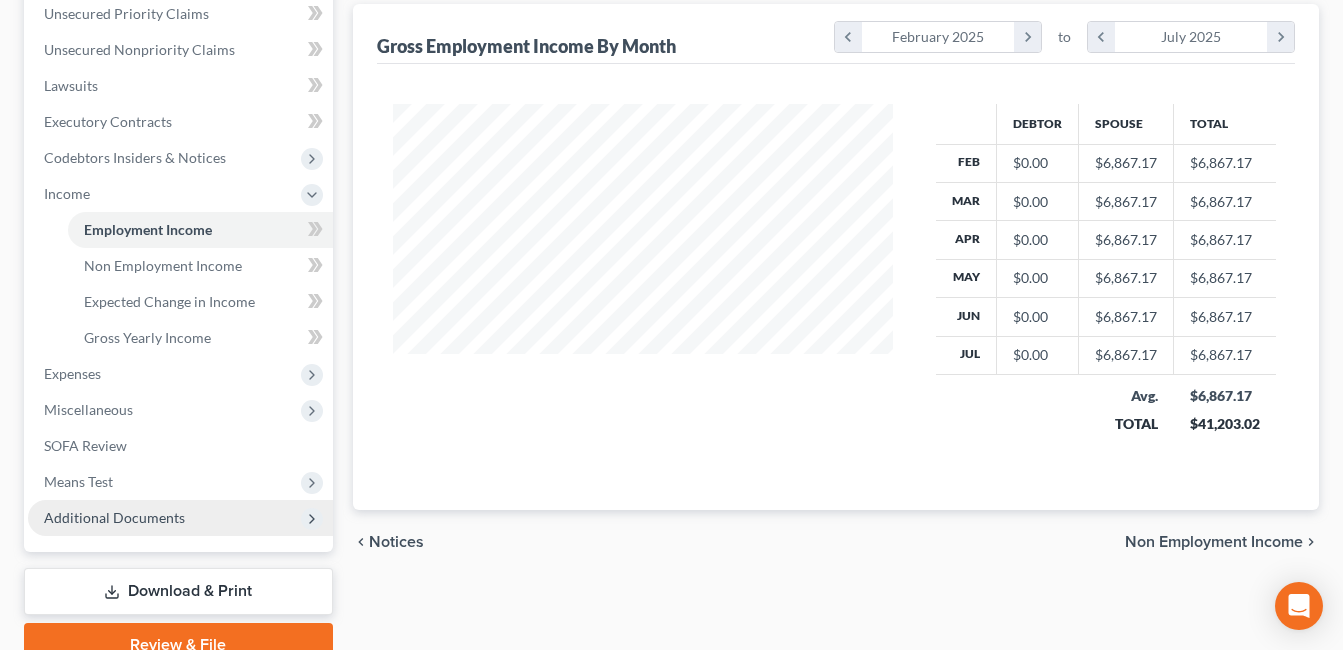 click on "Additional Documents" at bounding box center [114, 517] 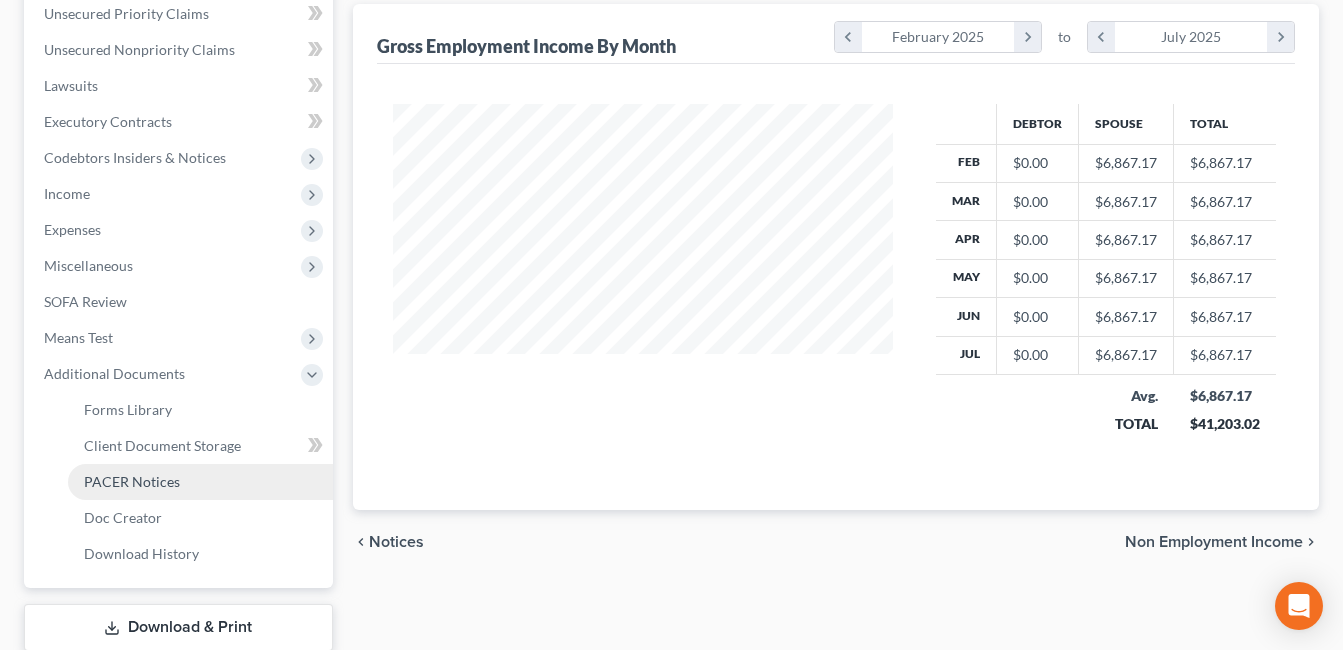 click on "PACER Notices" at bounding box center (200, 482) 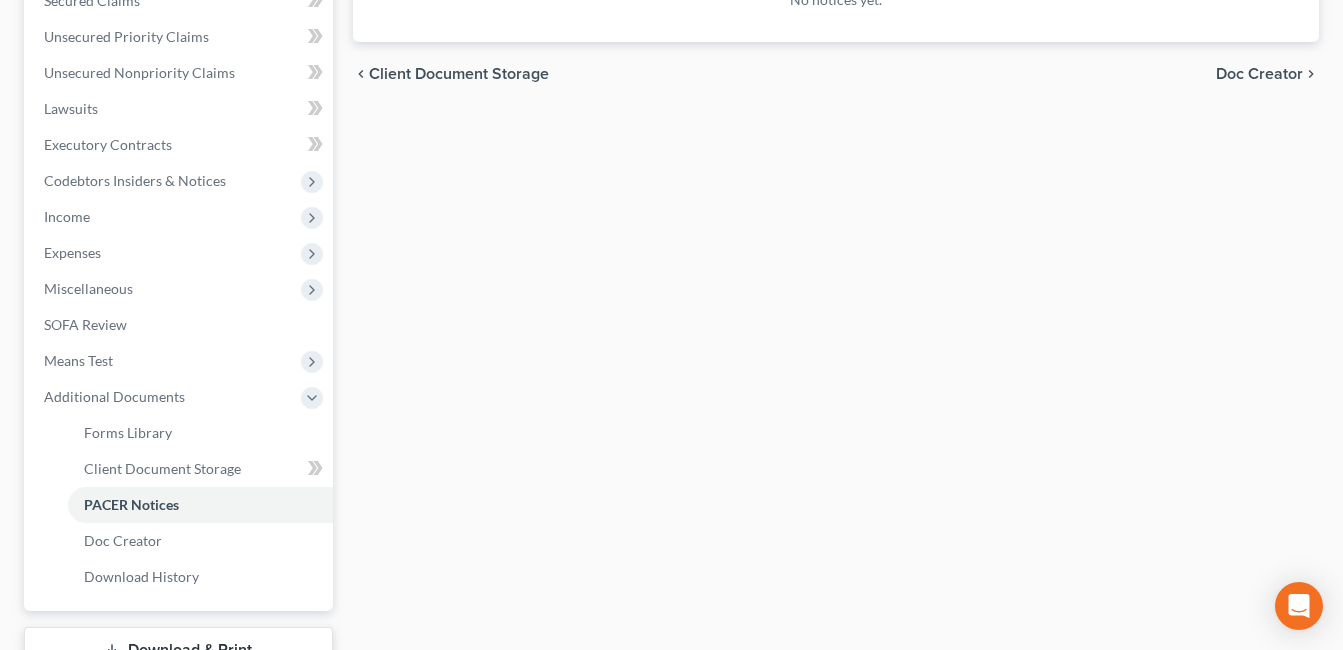 scroll, scrollTop: 500, scrollLeft: 0, axis: vertical 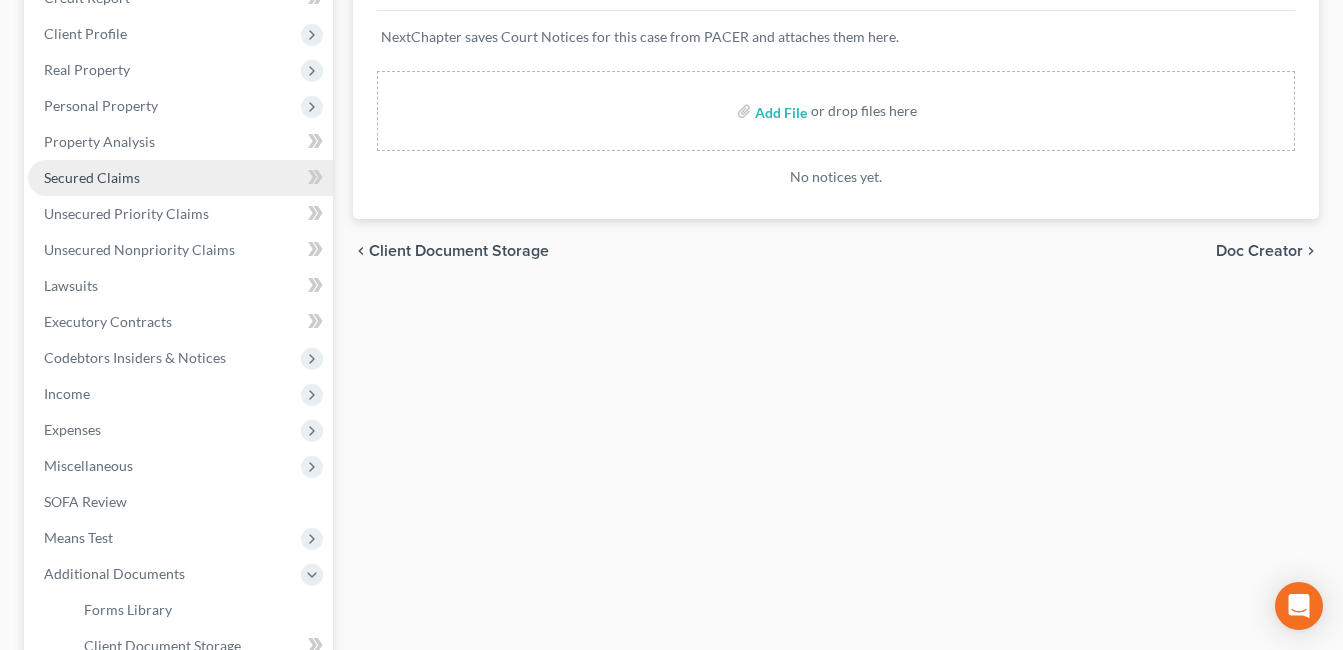 drag, startPoint x: 157, startPoint y: 180, endPoint x: 251, endPoint y: 209, distance: 98.37174 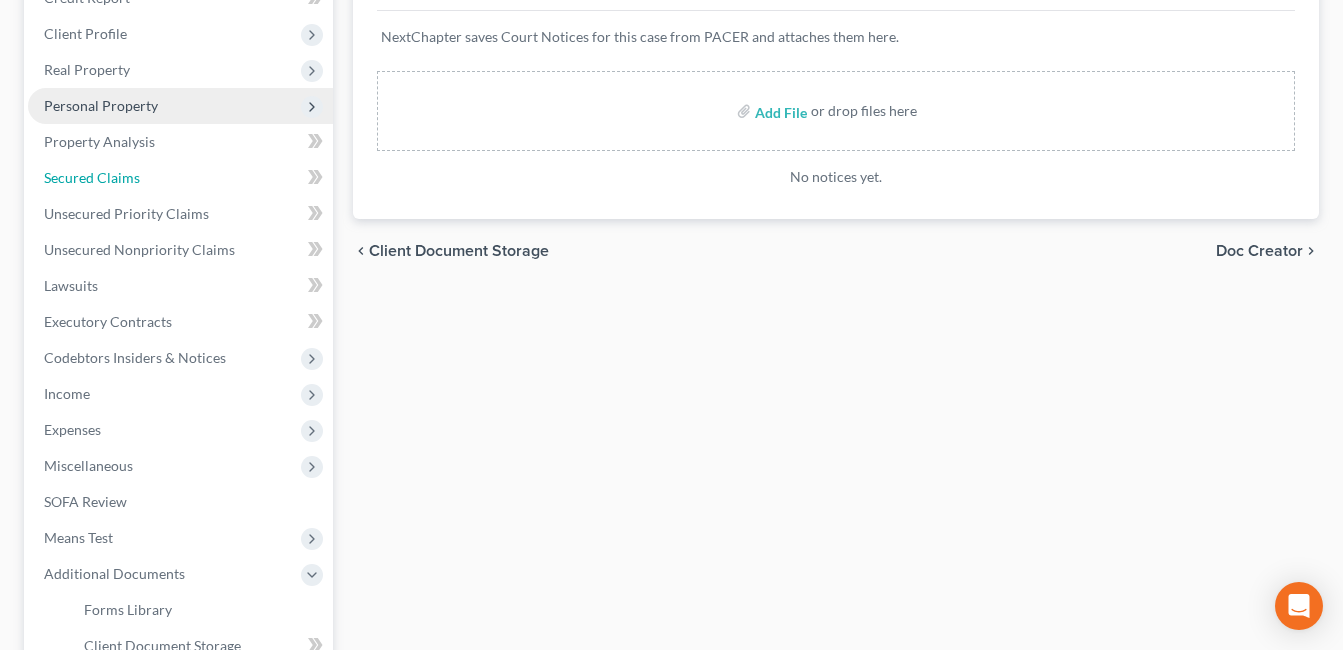 scroll, scrollTop: 200, scrollLeft: 0, axis: vertical 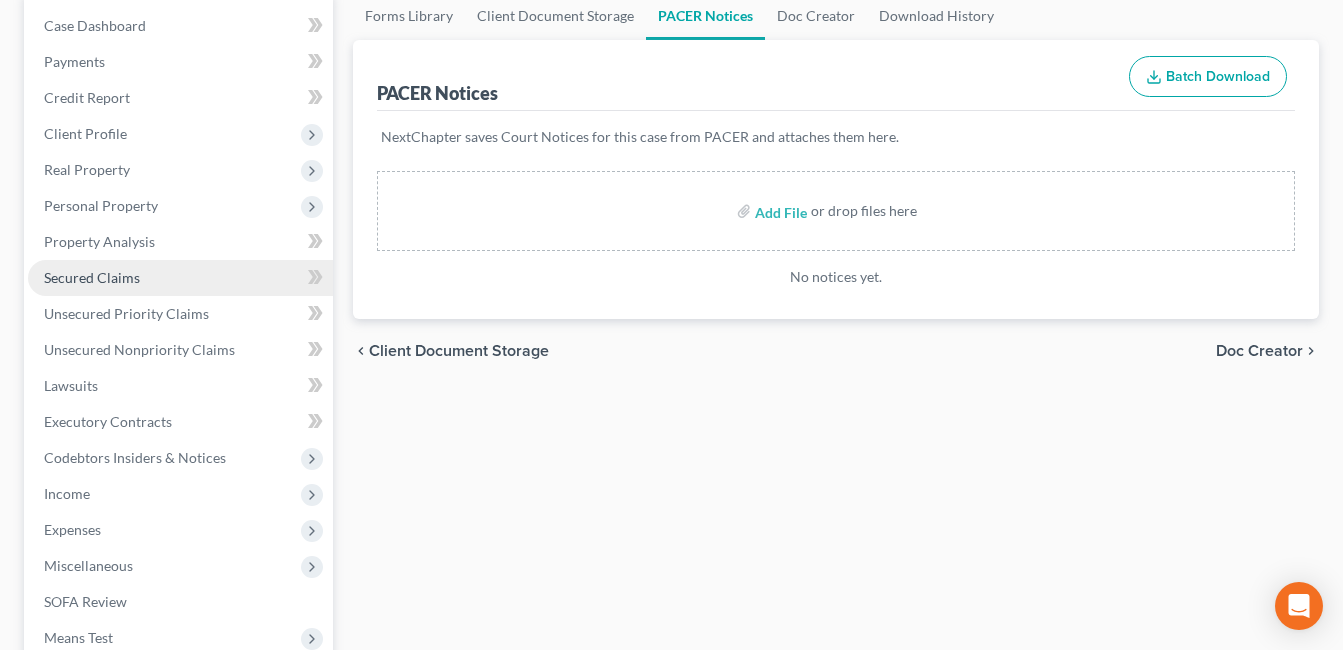 click on "Secured Claims" at bounding box center (180, 278) 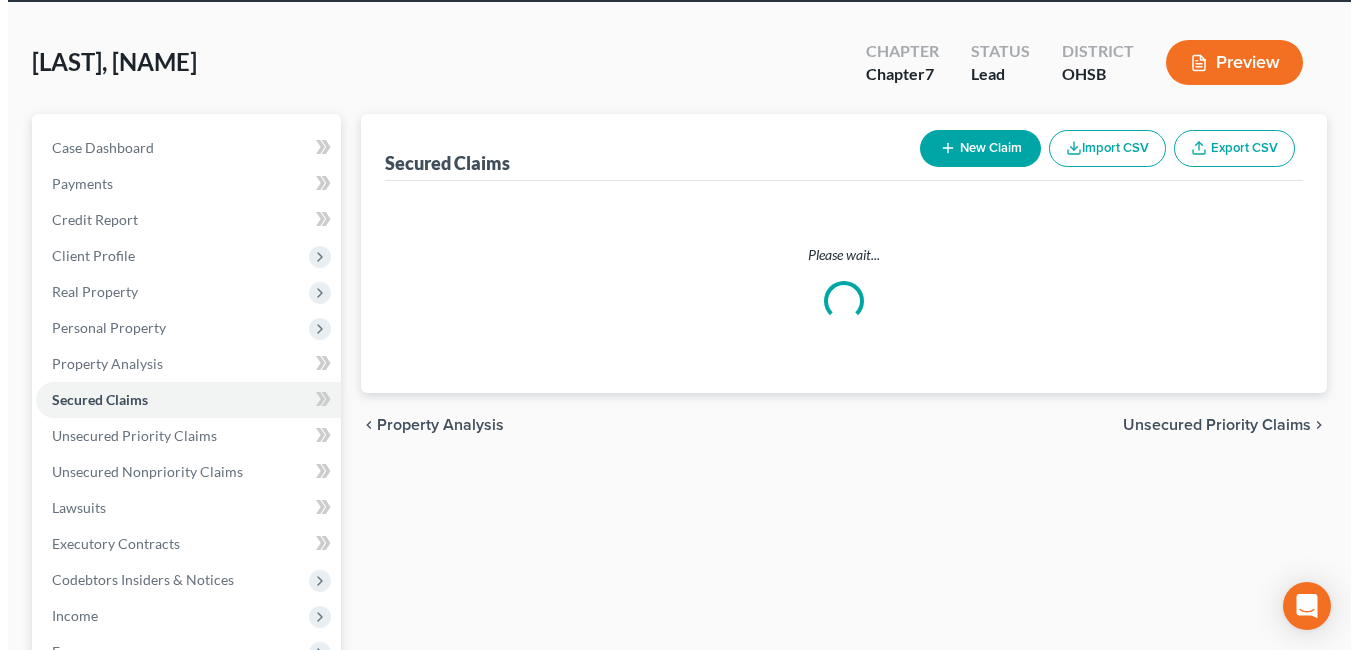 scroll, scrollTop: 0, scrollLeft: 0, axis: both 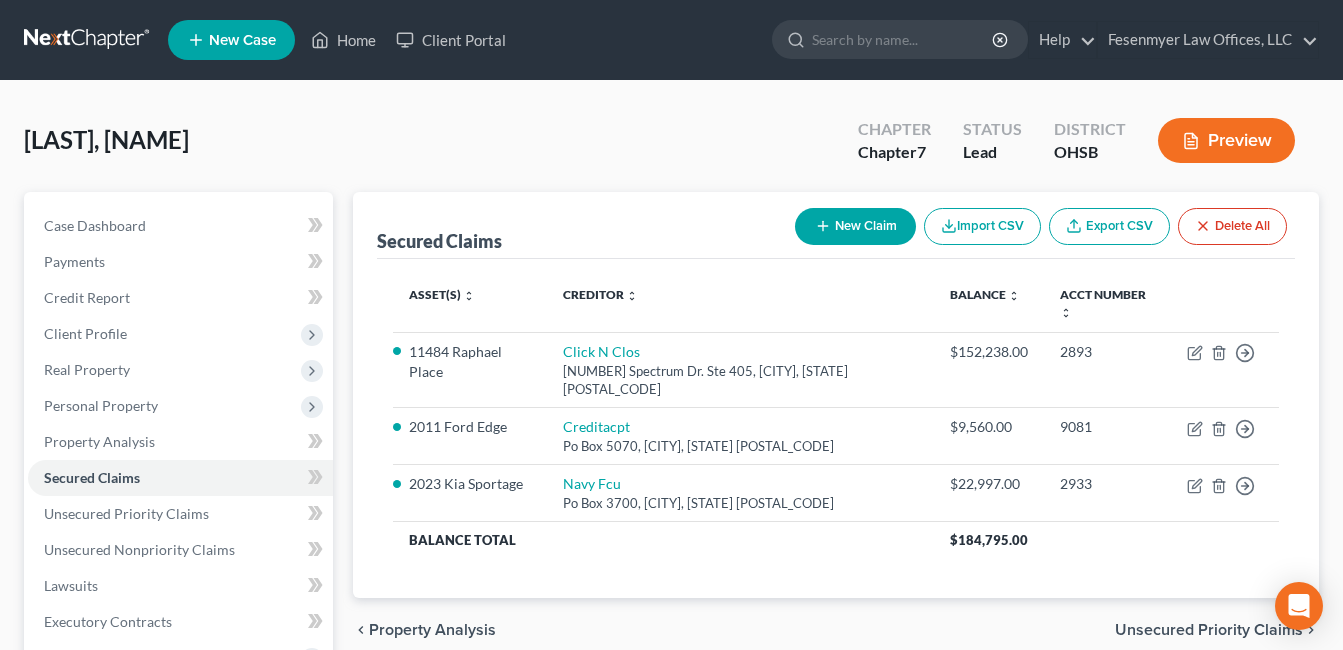 click on "New Claim" at bounding box center (855, 226) 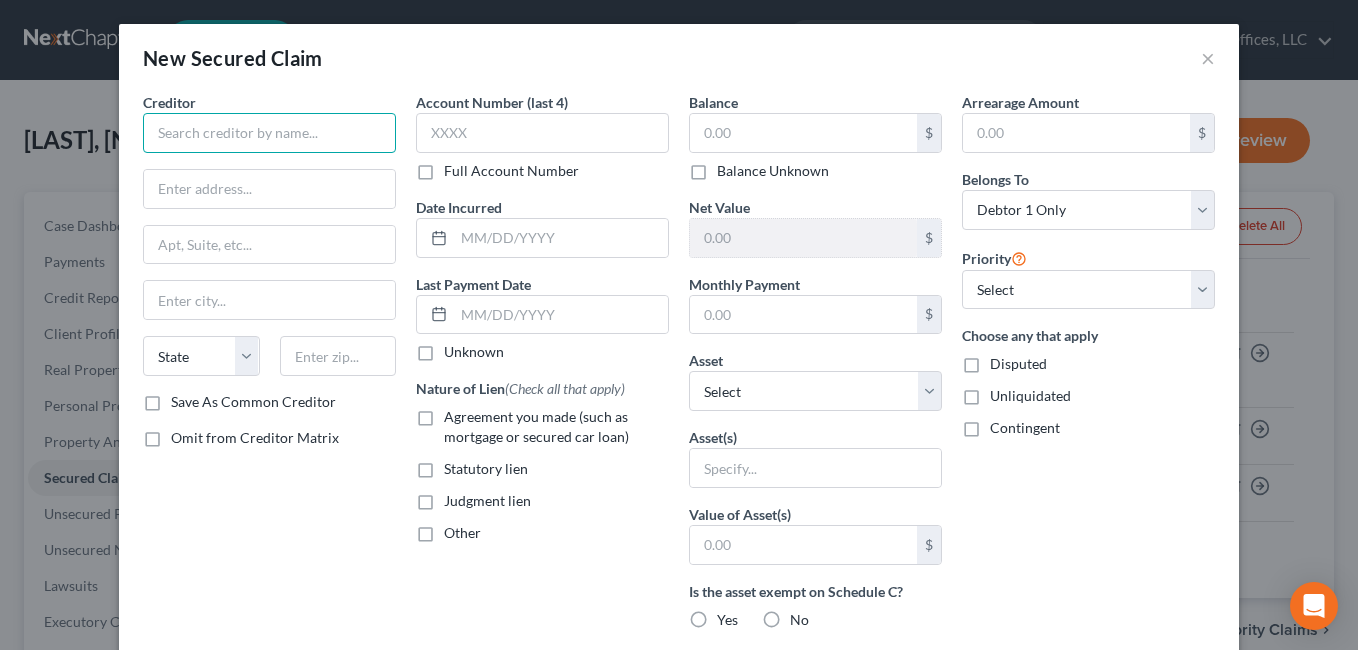 click at bounding box center (269, 133) 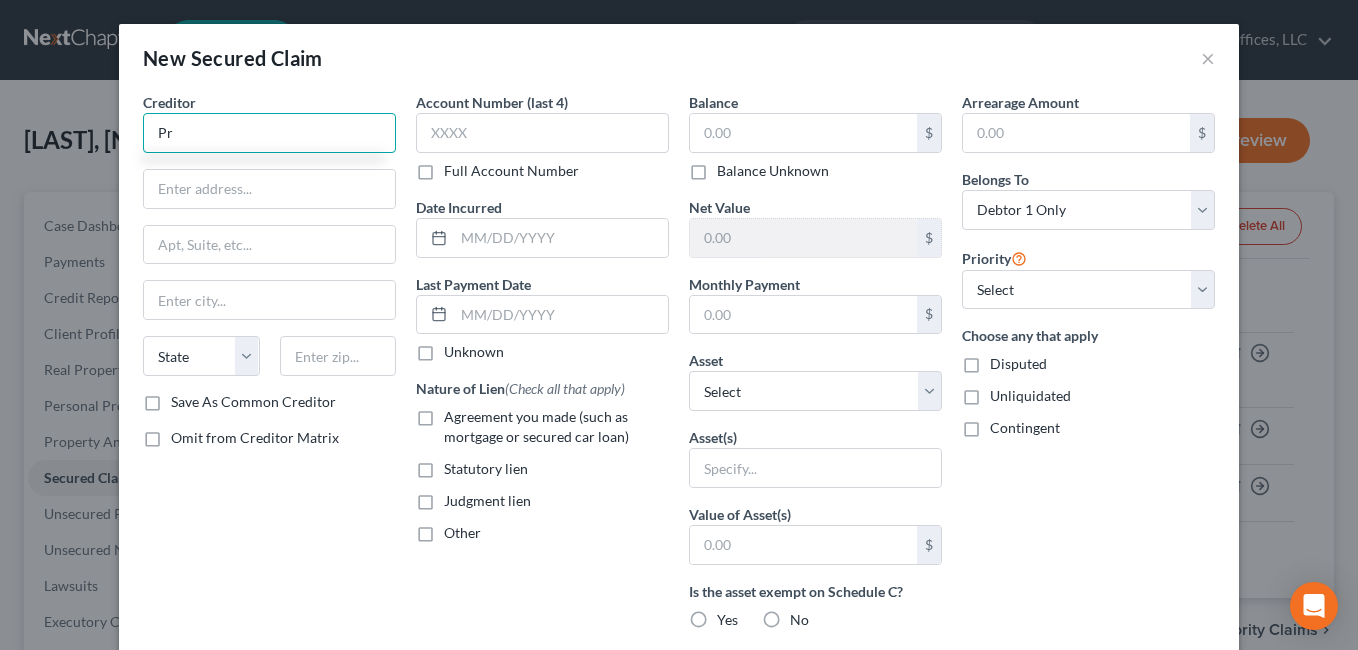 type on "P" 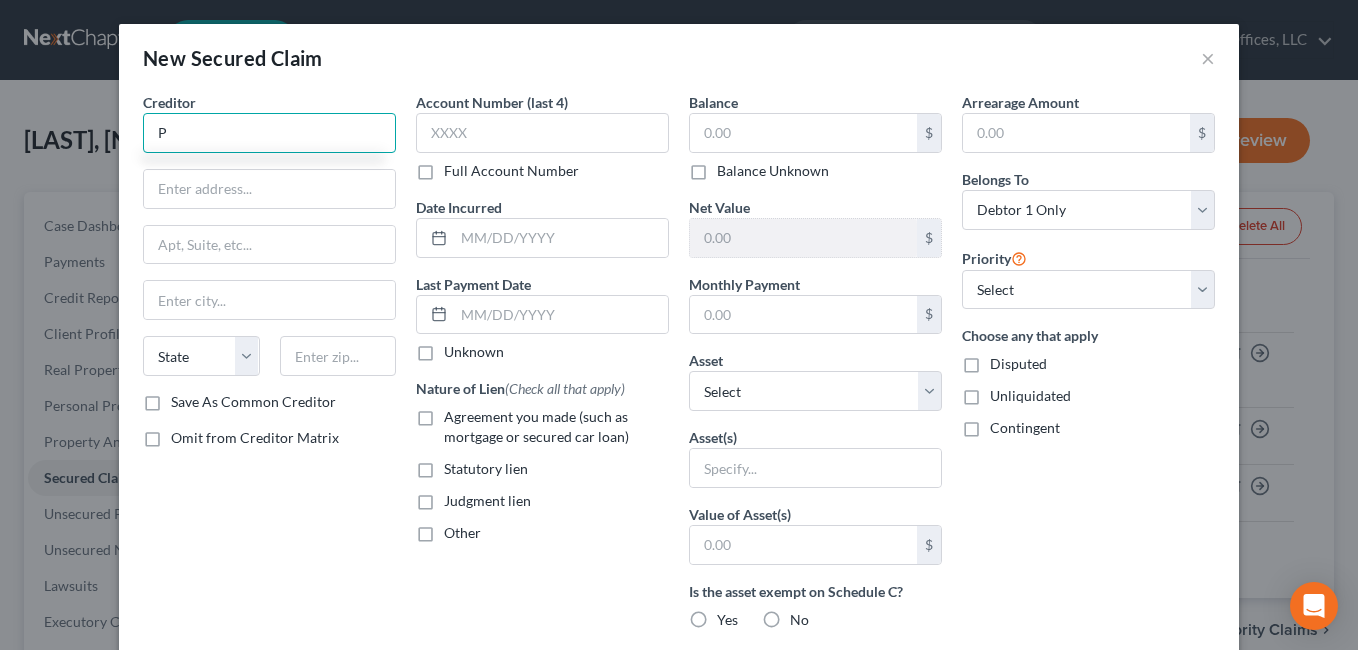 type 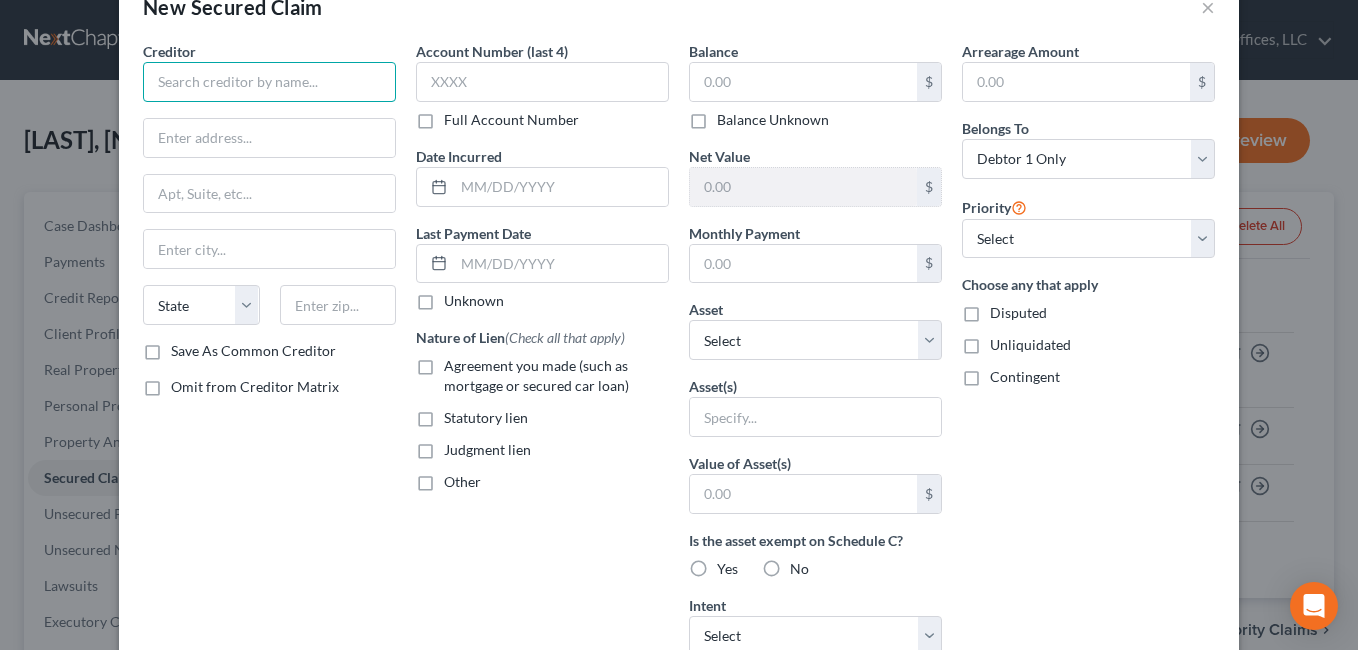 scroll, scrollTop: 100, scrollLeft: 0, axis: vertical 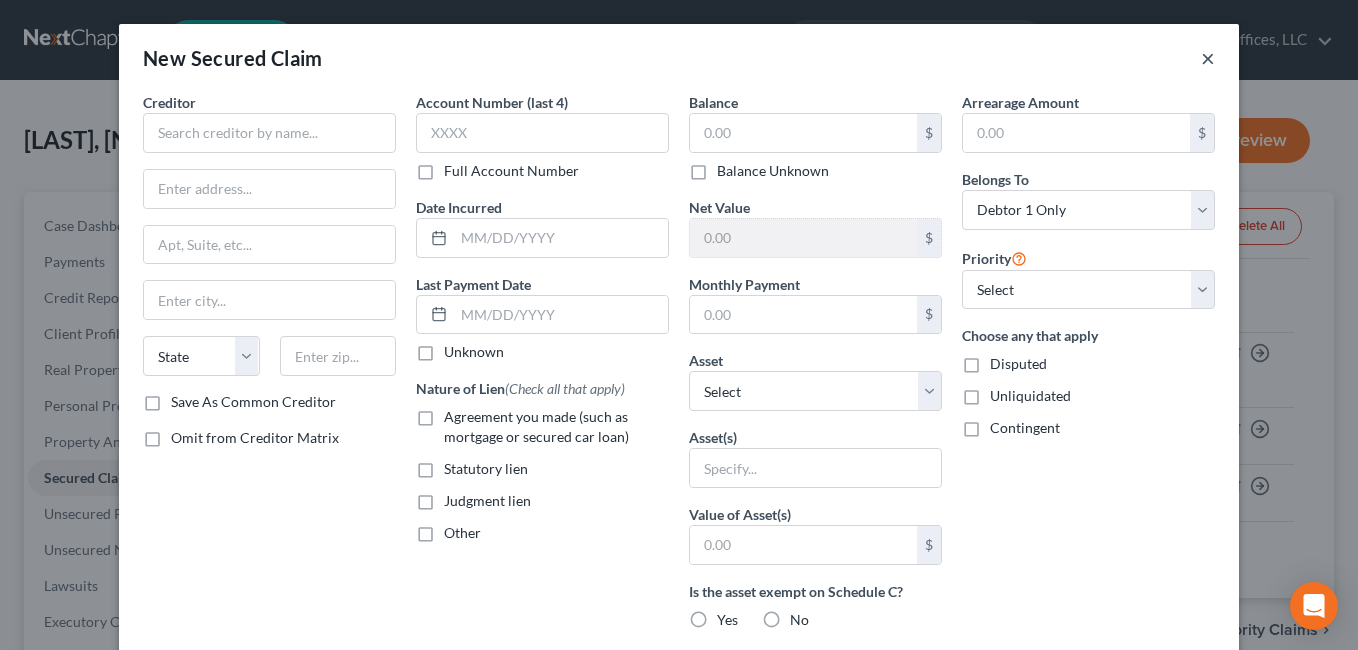 click on "×" at bounding box center (1208, 58) 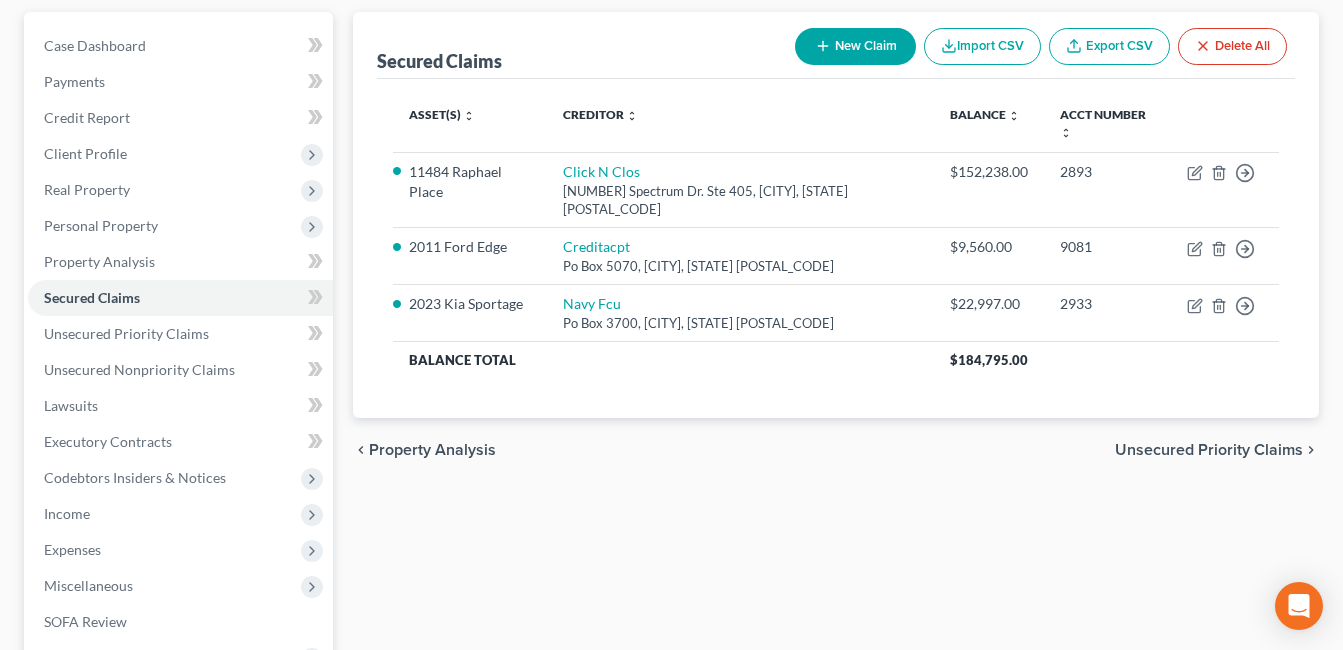 scroll, scrollTop: 400, scrollLeft: 0, axis: vertical 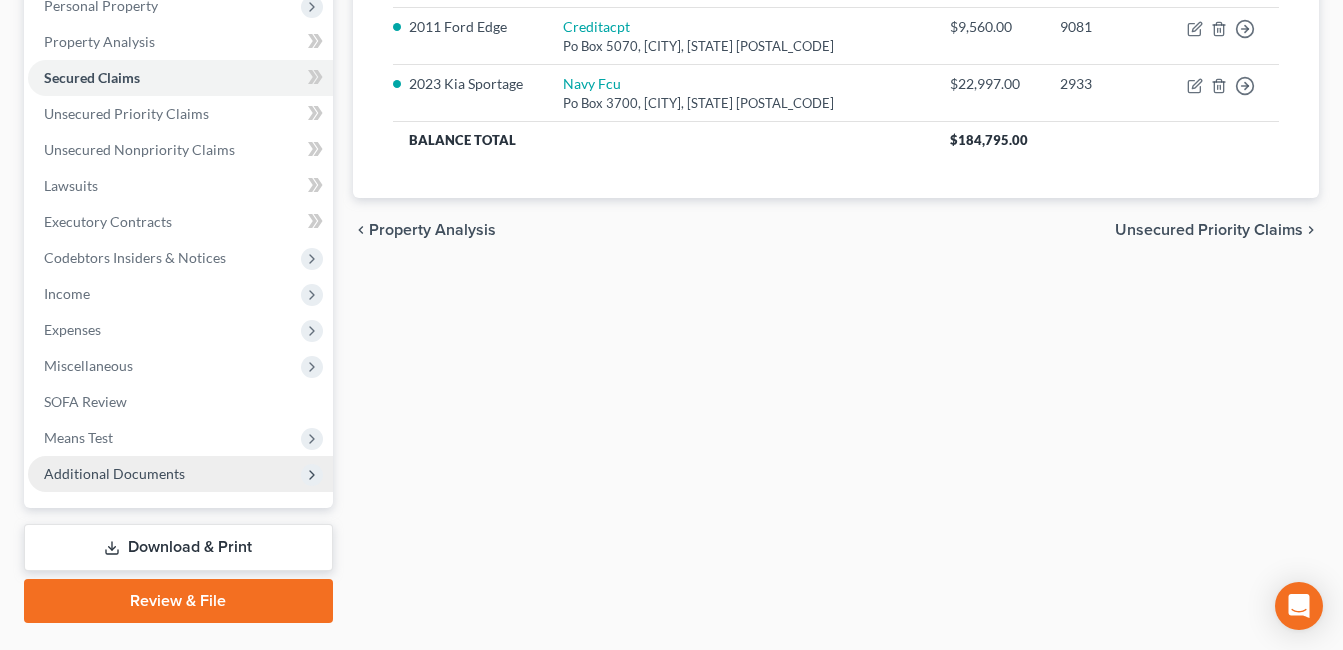 click on "Additional Documents" at bounding box center [180, 474] 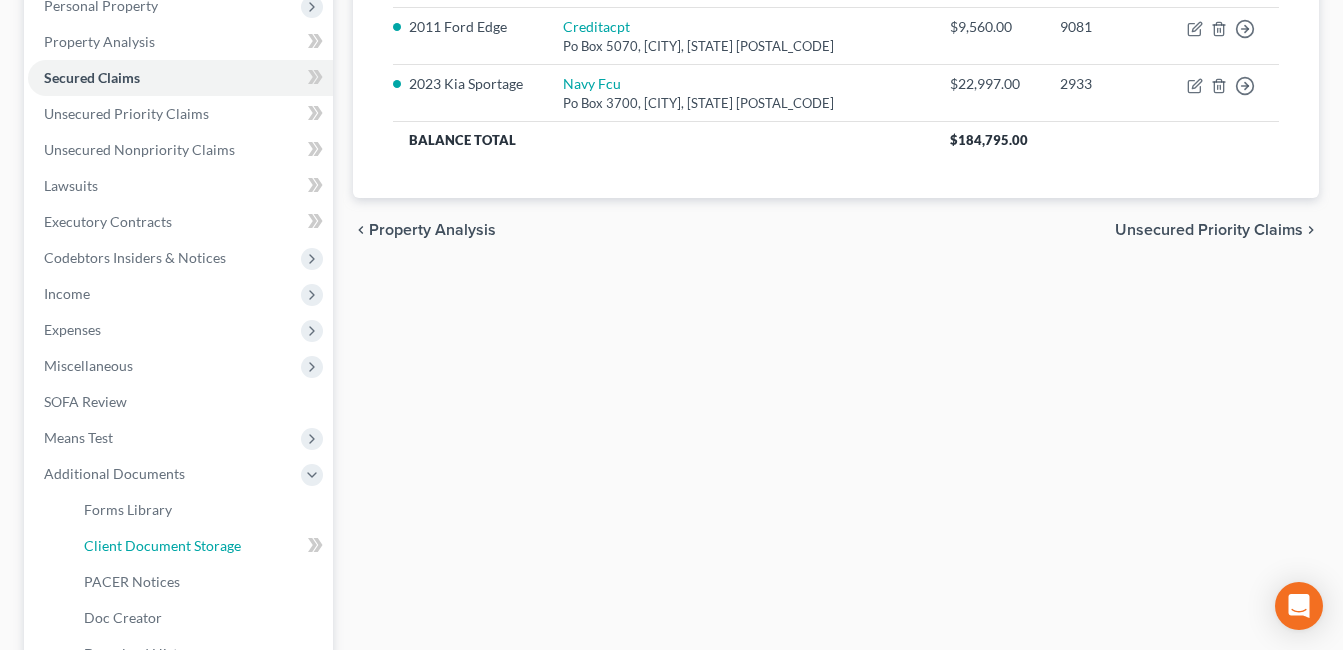 drag, startPoint x: 222, startPoint y: 549, endPoint x: 560, endPoint y: 493, distance: 342.60764 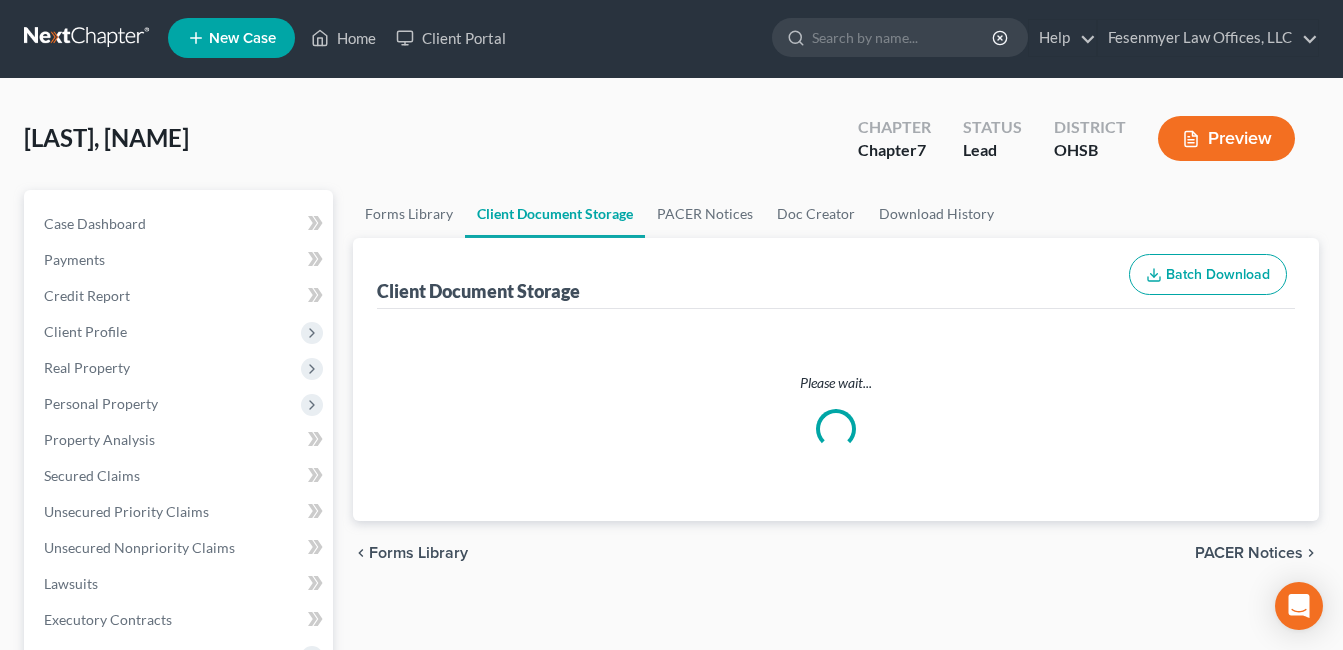 scroll, scrollTop: 0, scrollLeft: 0, axis: both 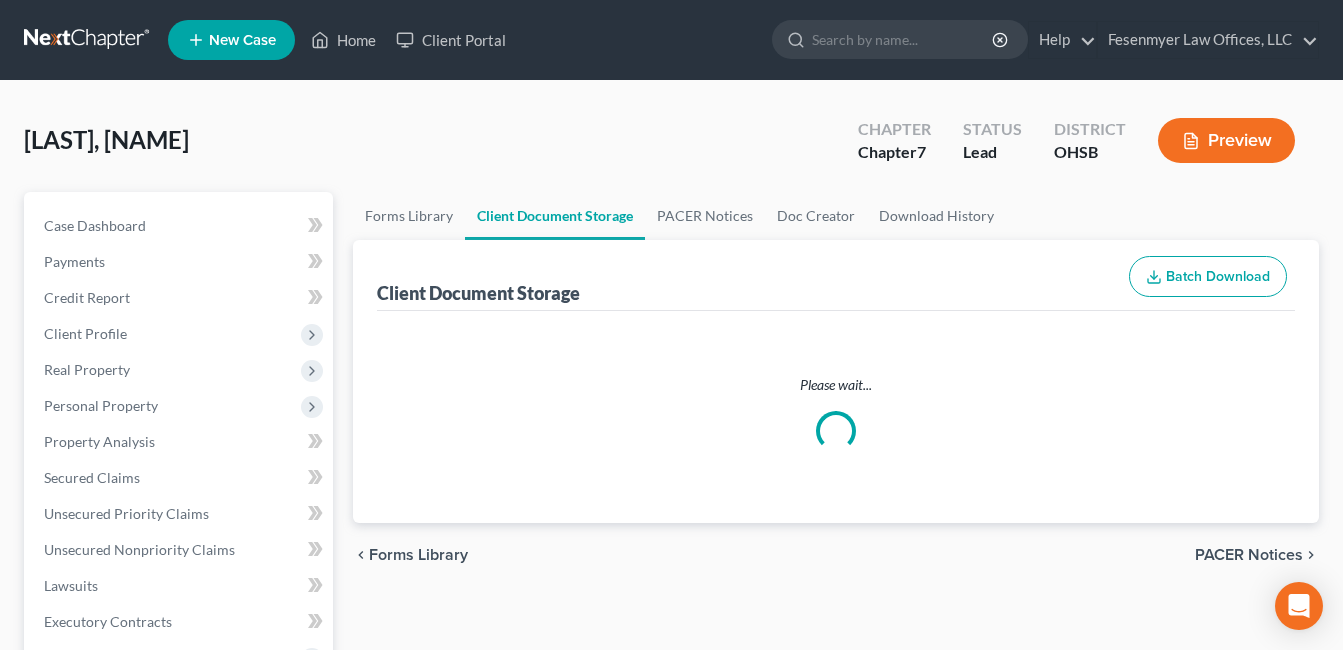 select on "7" 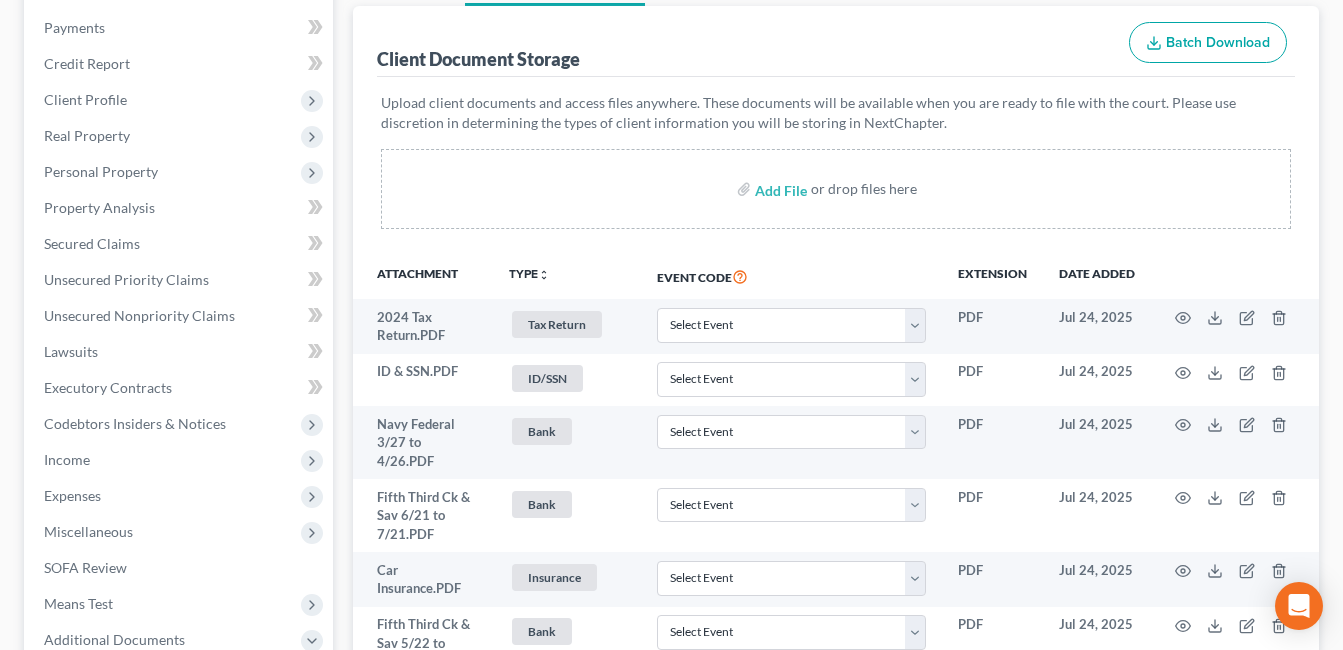 scroll, scrollTop: 500, scrollLeft: 0, axis: vertical 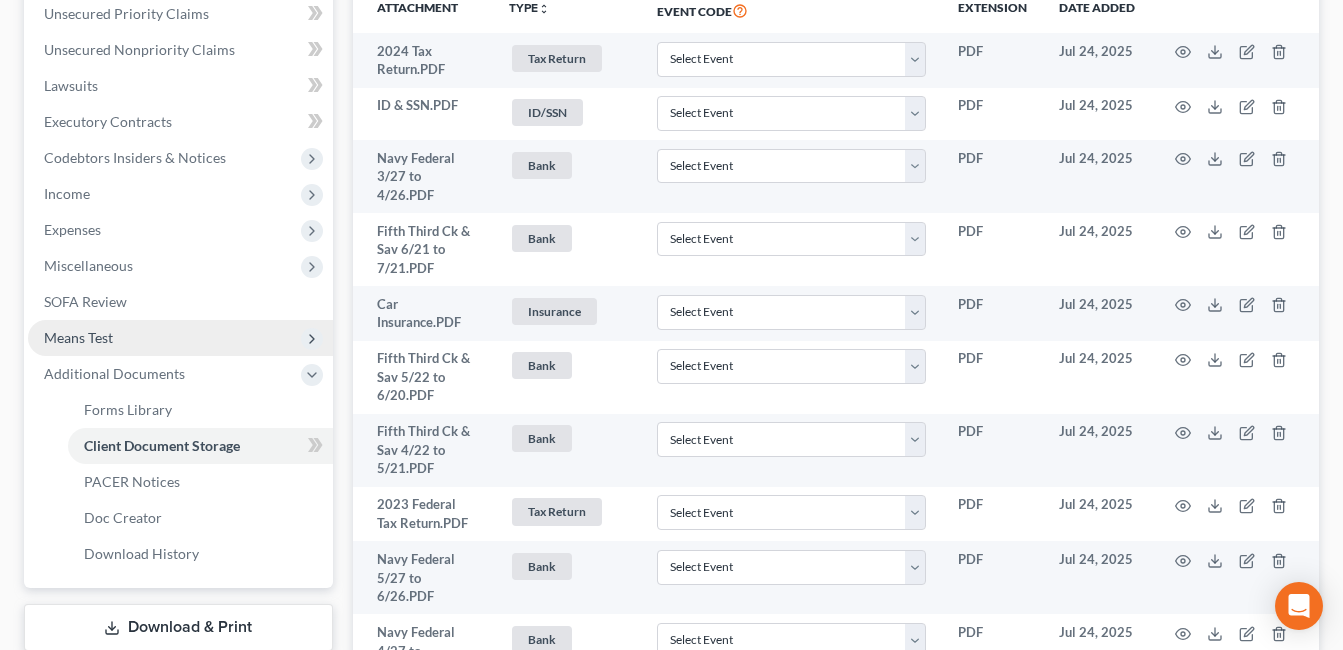 click on "Means Test" at bounding box center (180, 338) 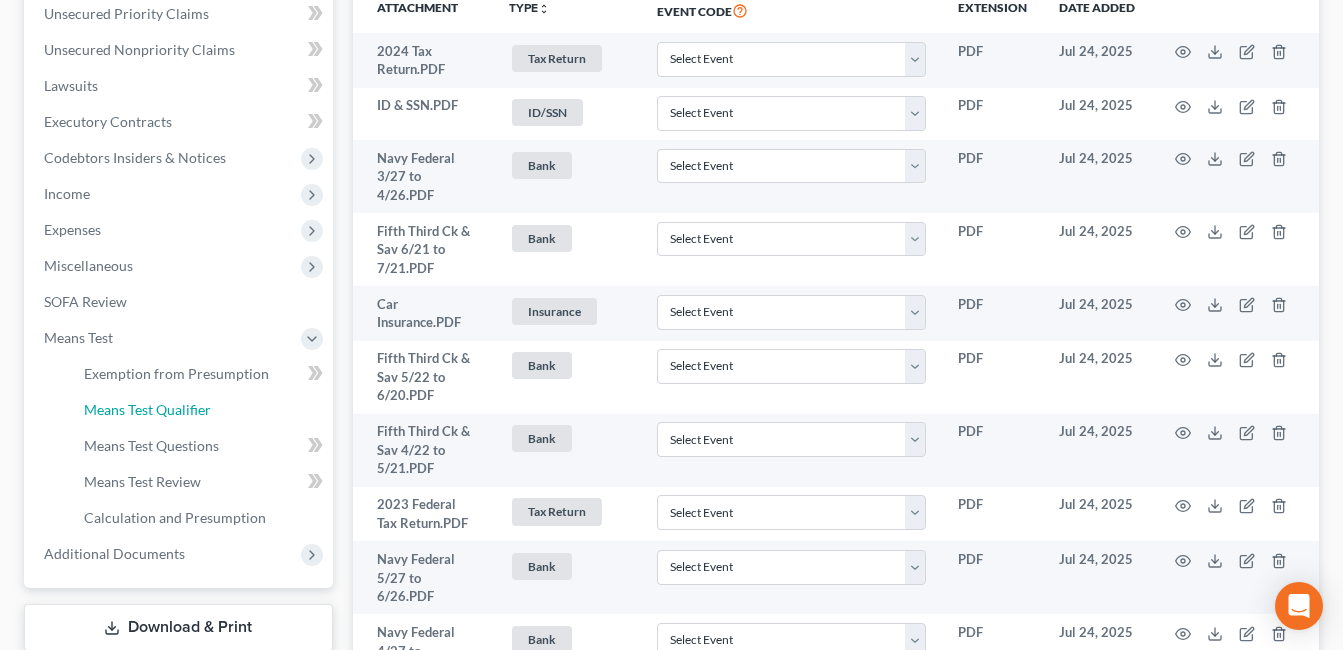 drag, startPoint x: 170, startPoint y: 419, endPoint x: 391, endPoint y: 368, distance: 226.80829 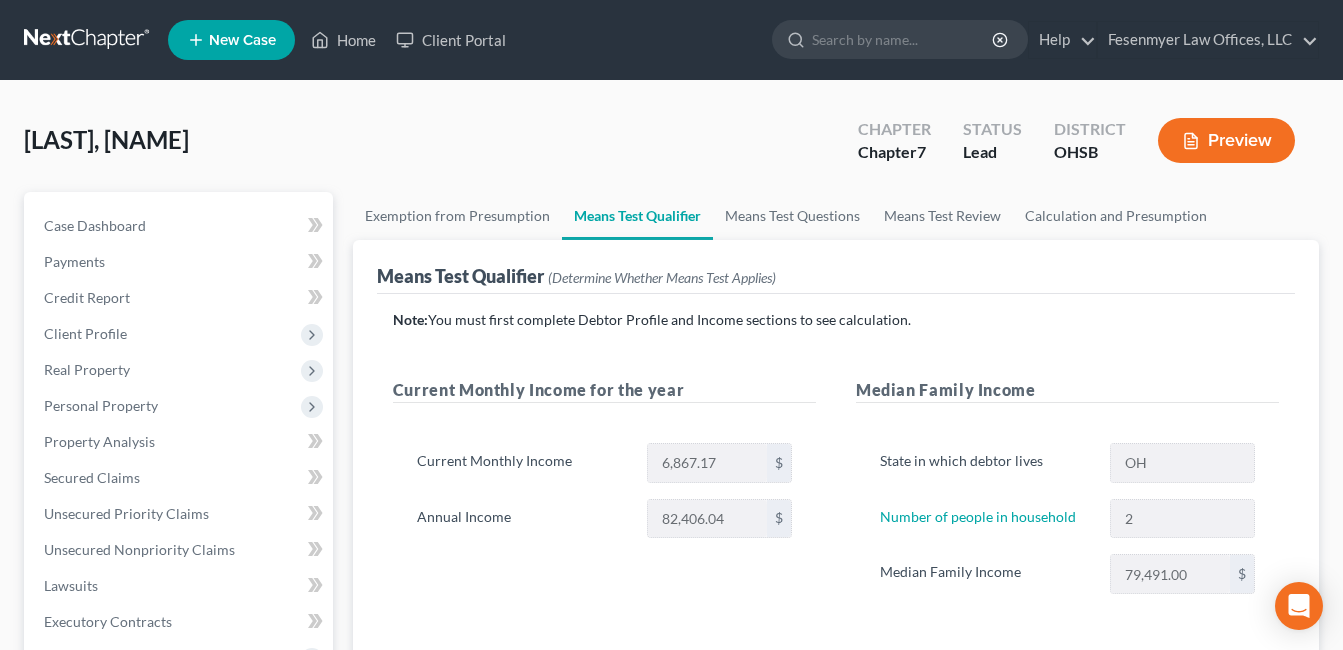 scroll, scrollTop: 100, scrollLeft: 0, axis: vertical 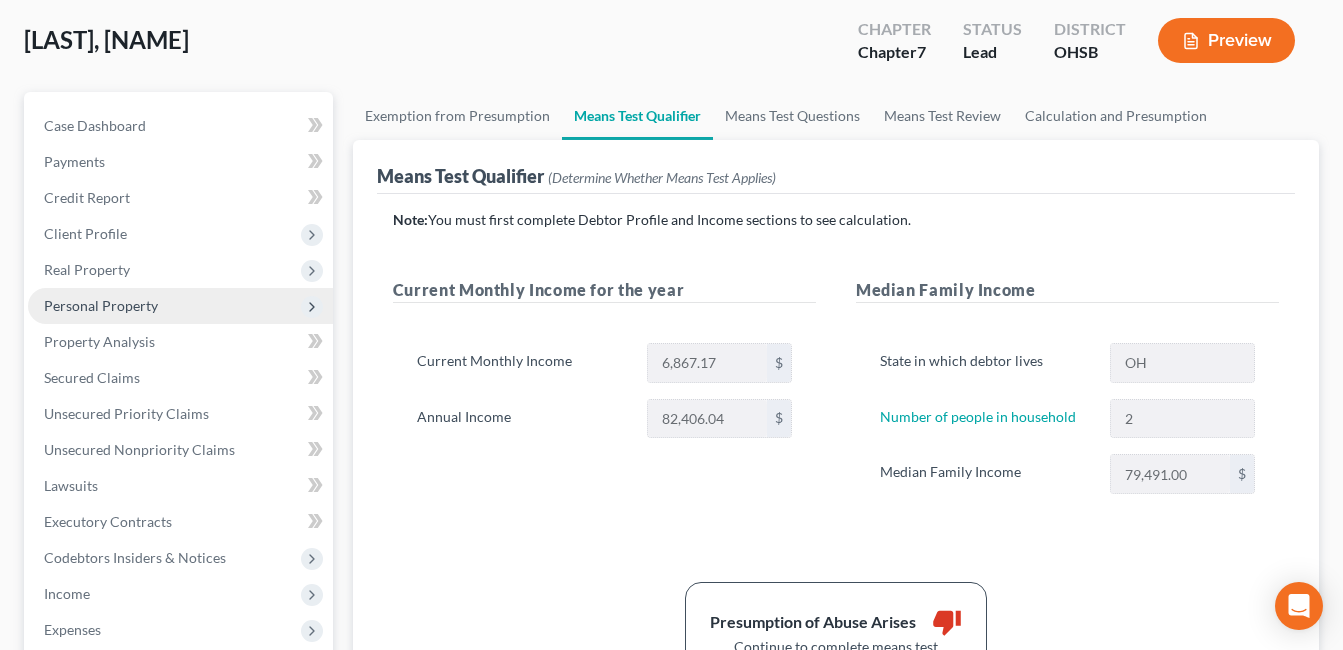 drag, startPoint x: 114, startPoint y: 306, endPoint x: 237, endPoint y: 295, distance: 123.49089 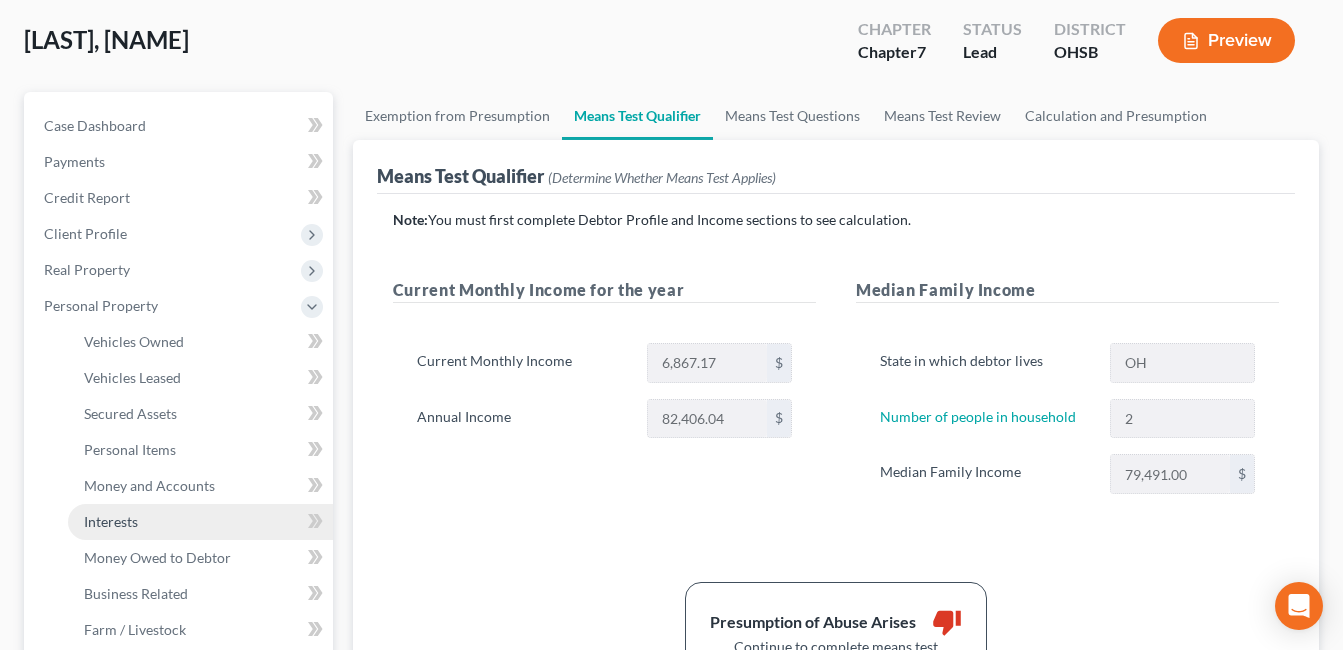 click on "Interests" at bounding box center (111, 521) 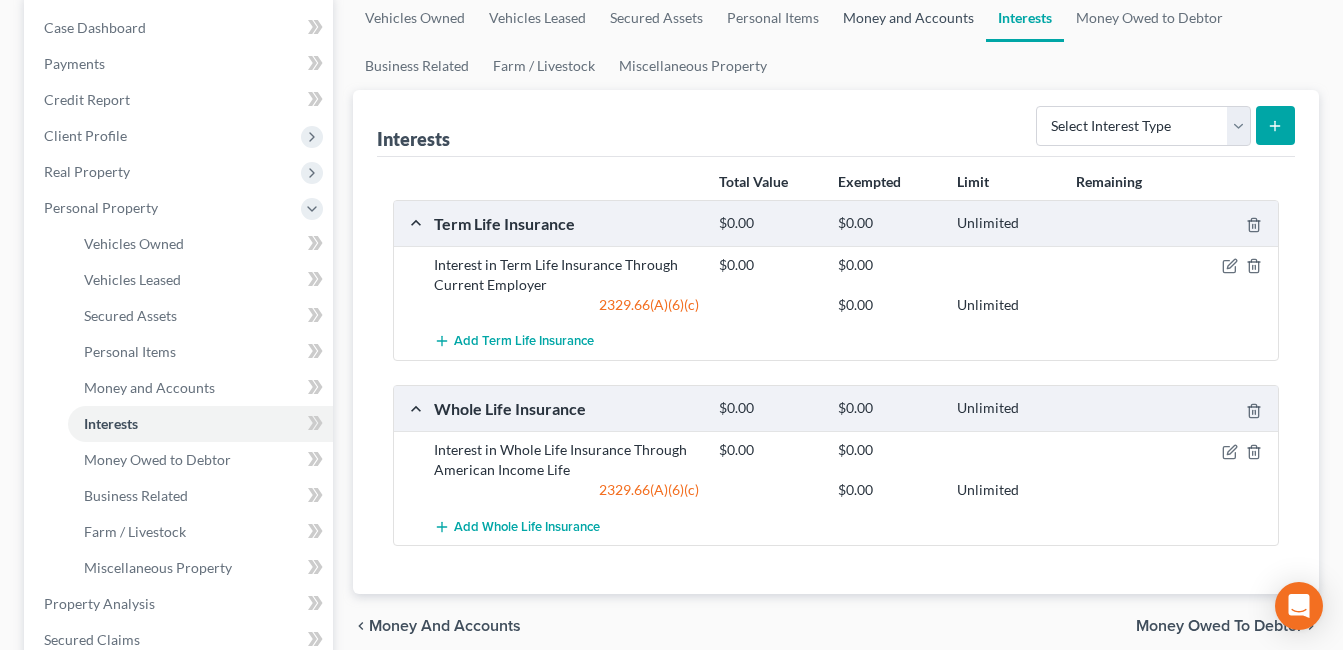 scroll, scrollTop: 100, scrollLeft: 0, axis: vertical 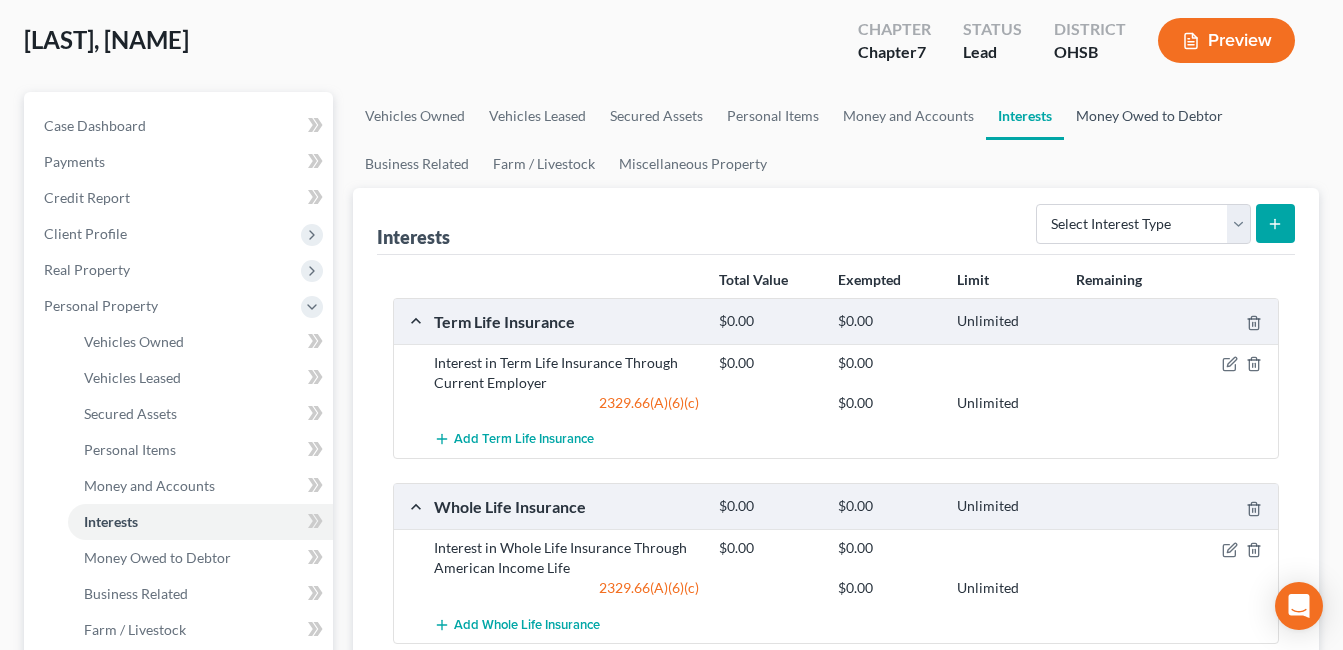 click on "Money Owed to Debtor" at bounding box center (1149, 116) 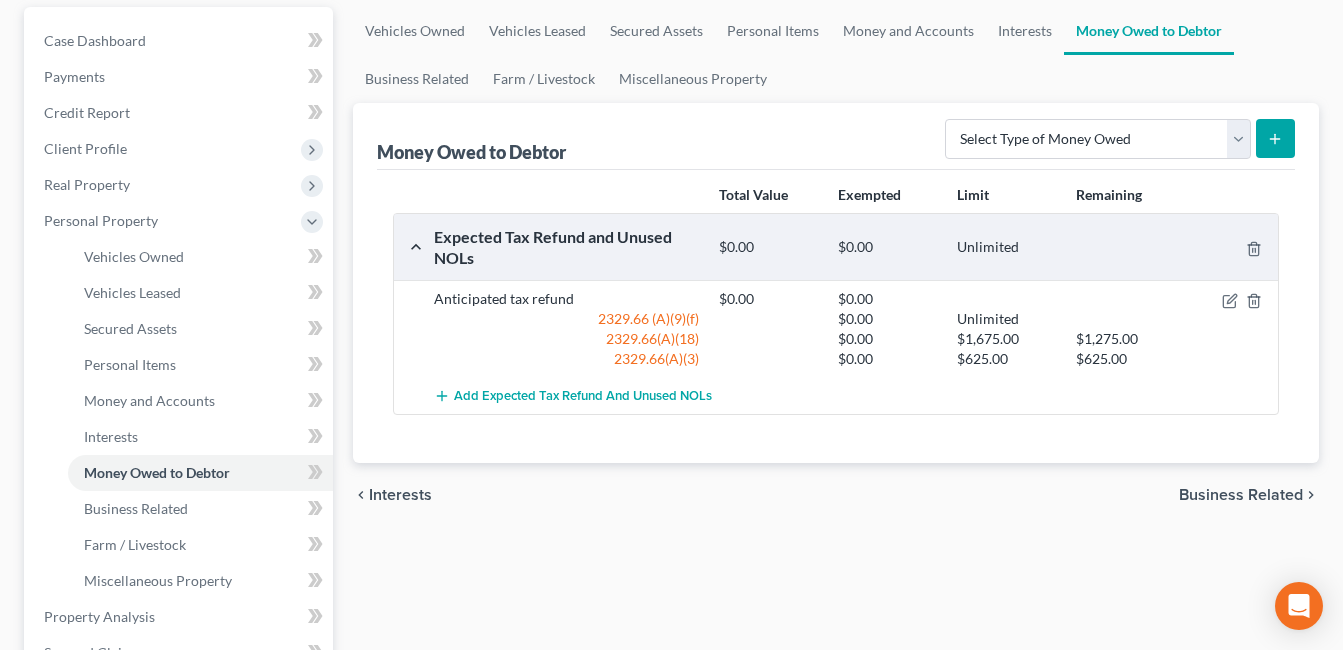 scroll, scrollTop: 200, scrollLeft: 0, axis: vertical 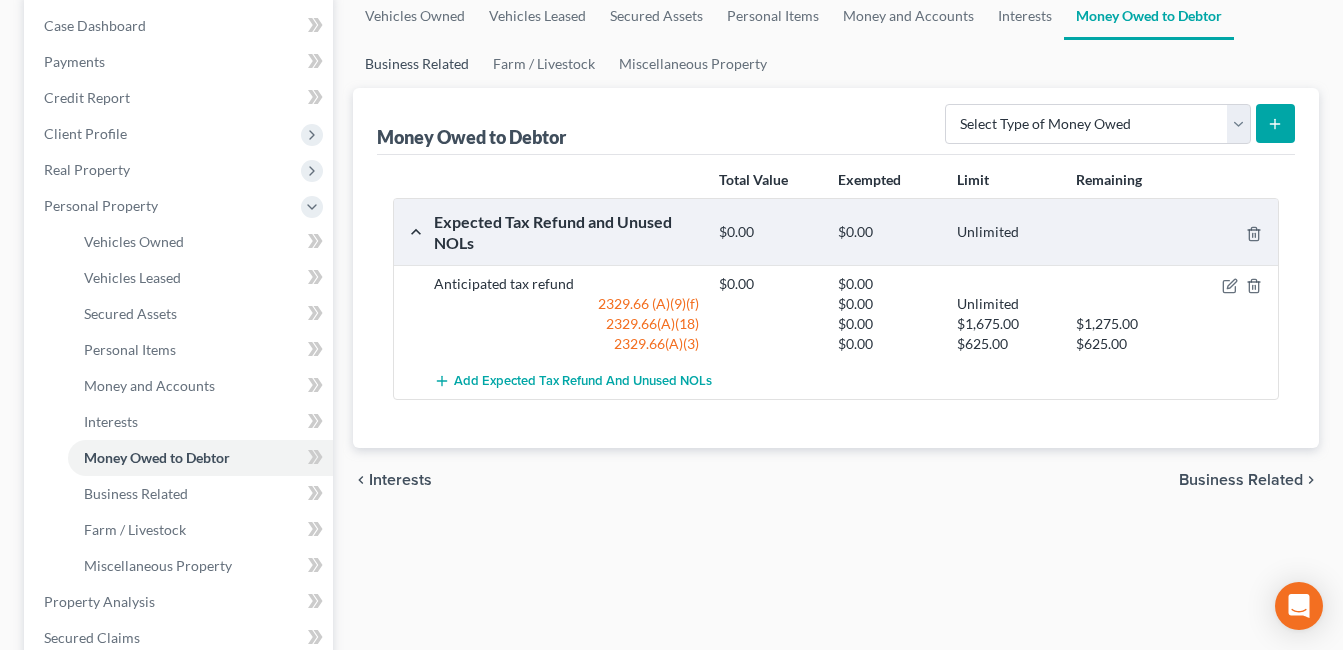 click on "Business Related" at bounding box center [417, 64] 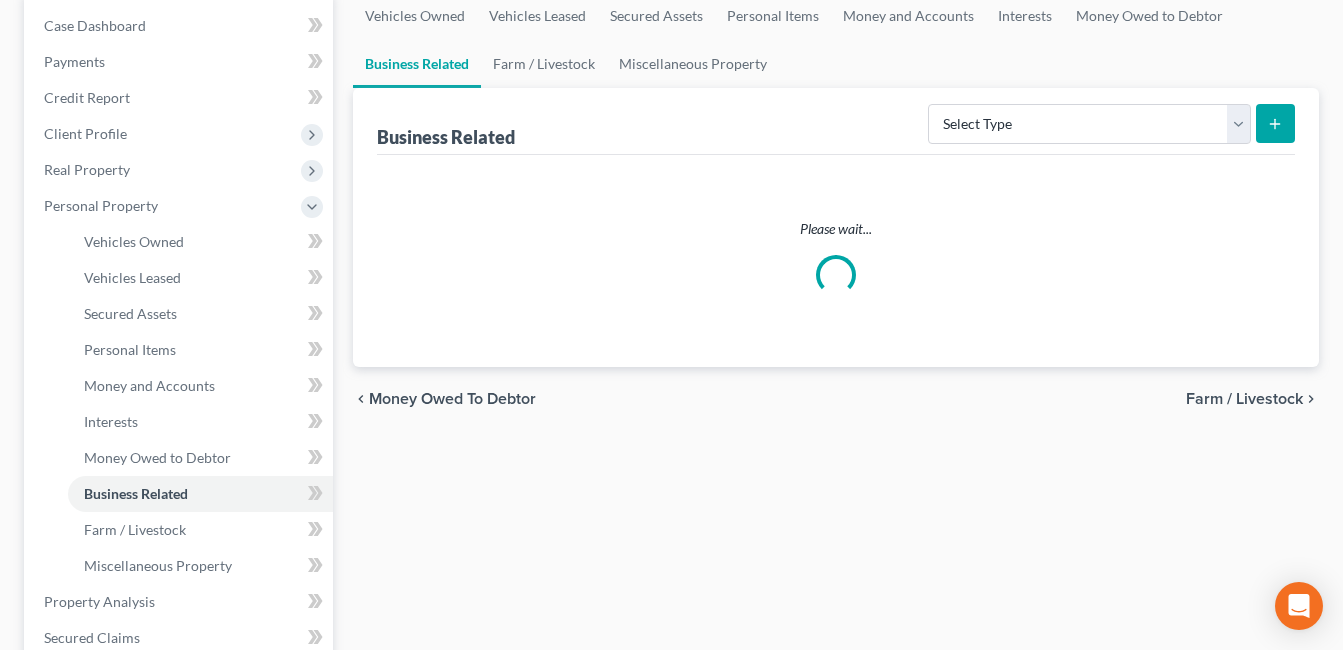 scroll, scrollTop: 0, scrollLeft: 0, axis: both 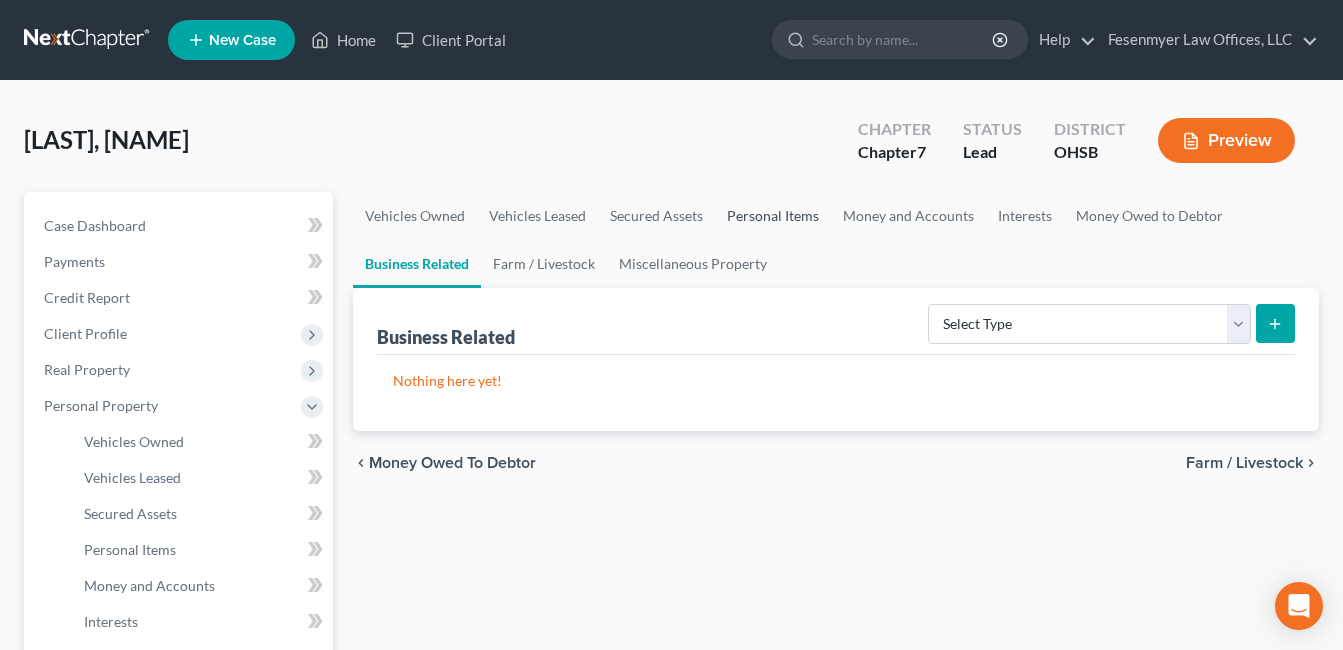 click on "Personal Items" at bounding box center (773, 216) 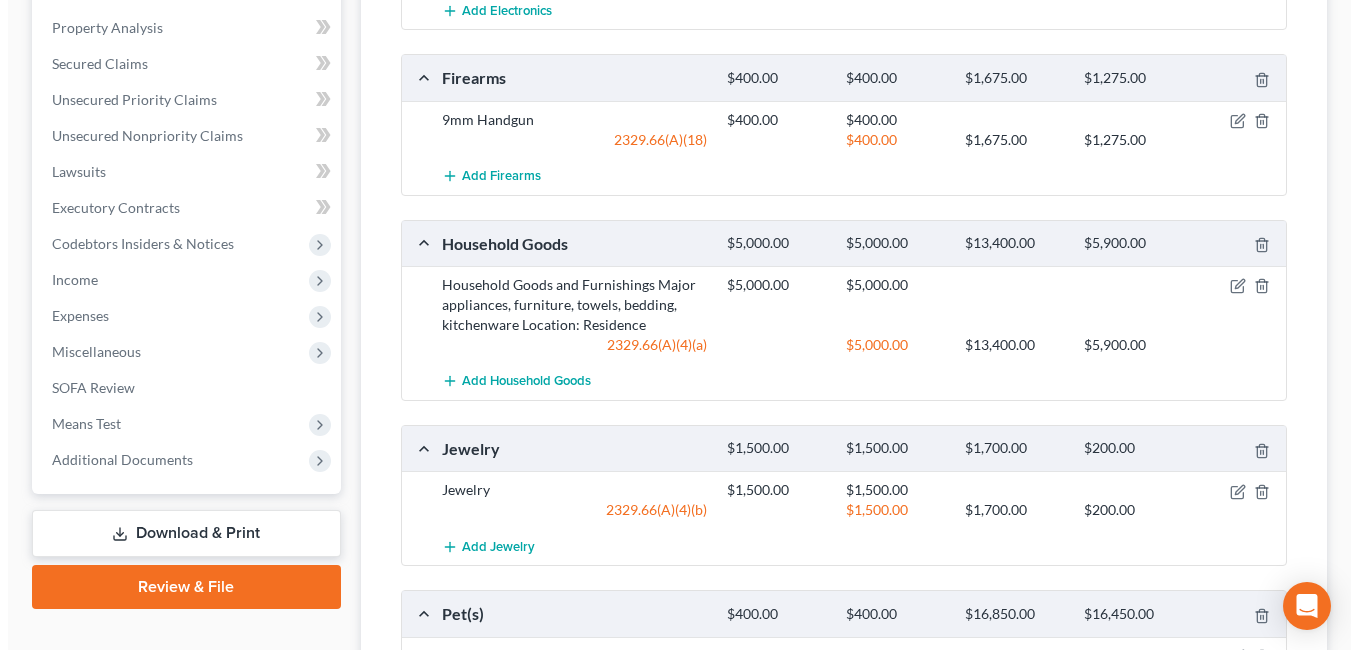 scroll, scrollTop: 800, scrollLeft: 0, axis: vertical 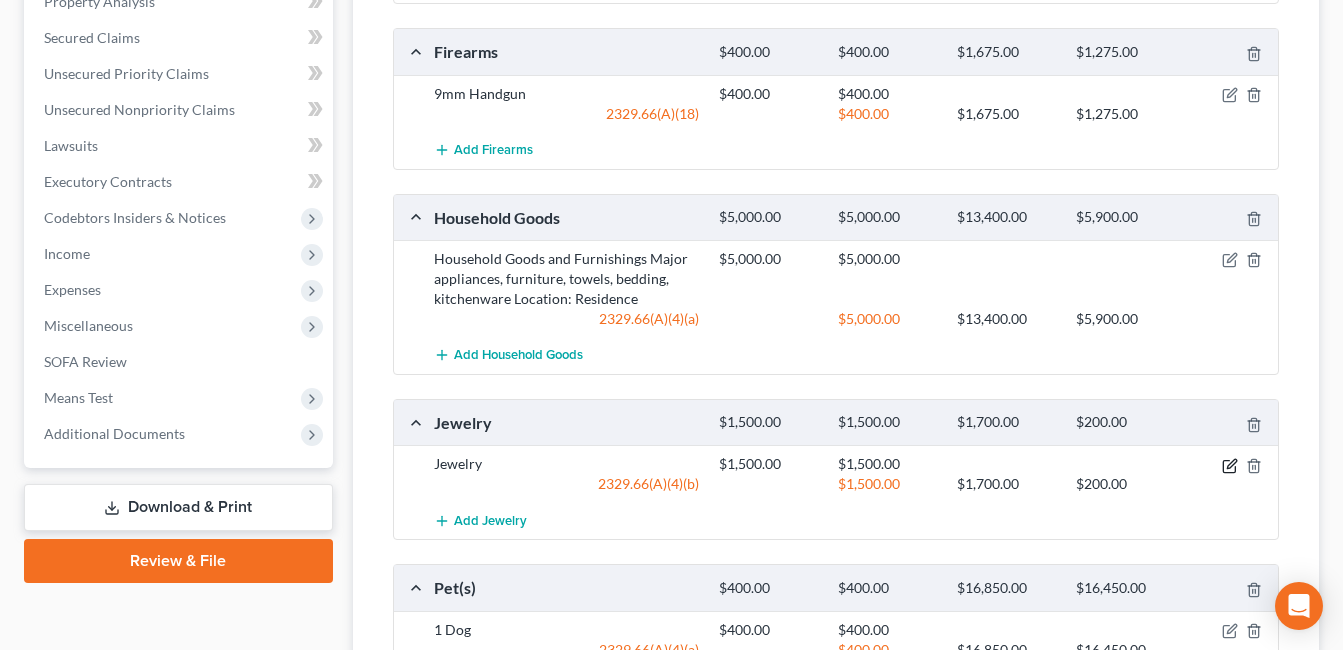 click 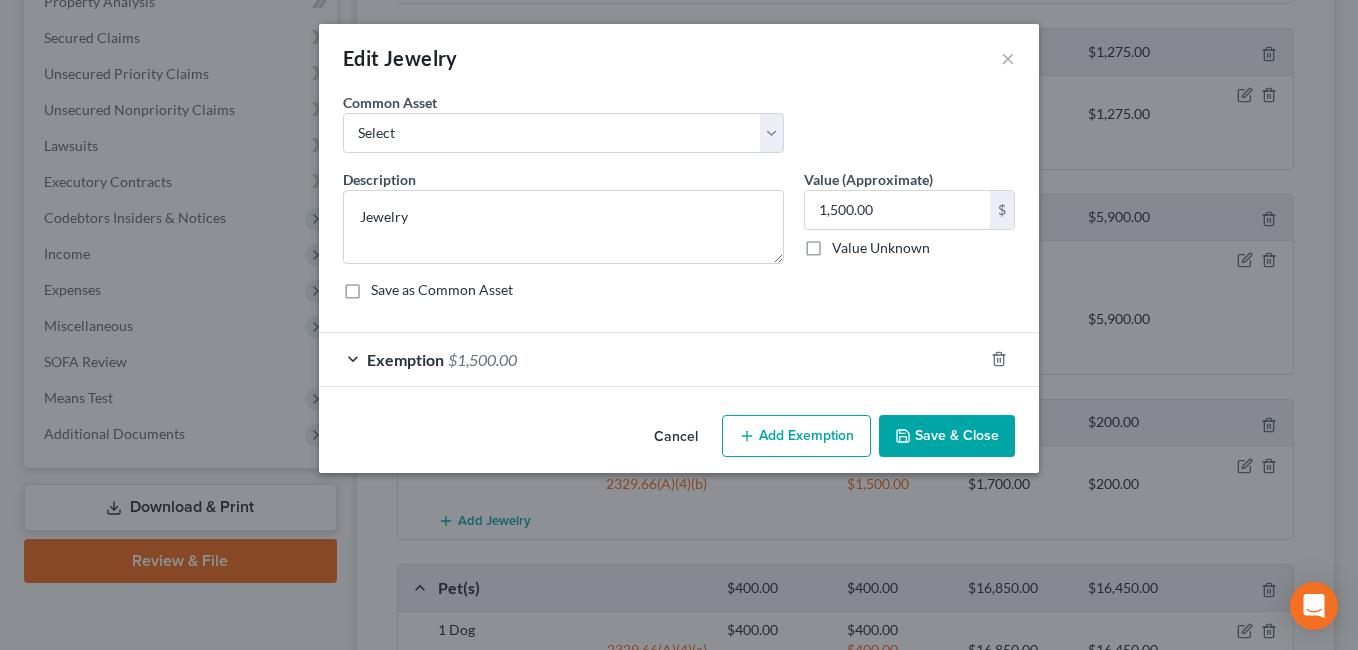 click on "Exemption $1,500.00" at bounding box center (651, 359) 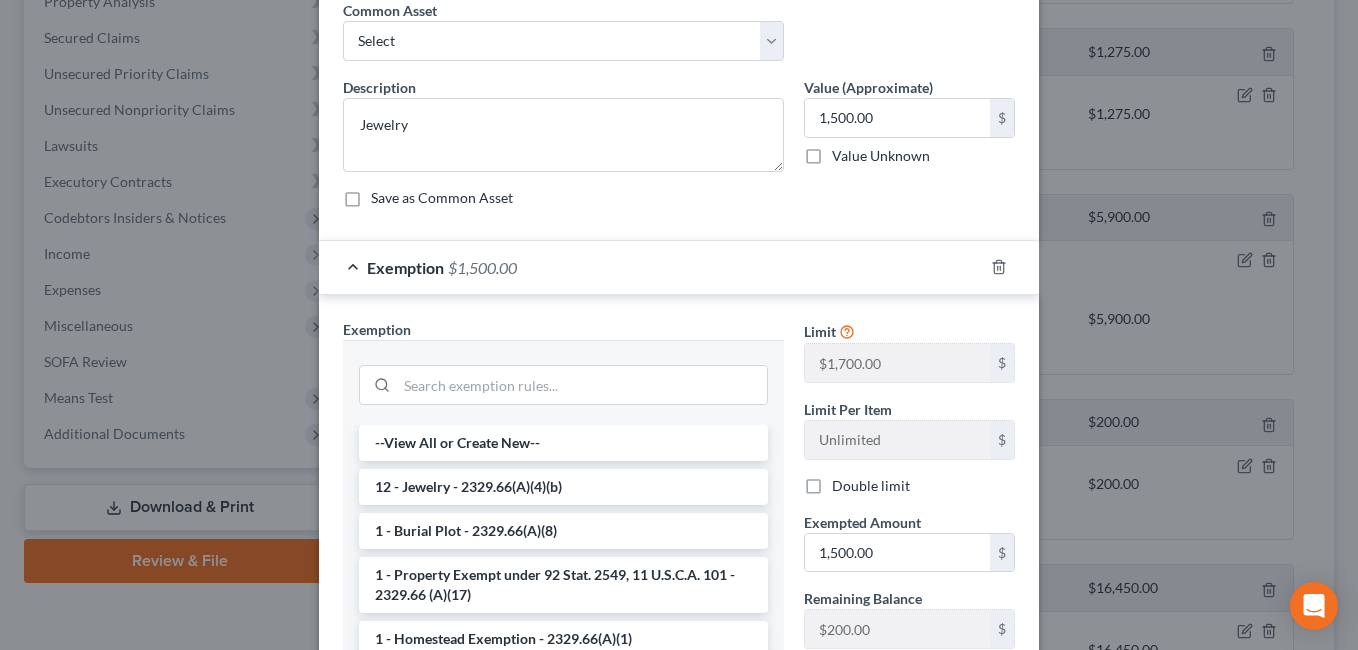 scroll, scrollTop: 0, scrollLeft: 0, axis: both 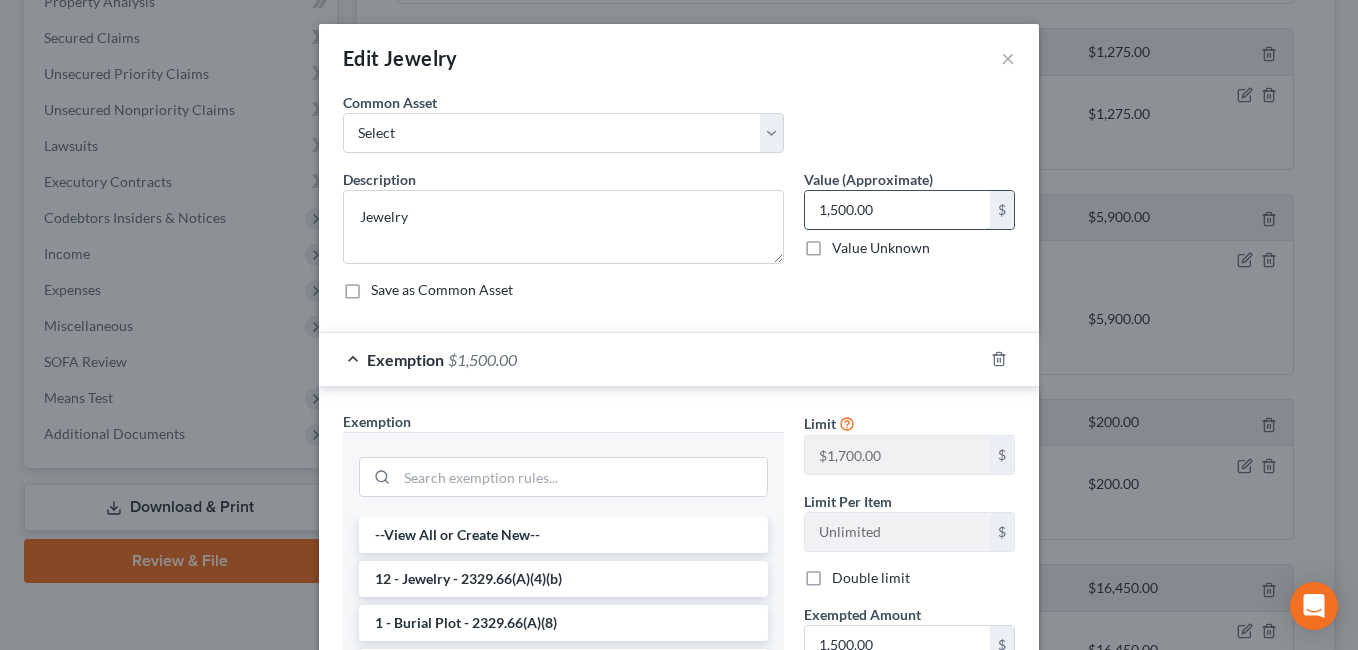 type 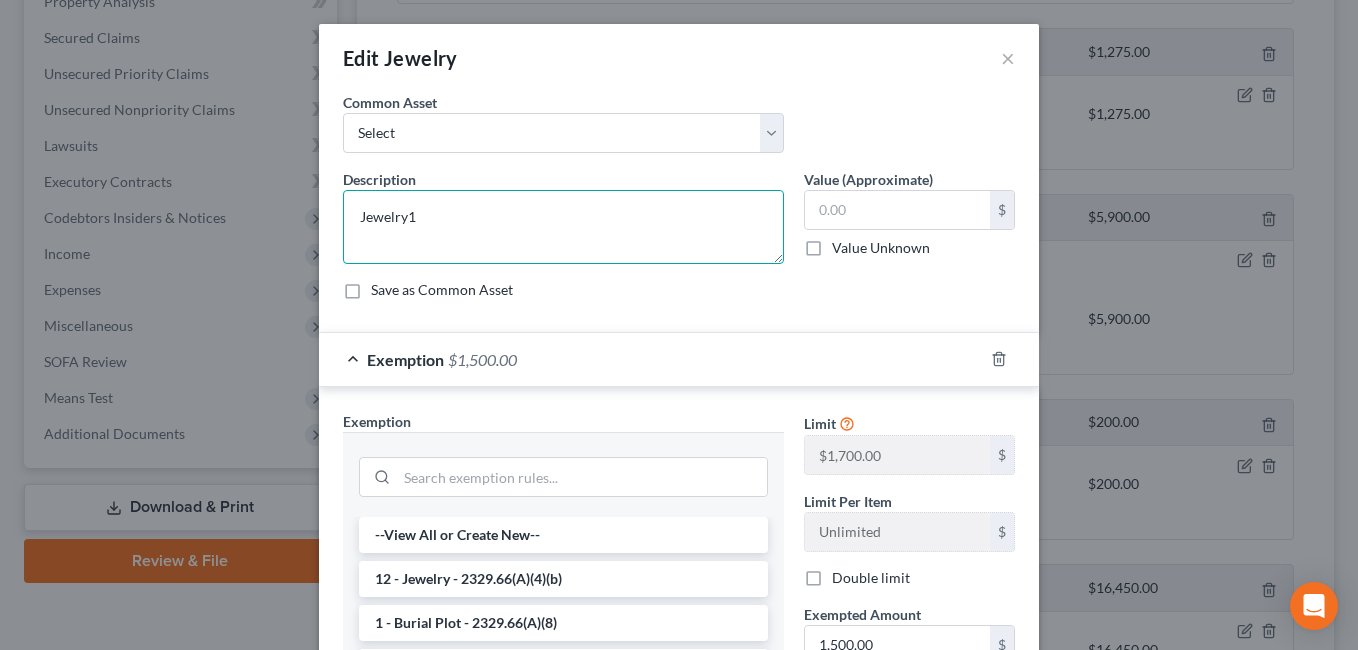 type on "Jewelry" 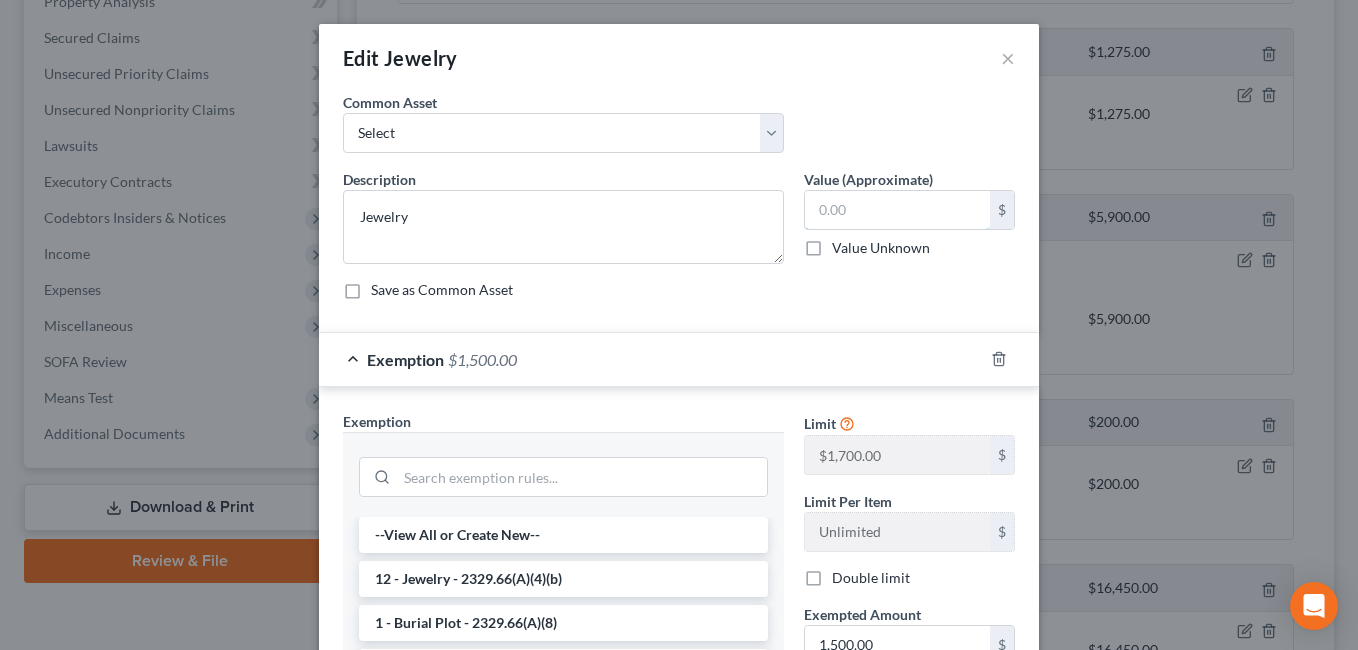 drag, startPoint x: 800, startPoint y: 225, endPoint x: 780, endPoint y: 241, distance: 25.612497 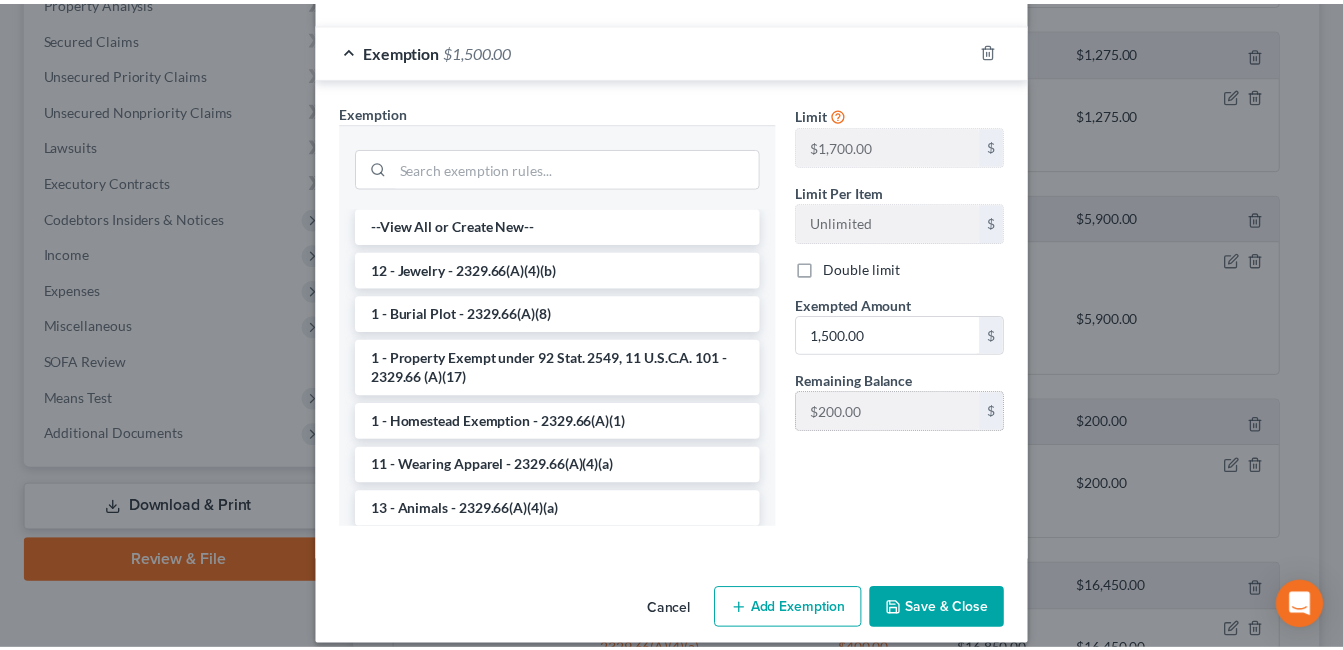 scroll, scrollTop: 329, scrollLeft: 0, axis: vertical 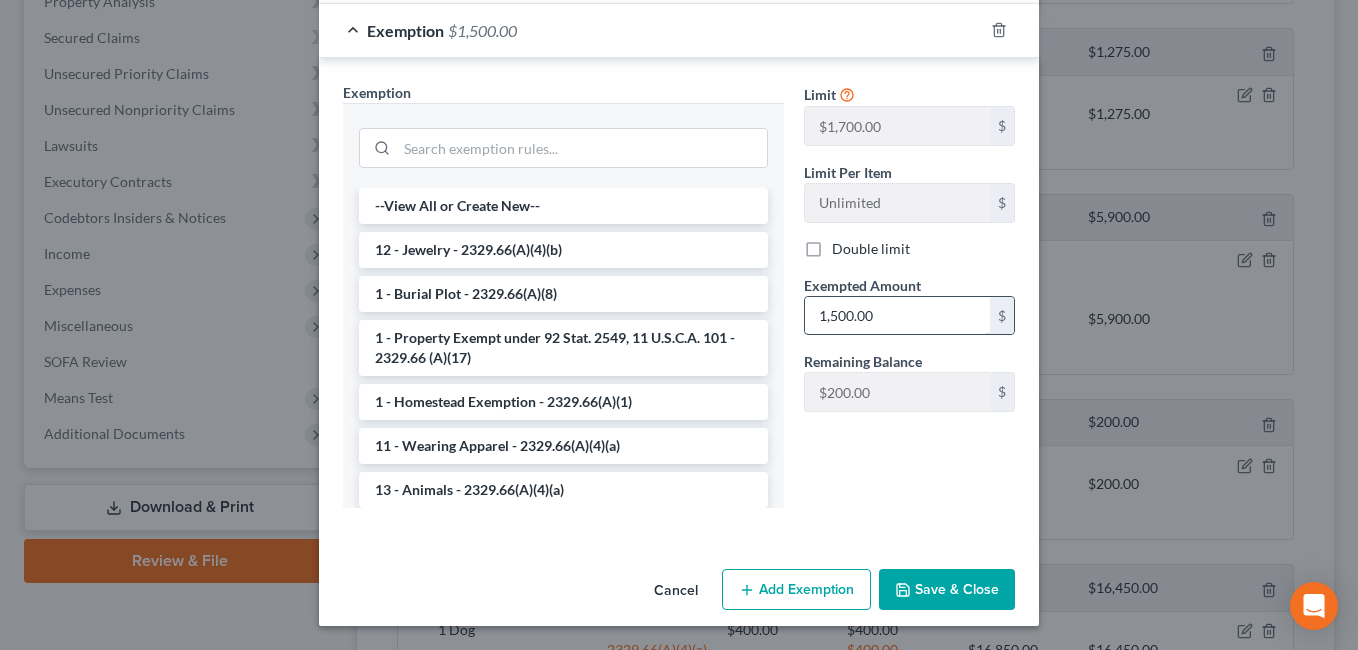type on "1,000.00" 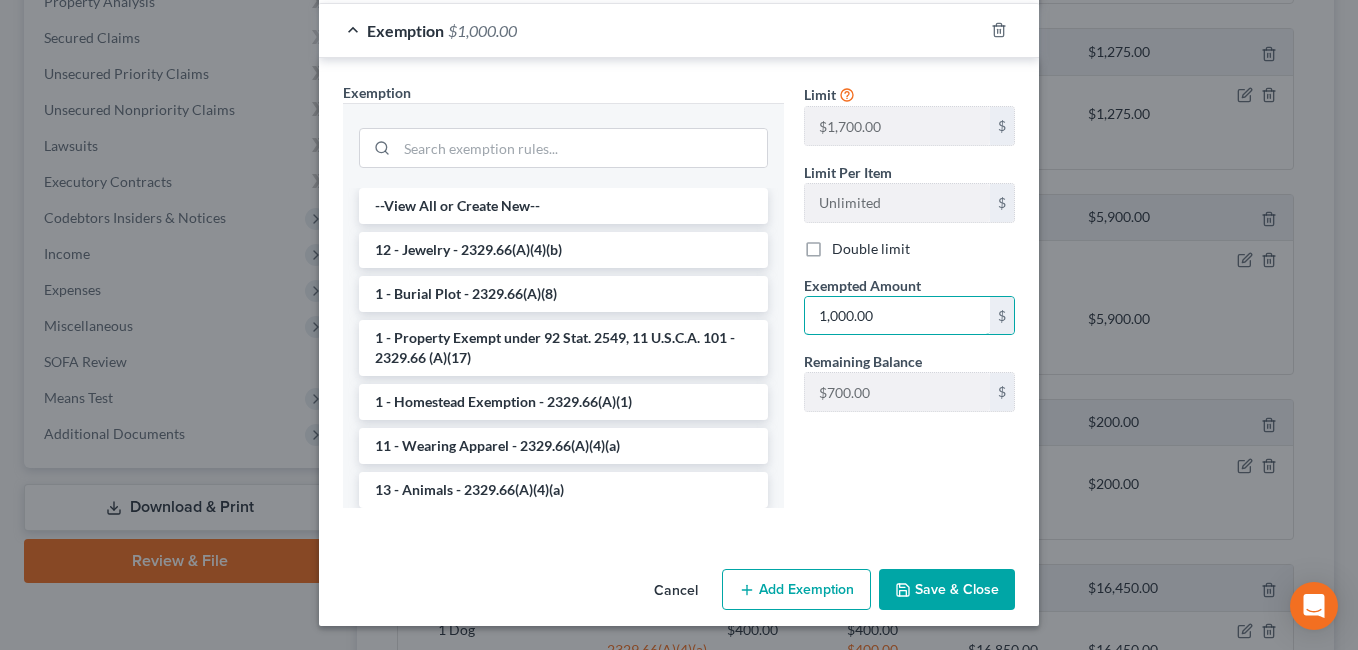 type on "1,000.00" 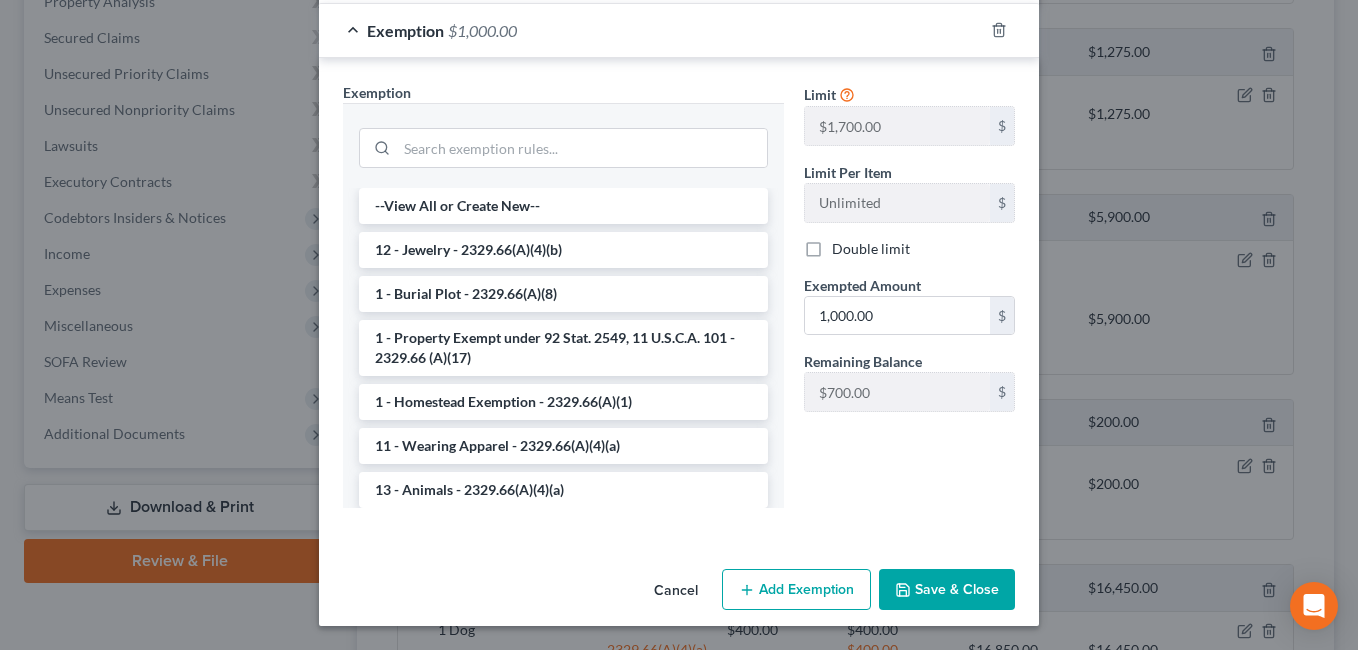 click on "Save & Close" at bounding box center [947, 590] 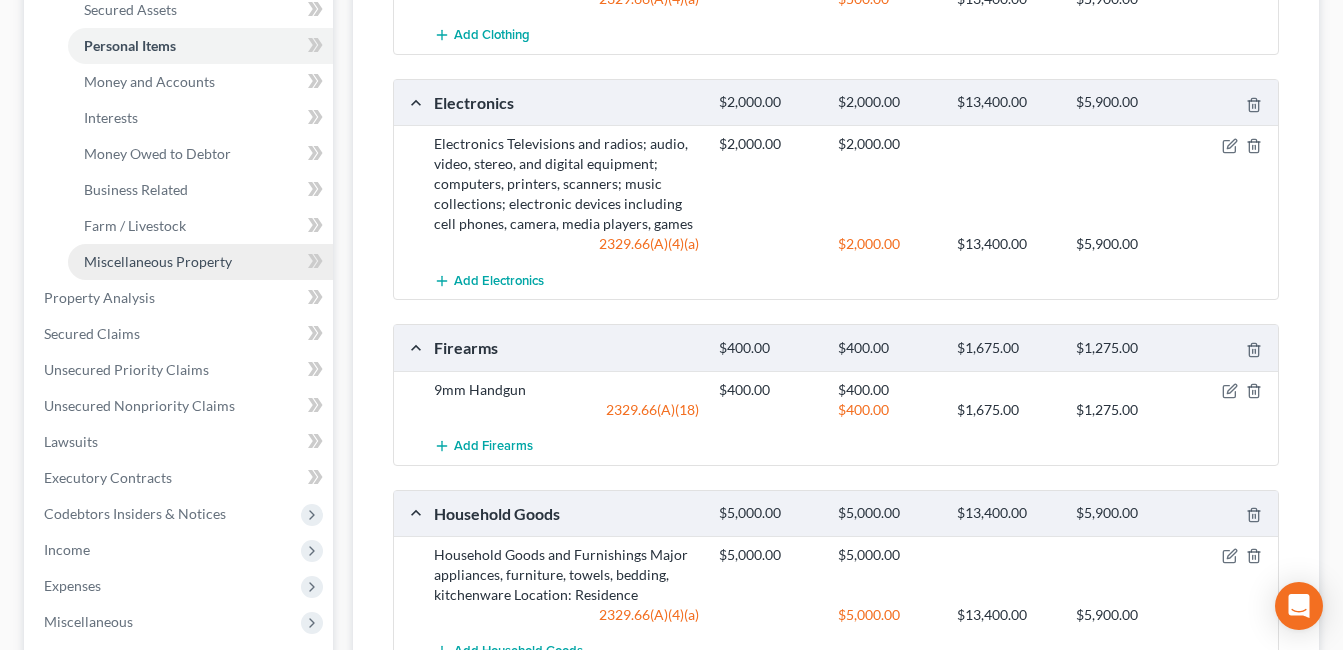 scroll, scrollTop: 500, scrollLeft: 0, axis: vertical 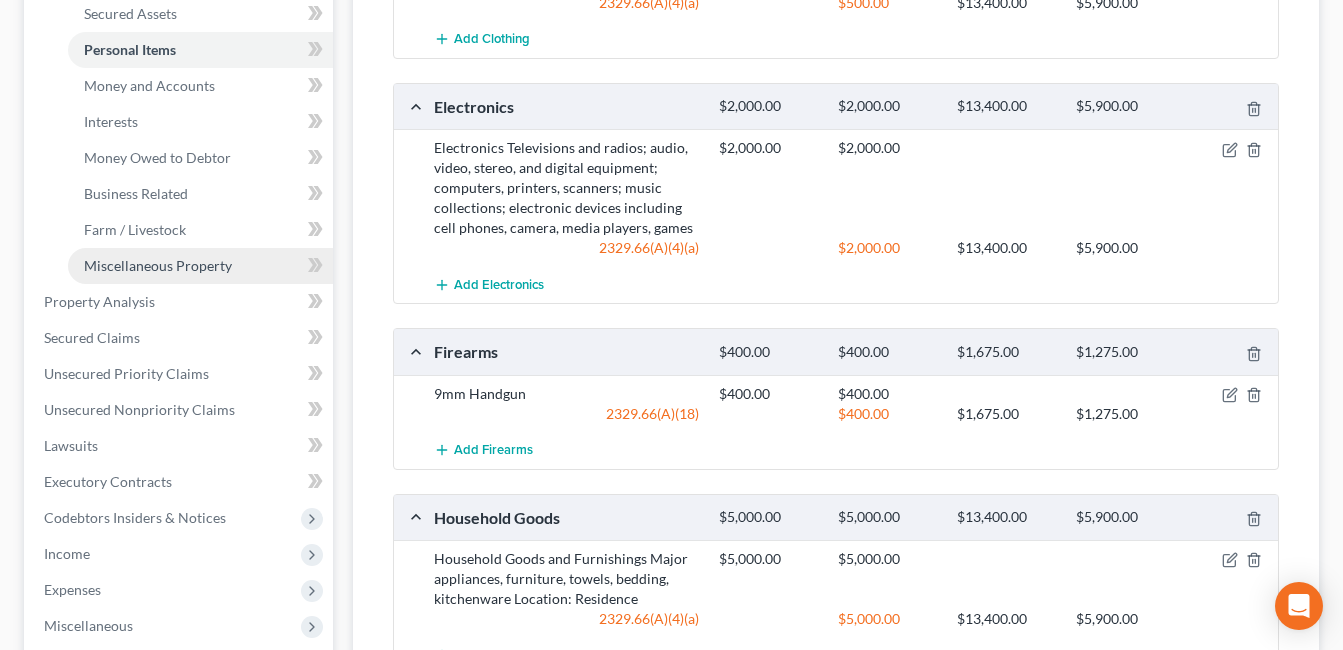 click on "Miscellaneous Property" at bounding box center (158, 265) 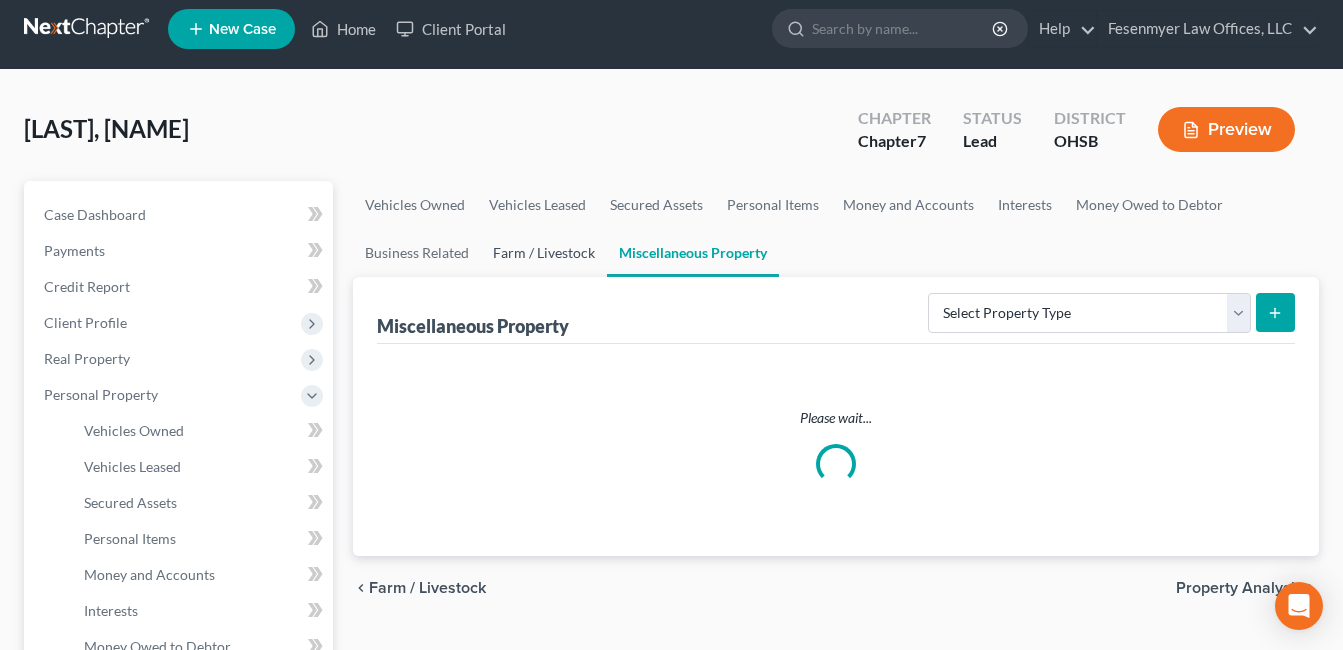 scroll, scrollTop: 0, scrollLeft: 0, axis: both 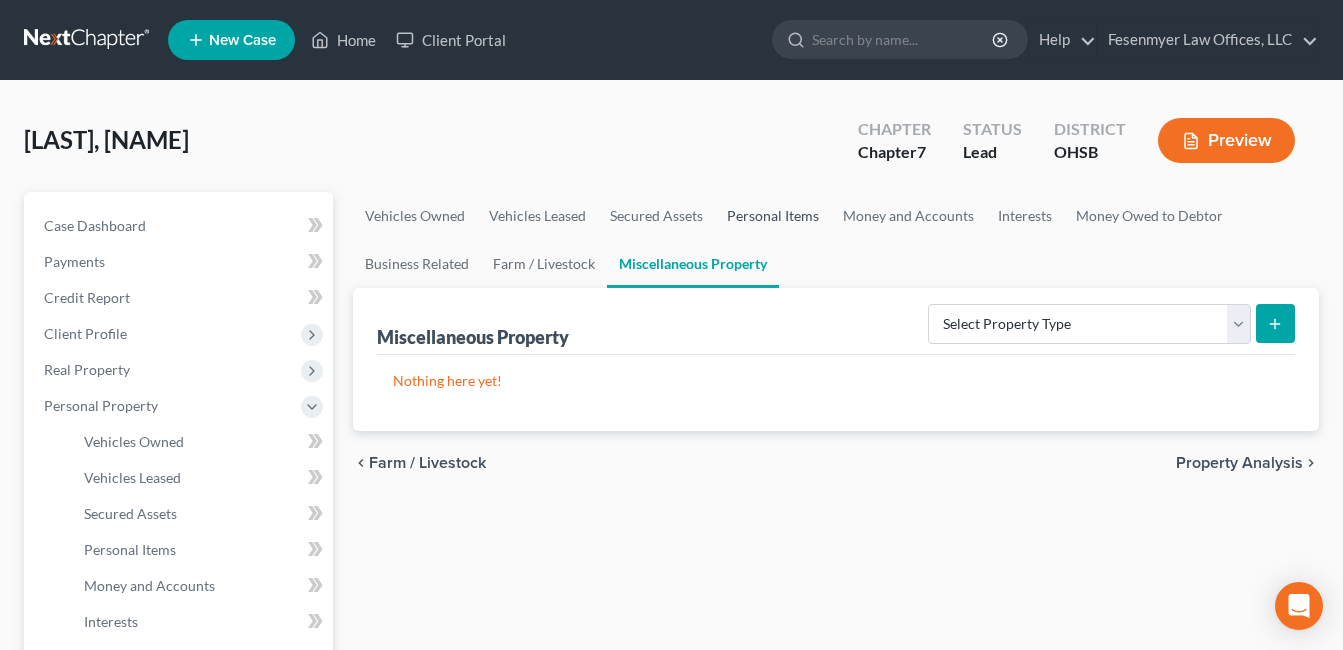 click on "Personal Items" at bounding box center [773, 216] 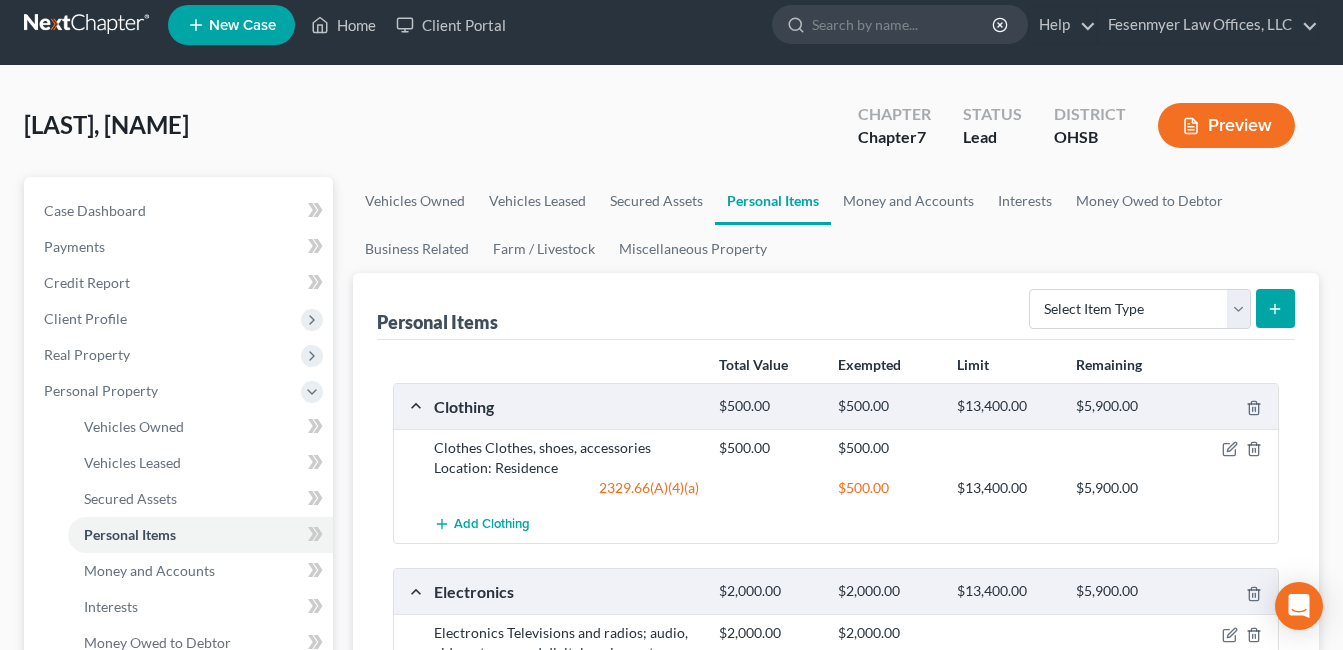 scroll, scrollTop: 0, scrollLeft: 0, axis: both 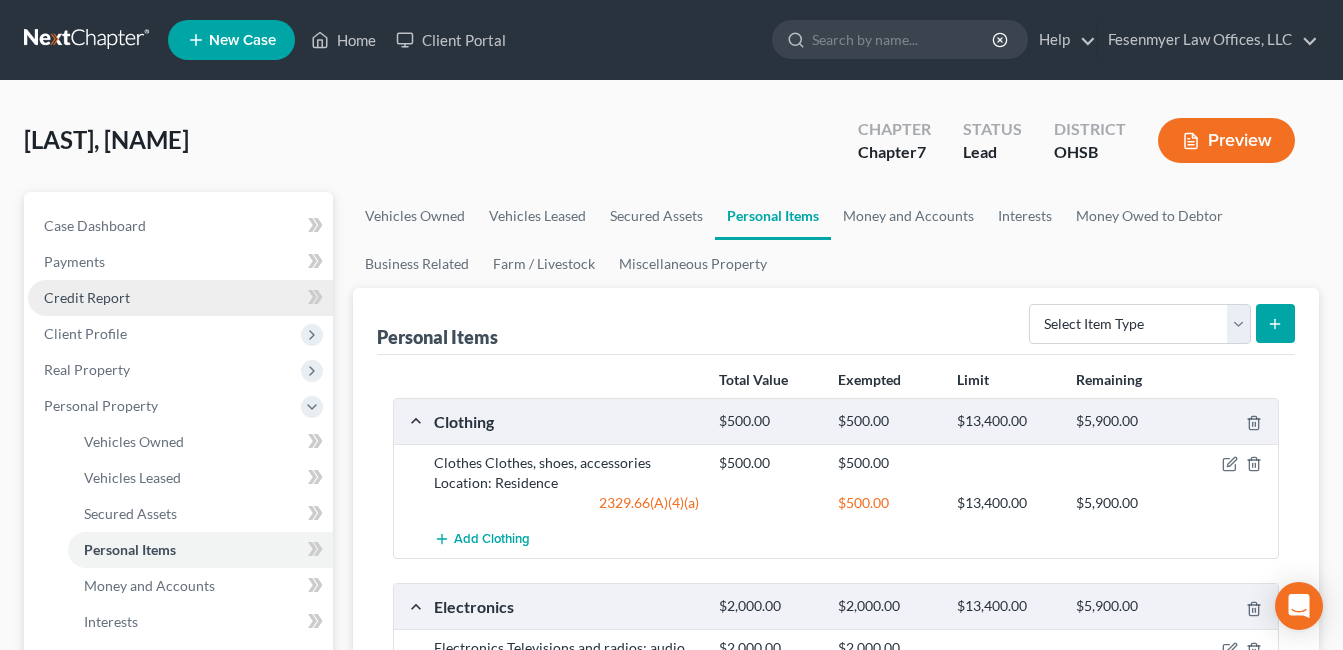 click on "Credit Report" at bounding box center (180, 298) 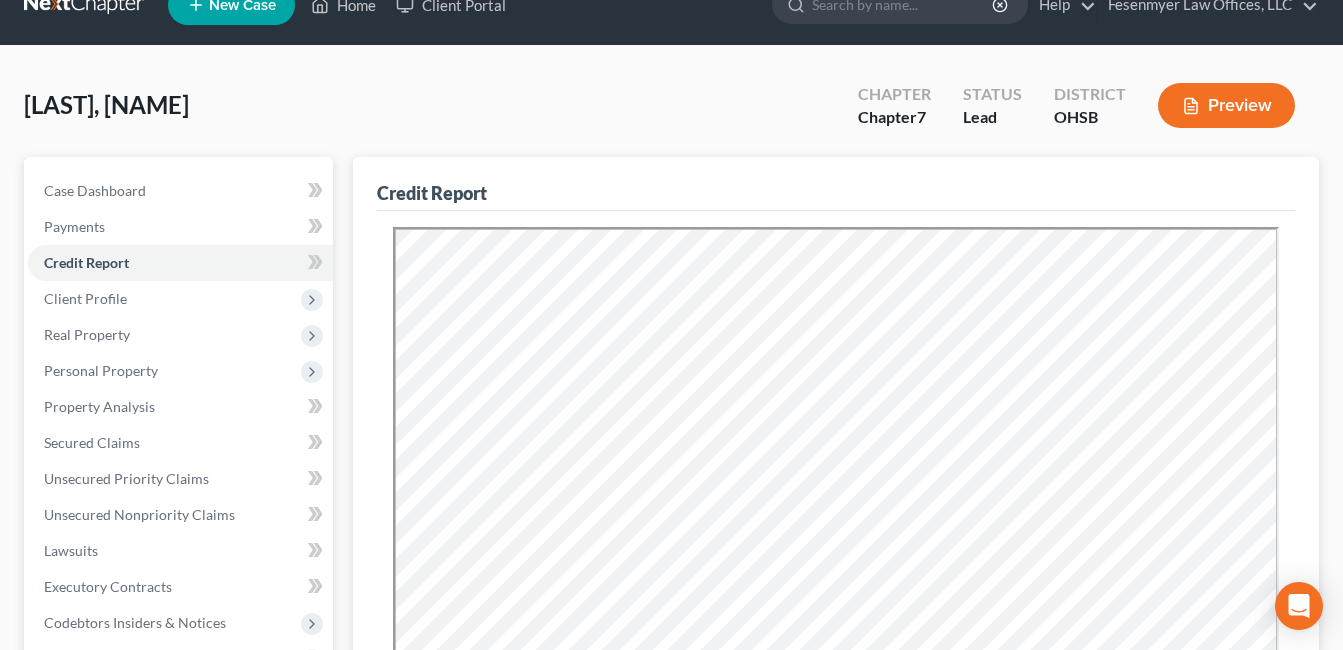 scroll, scrollTop: 0, scrollLeft: 0, axis: both 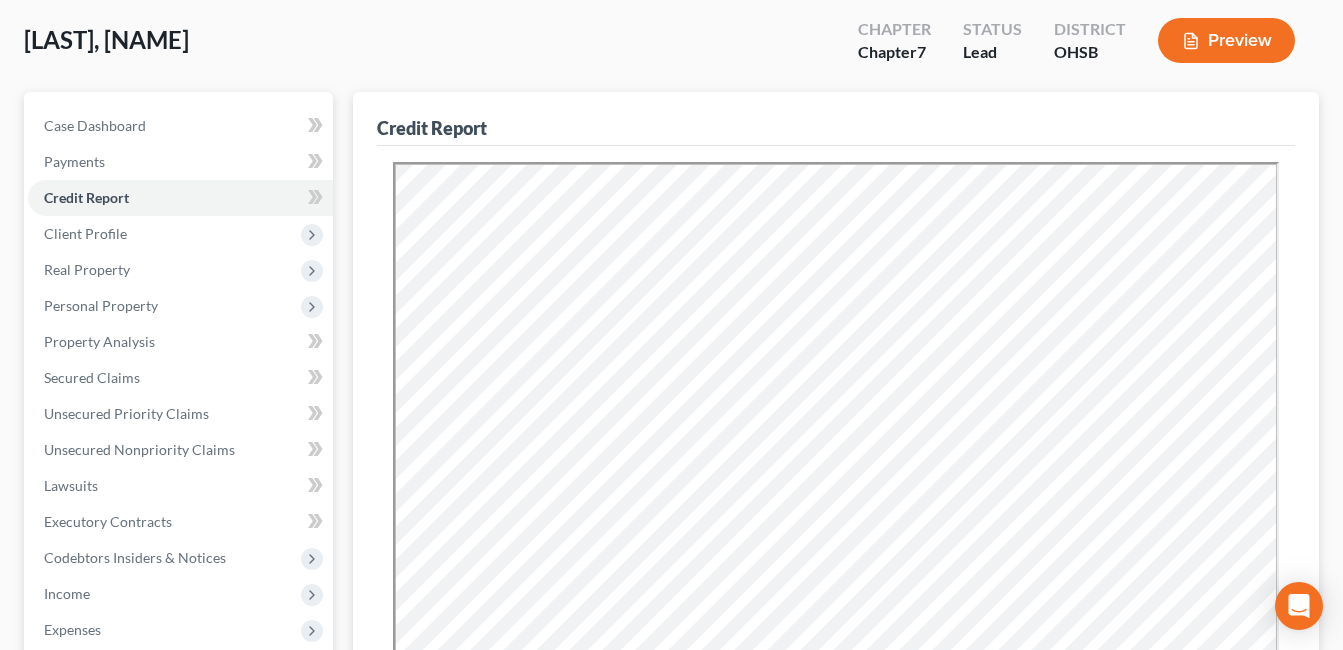 drag, startPoint x: 372, startPoint y: 245, endPoint x: 365, endPoint y: 228, distance: 18.384777 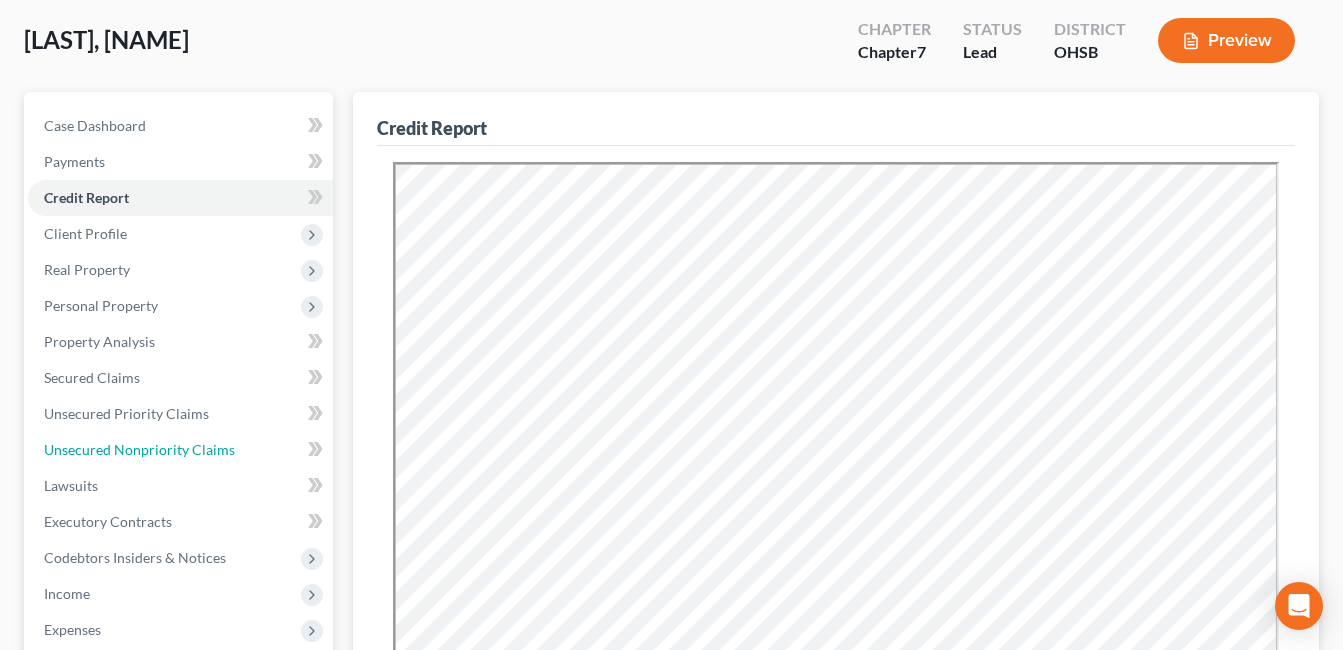 drag, startPoint x: 114, startPoint y: 456, endPoint x: 499, endPoint y: 461, distance: 385.03247 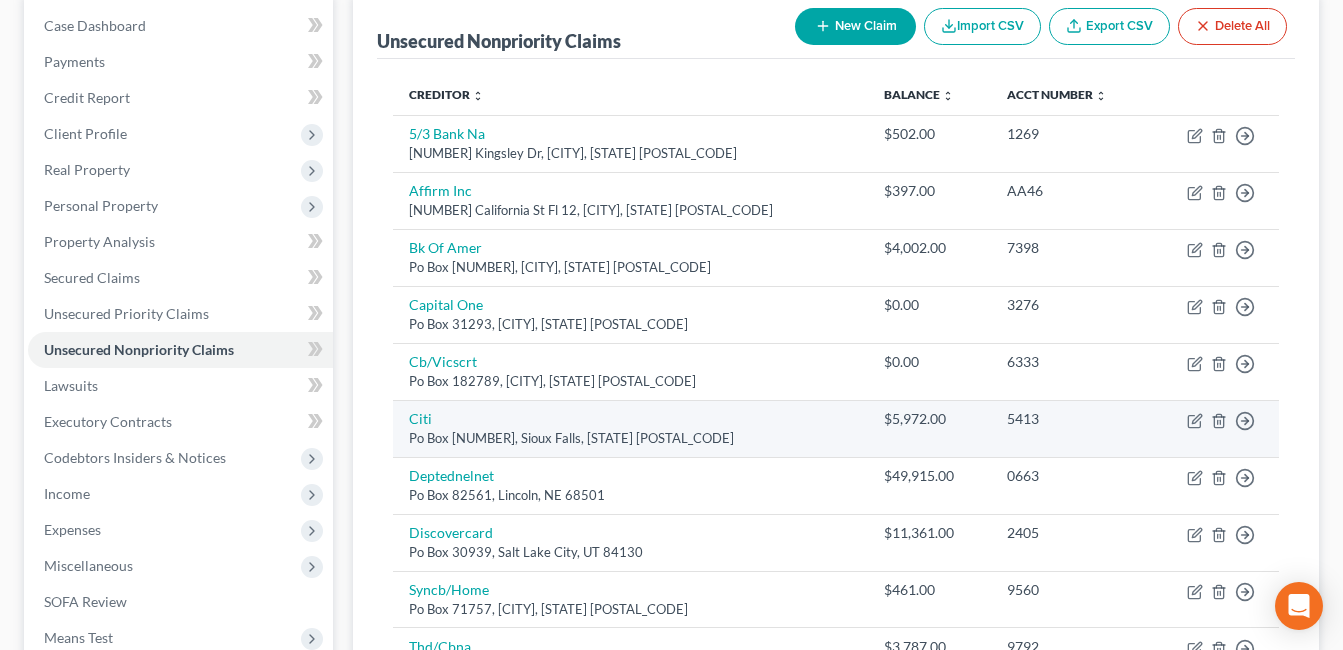 scroll, scrollTop: 300, scrollLeft: 0, axis: vertical 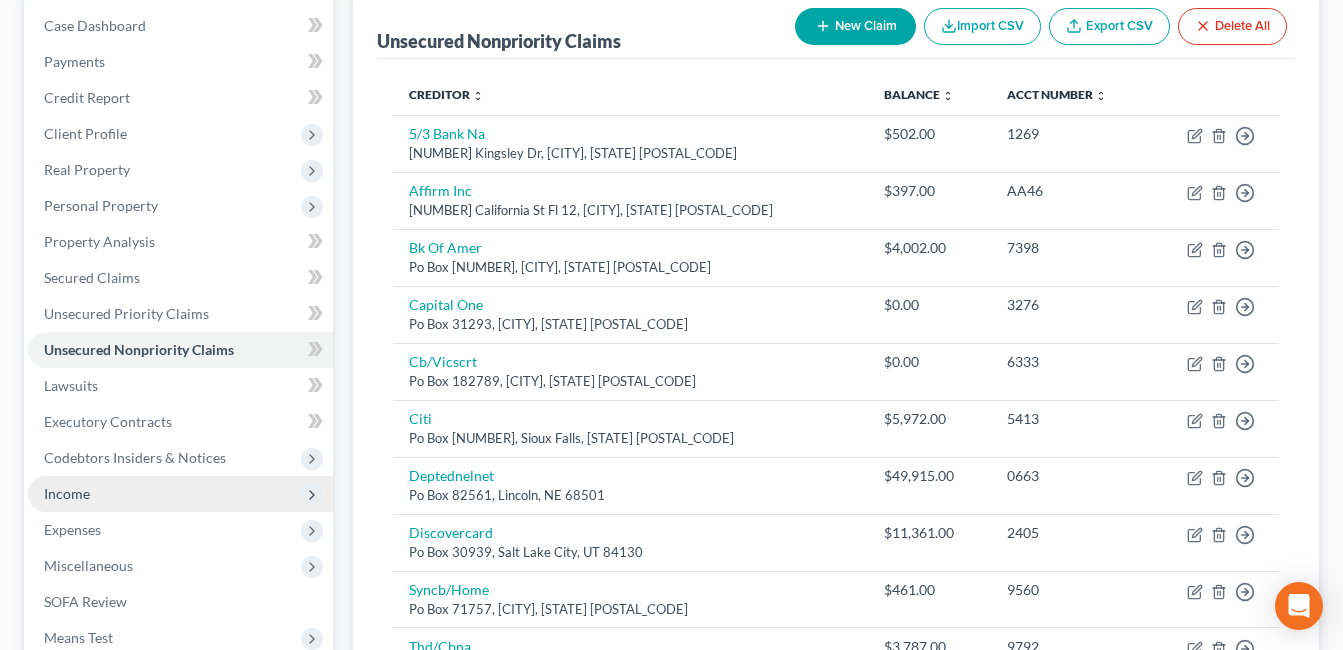drag, startPoint x: 96, startPoint y: 492, endPoint x: 133, endPoint y: 487, distance: 37.336308 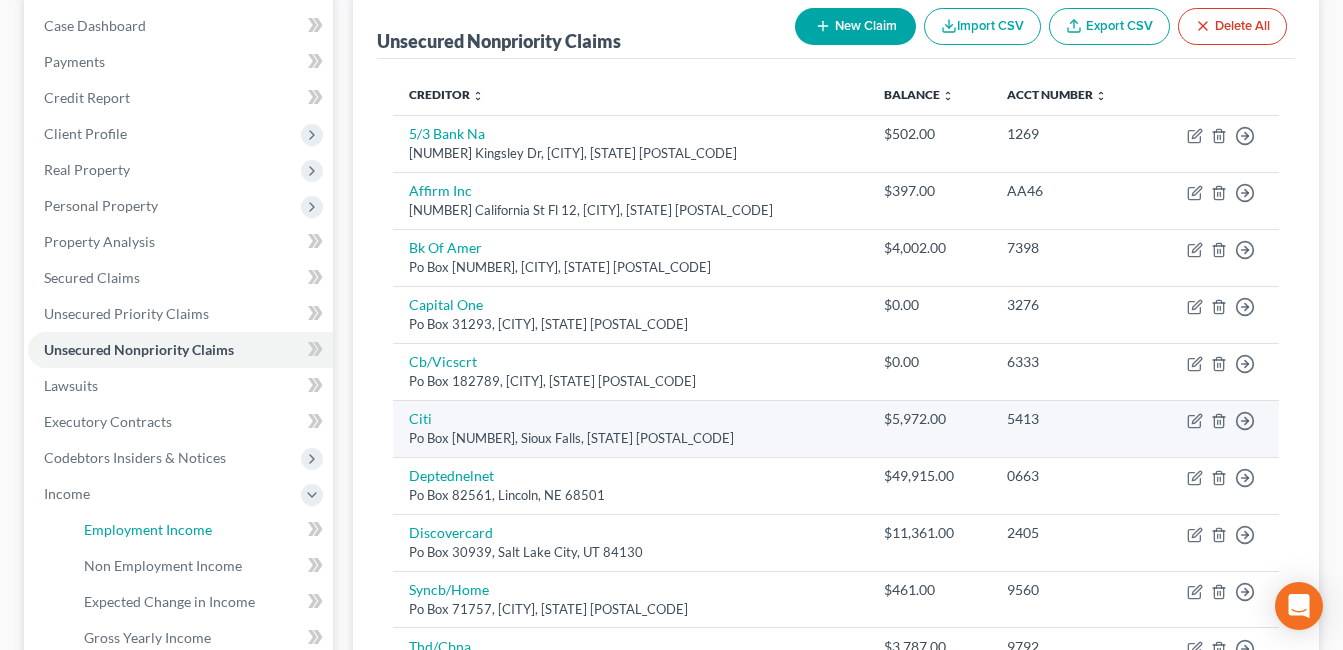 click on "Employment Income" at bounding box center (148, 529) 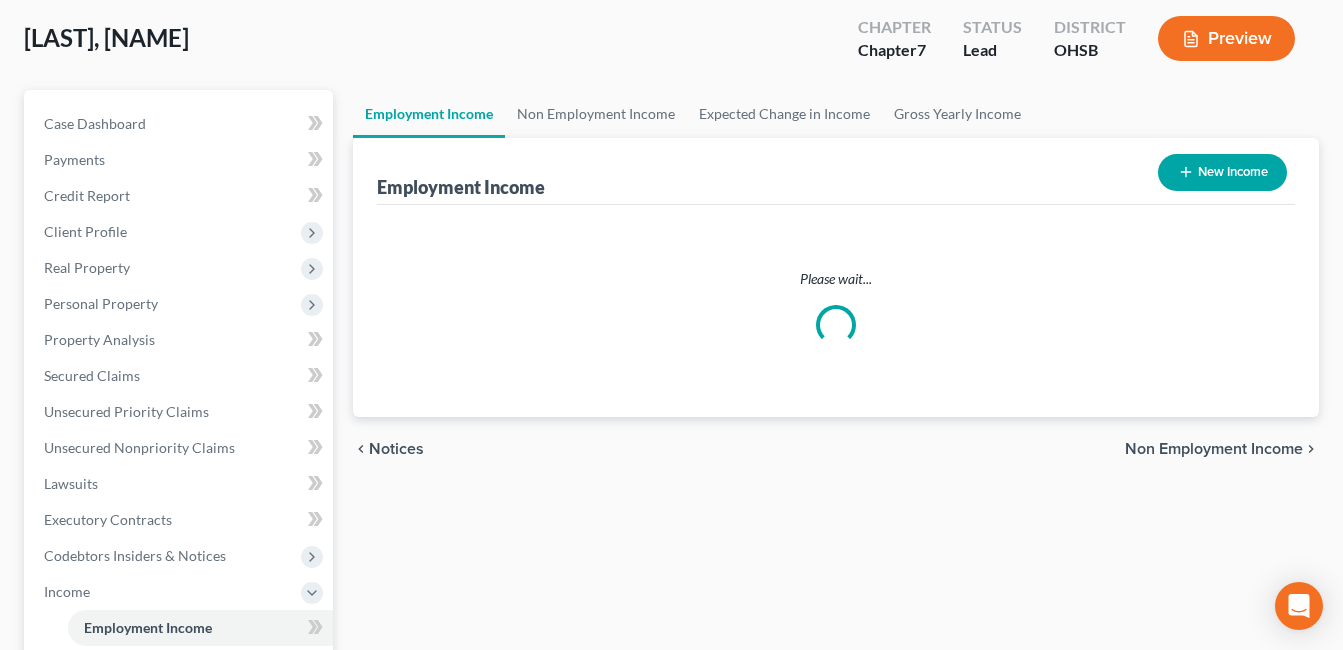 scroll, scrollTop: 0, scrollLeft: 0, axis: both 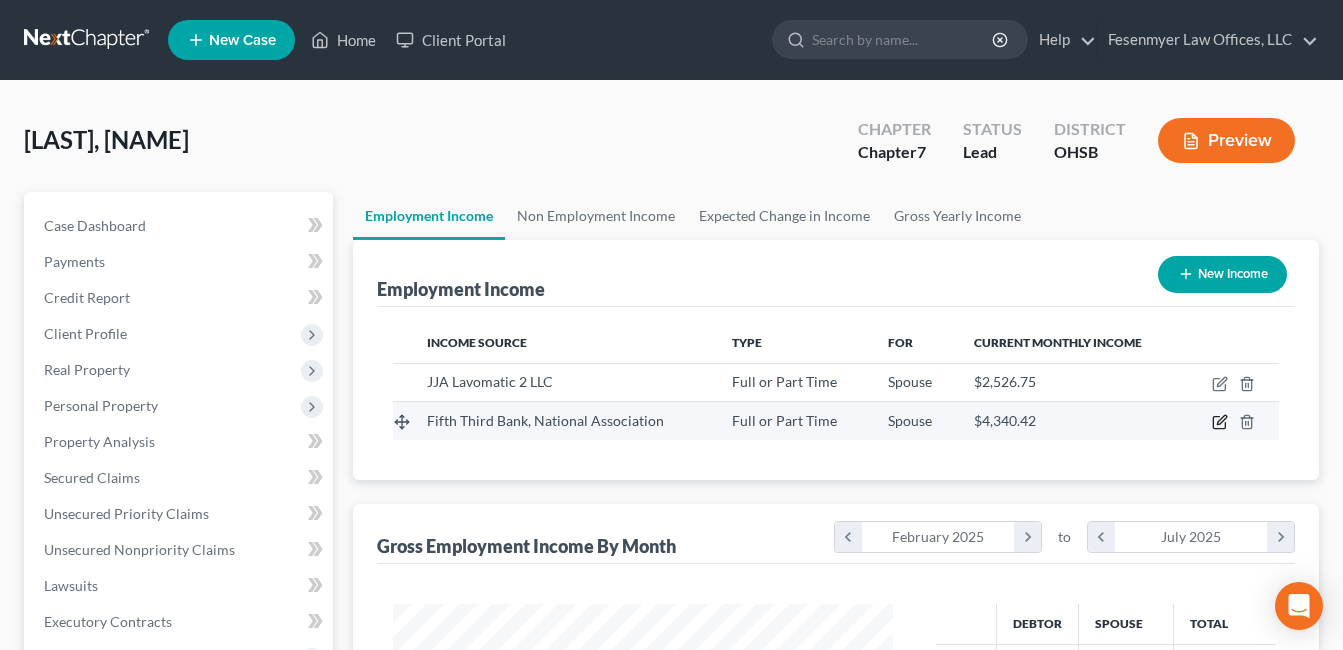 click 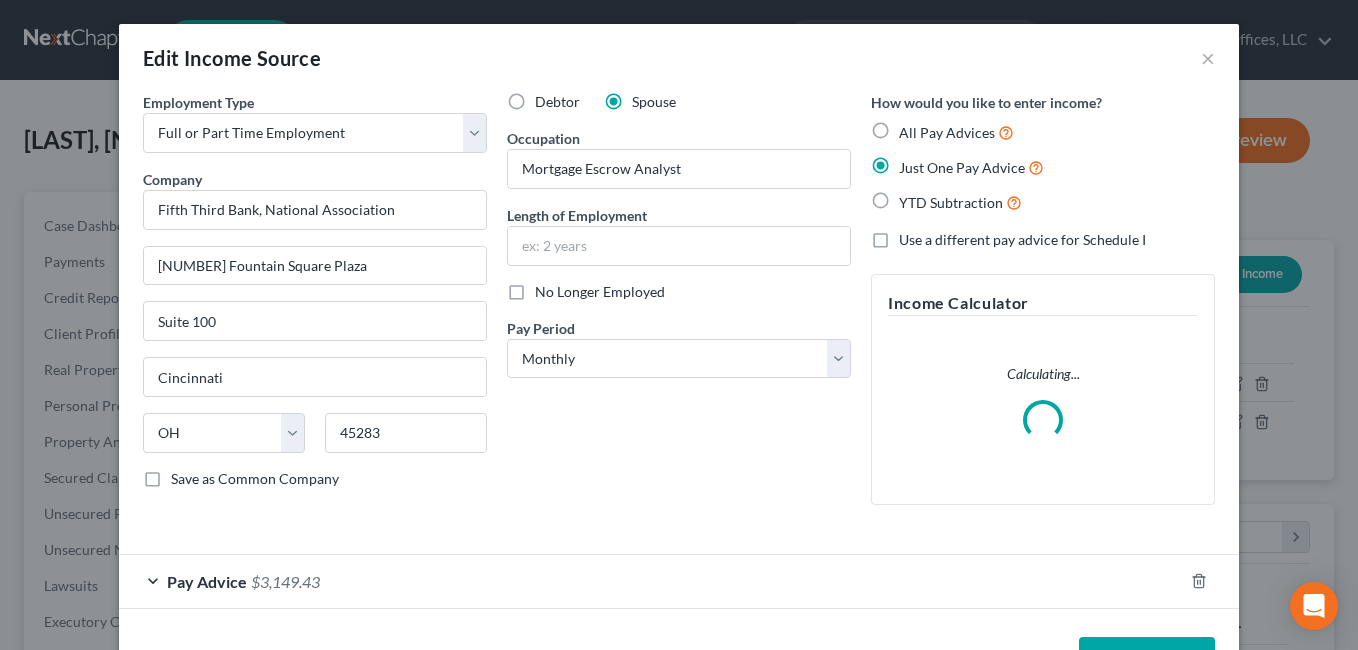 scroll, scrollTop: 999642, scrollLeft: 999453, axis: both 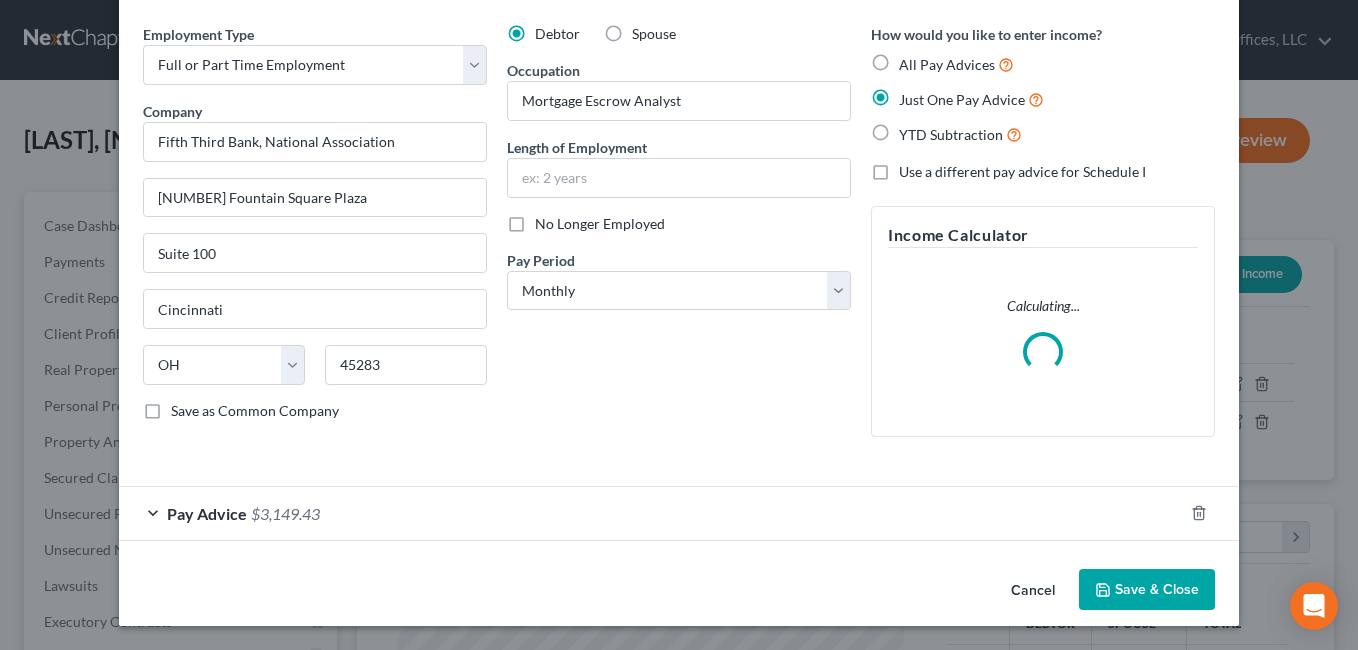 click on "Save & Close" at bounding box center (1147, 590) 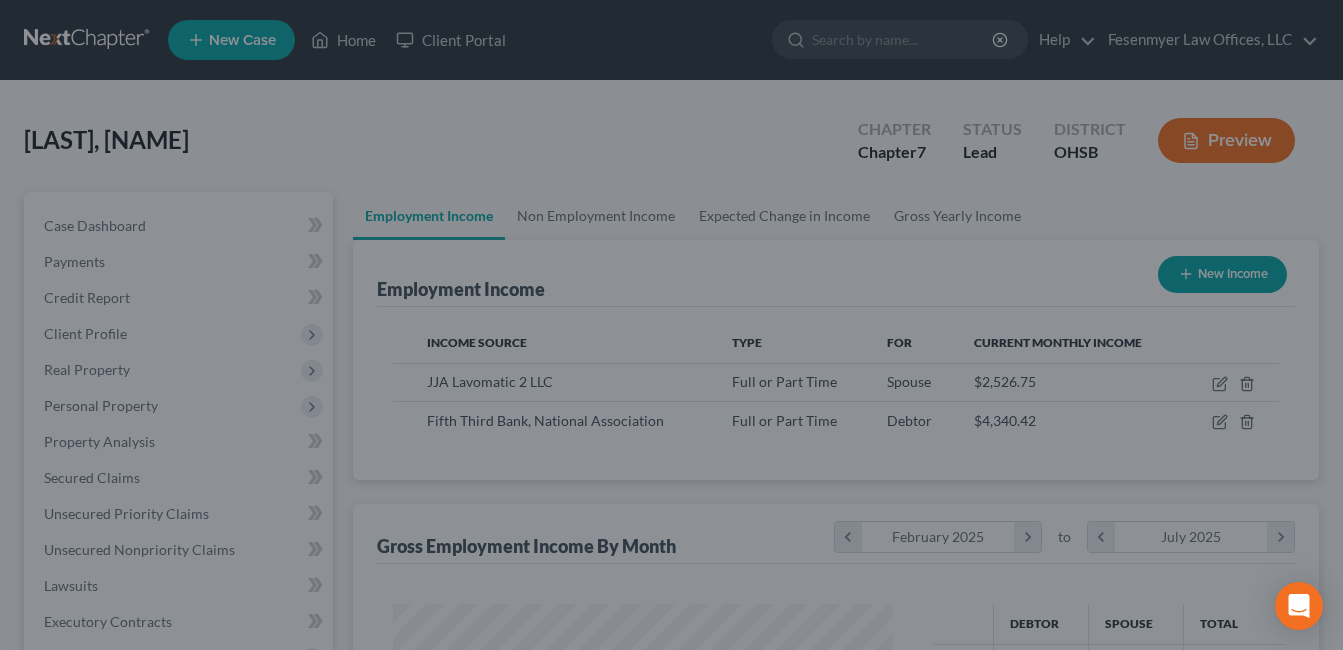 scroll, scrollTop: 359, scrollLeft: 541, axis: both 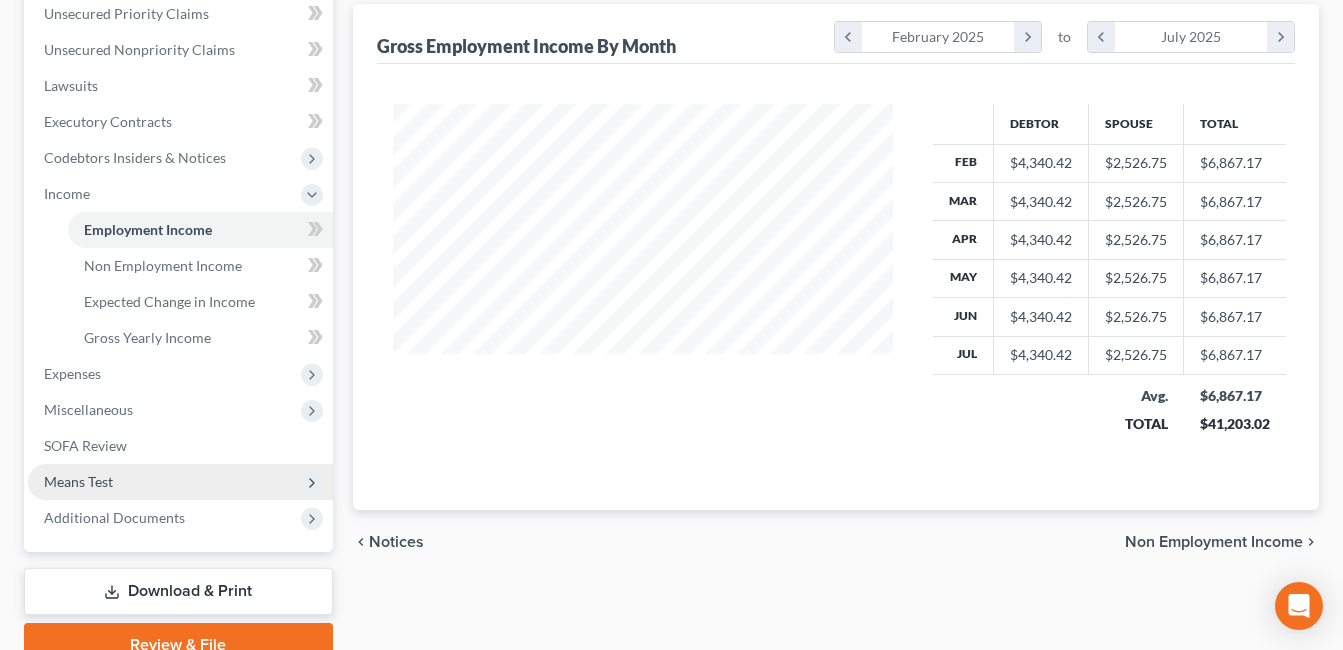 click on "Means Test" at bounding box center (180, 482) 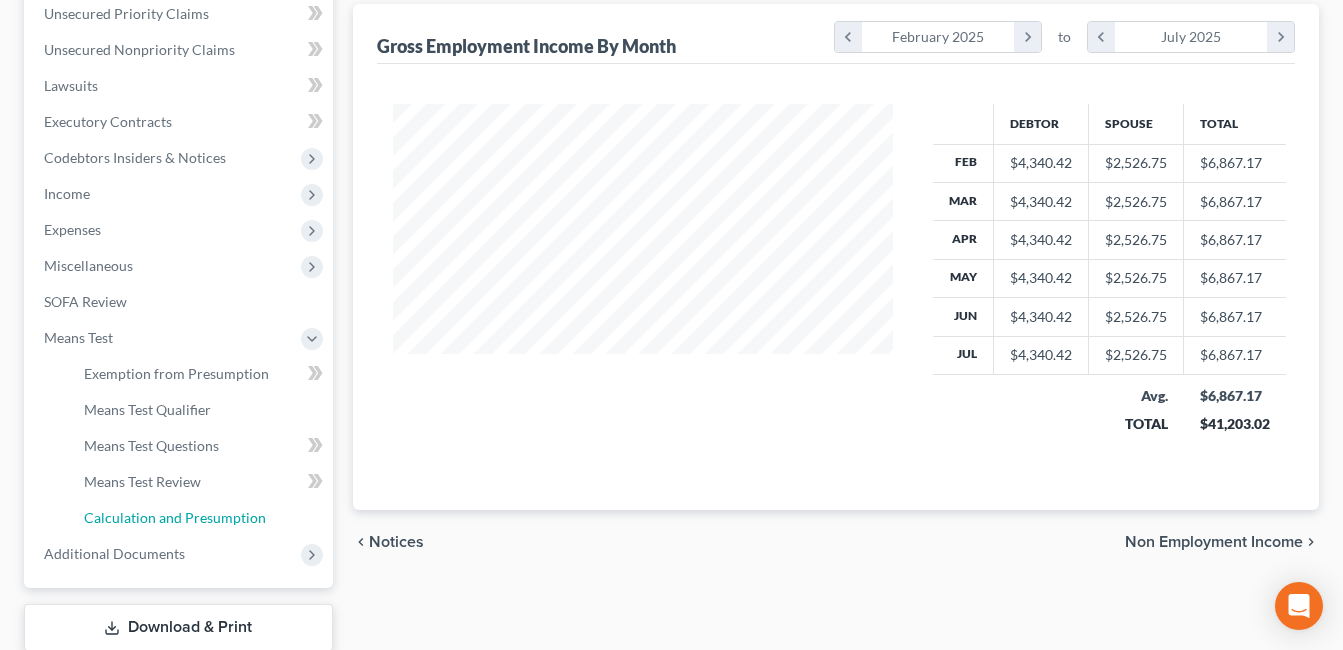 click on "Calculation and Presumption" at bounding box center (175, 517) 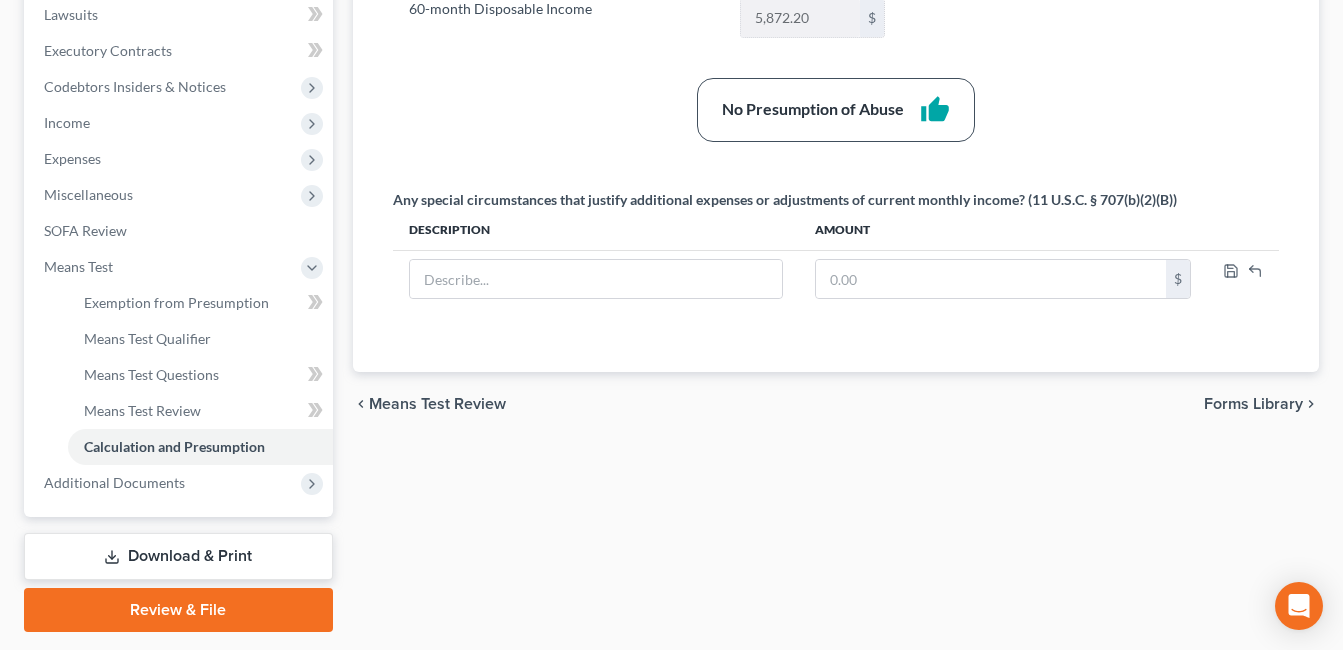scroll, scrollTop: 600, scrollLeft: 0, axis: vertical 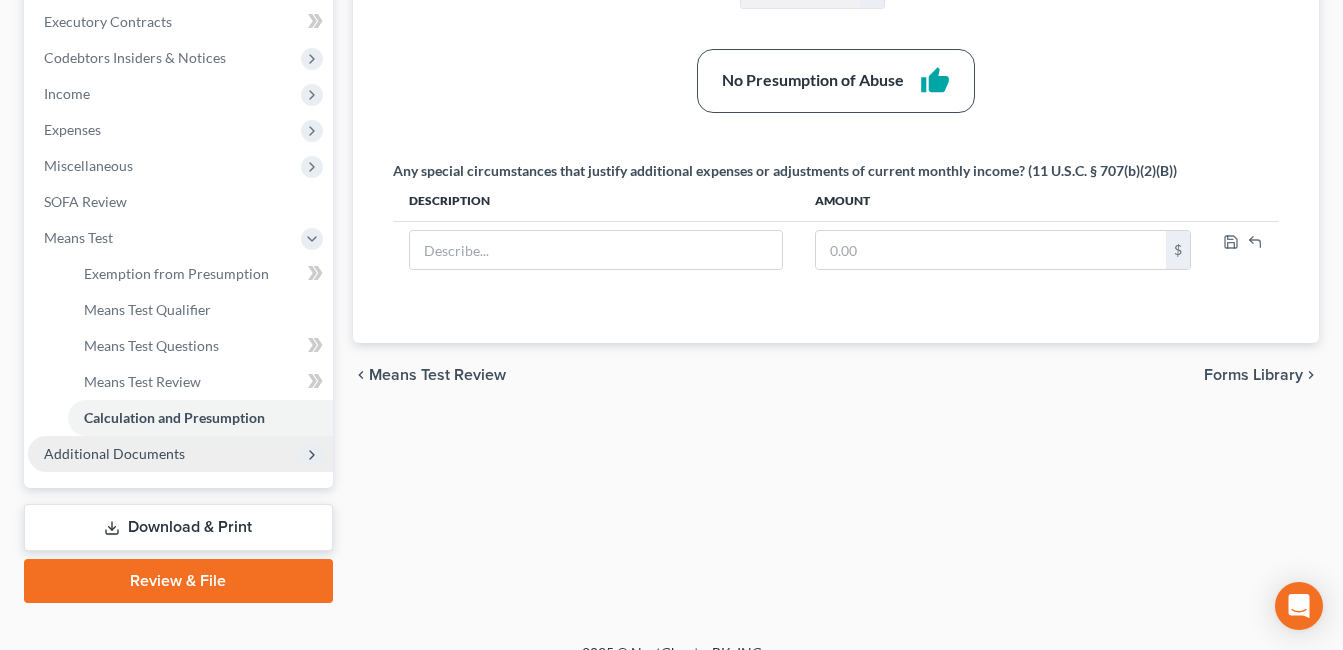 click on "Additional Documents" at bounding box center [180, 454] 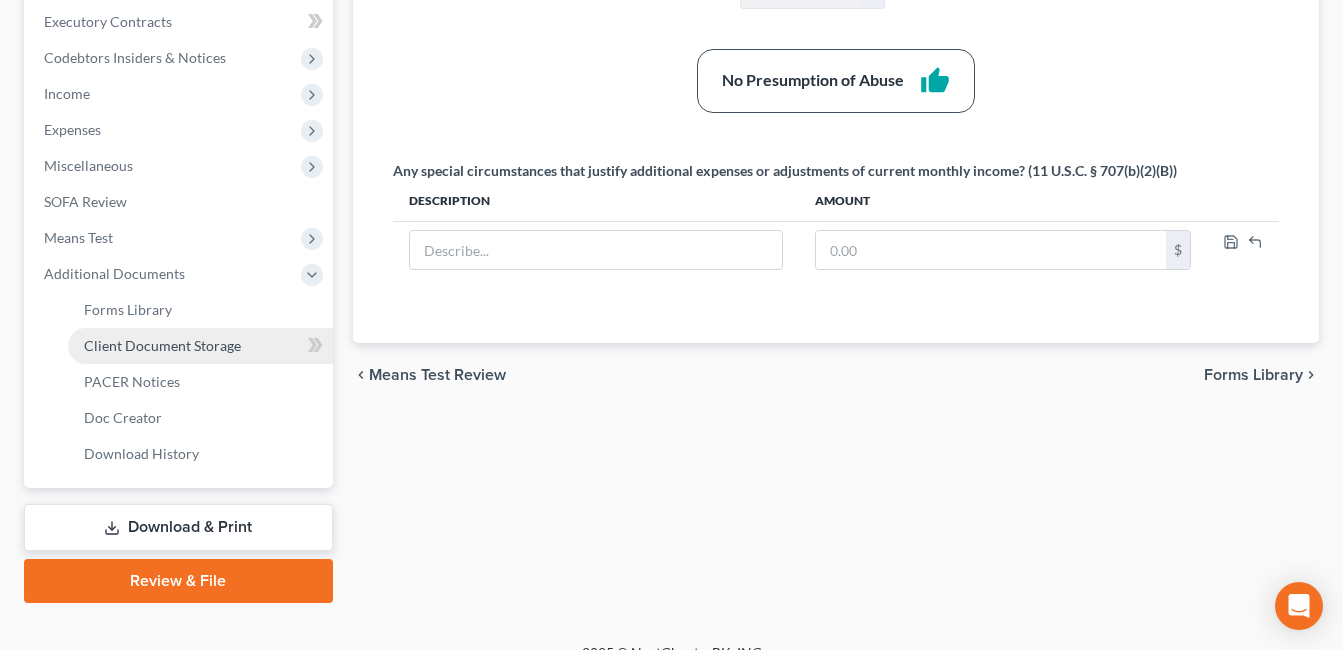 click on "Client Document Storage" at bounding box center (162, 345) 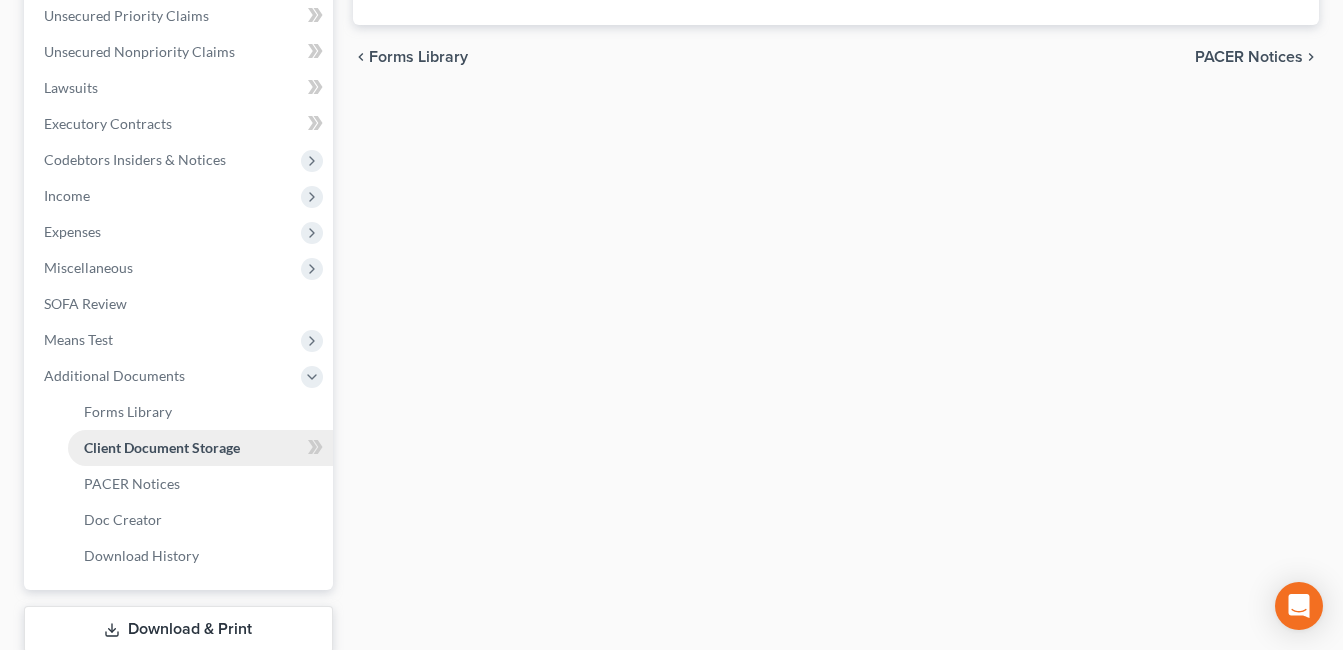 scroll, scrollTop: 87, scrollLeft: 0, axis: vertical 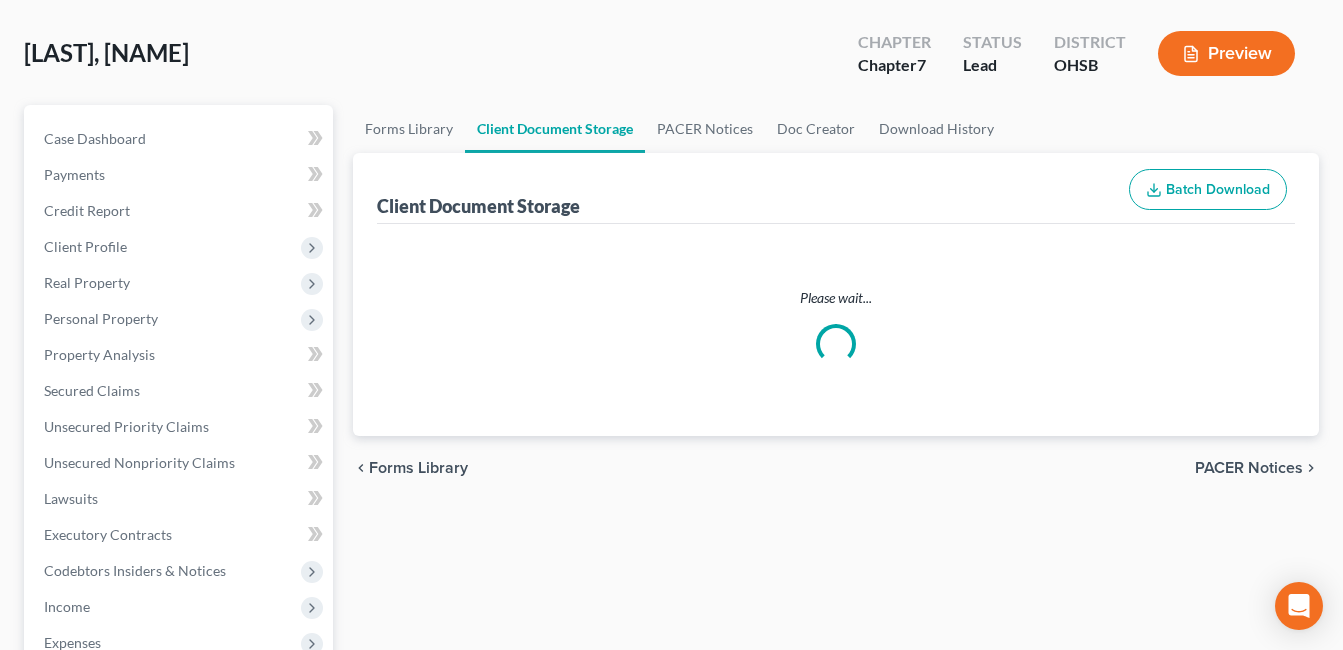 select on "7" 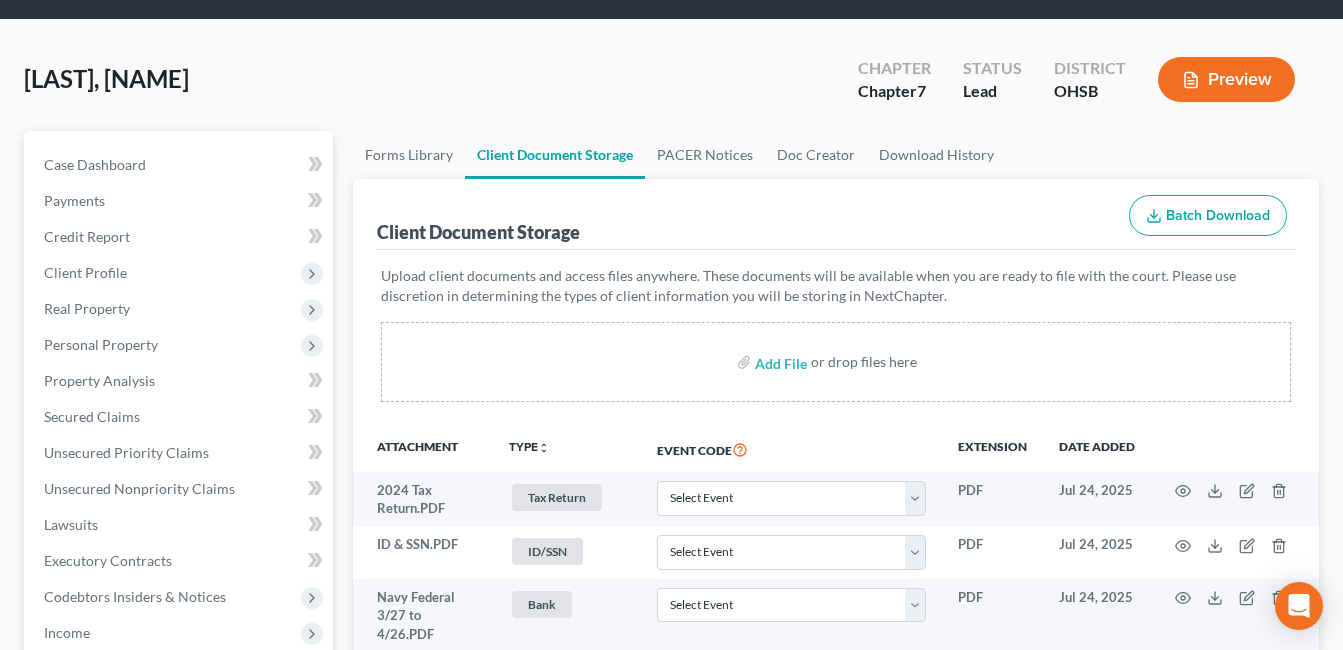 scroll, scrollTop: 400, scrollLeft: 0, axis: vertical 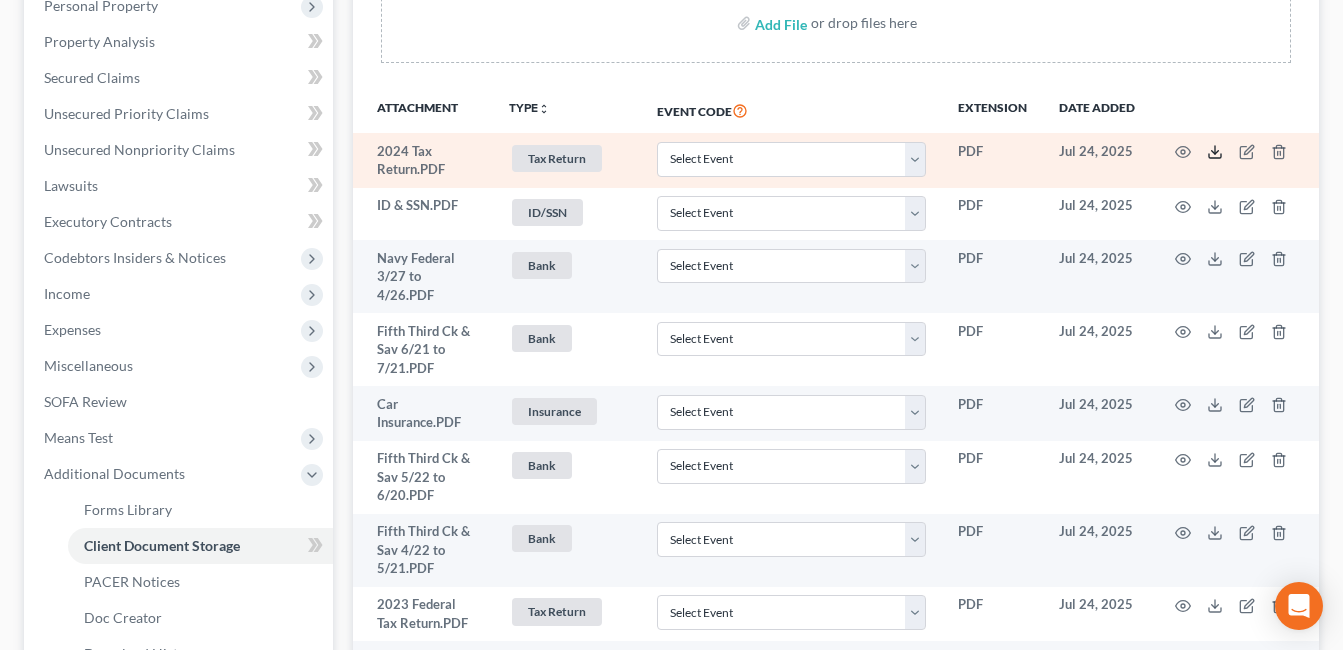 click 